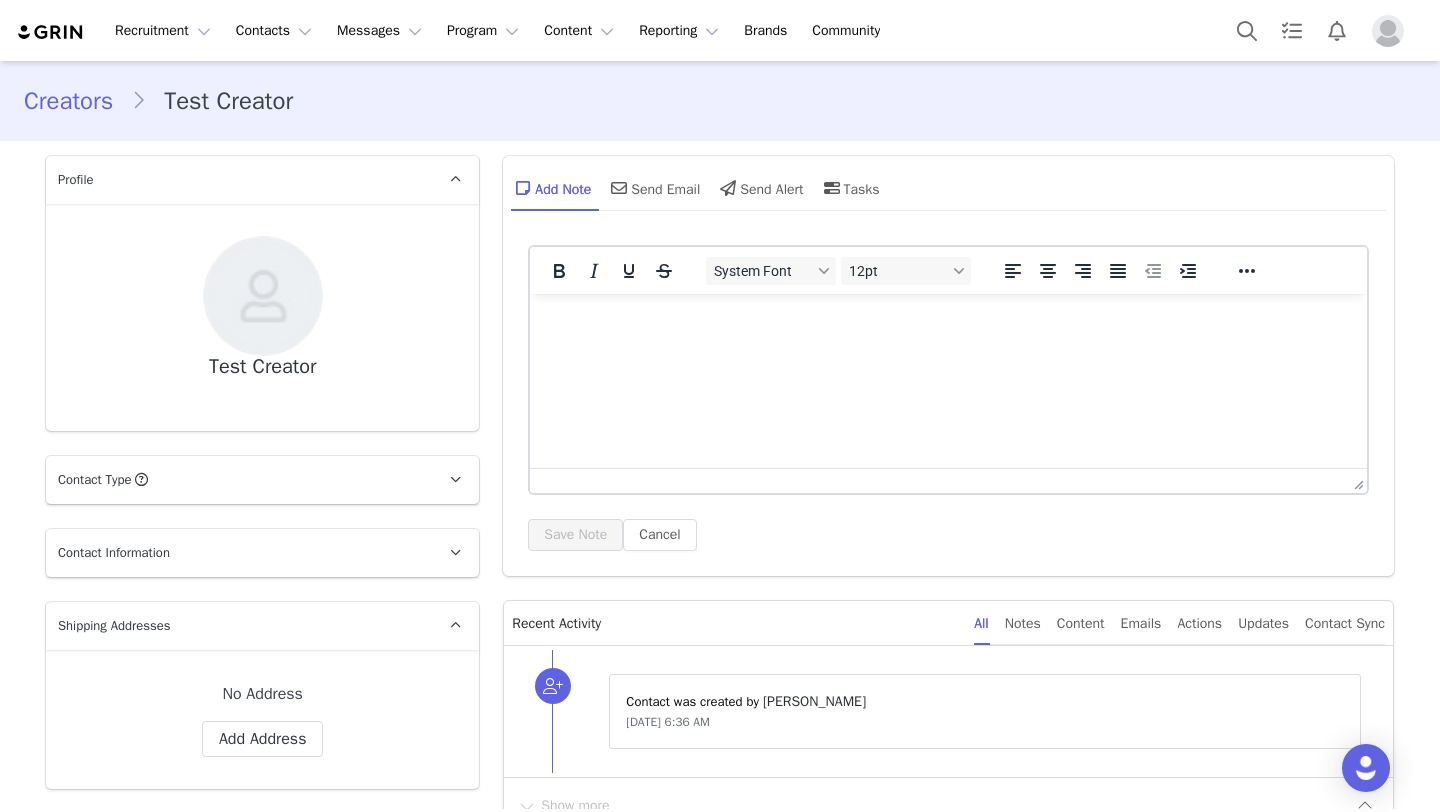 scroll, scrollTop: 0, scrollLeft: 0, axis: both 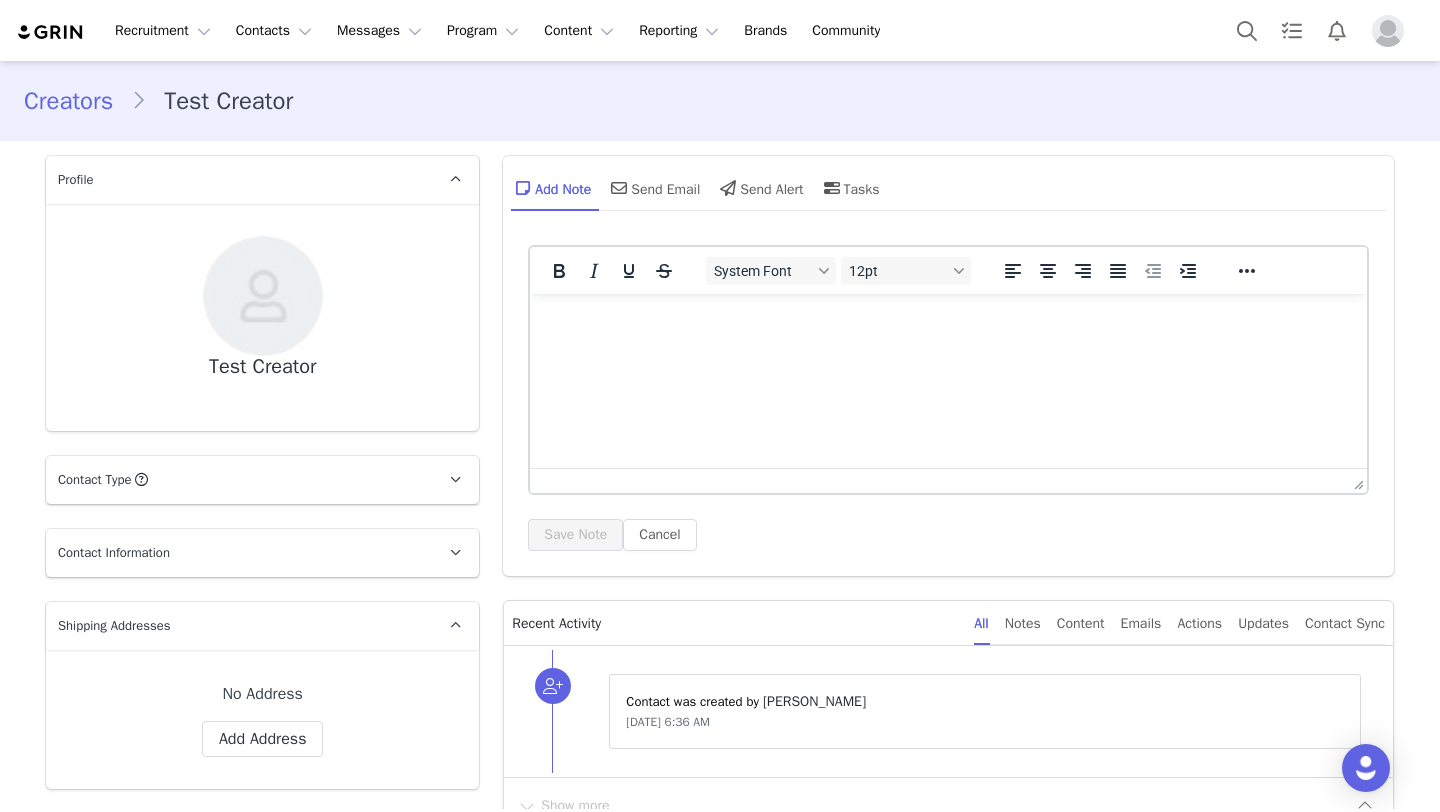 click at bounding box center [51, 32] 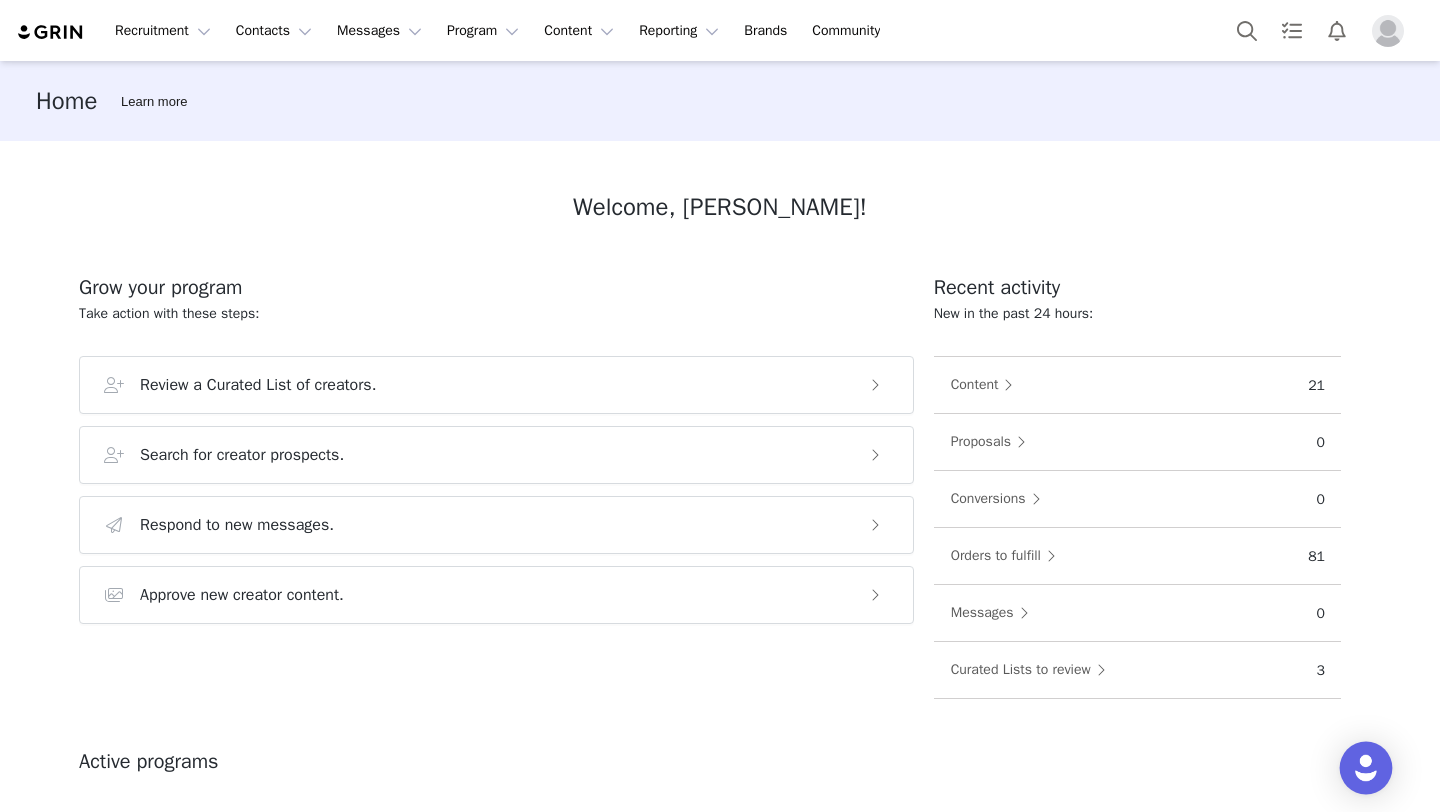 click at bounding box center [1366, 768] 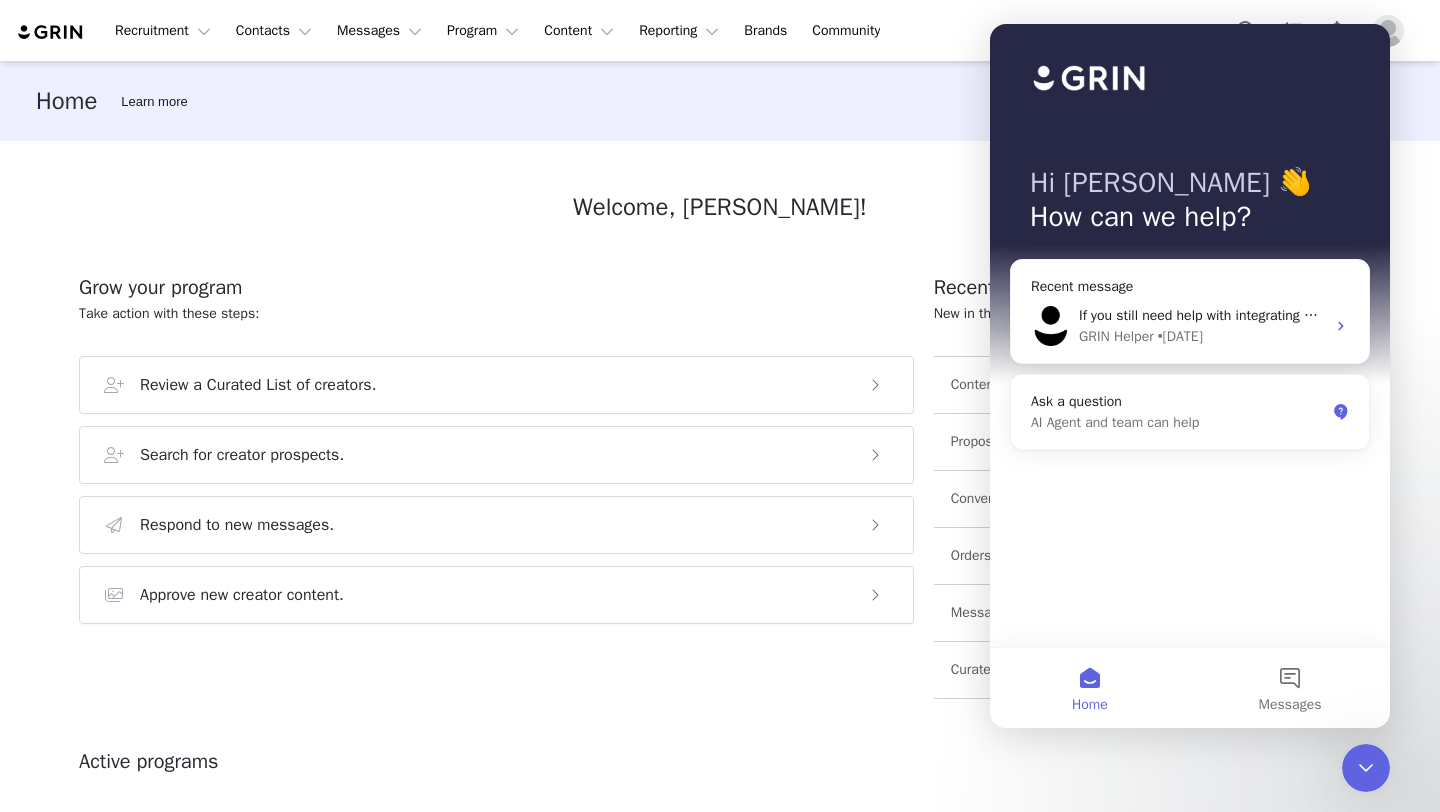 scroll, scrollTop: 0, scrollLeft: 0, axis: both 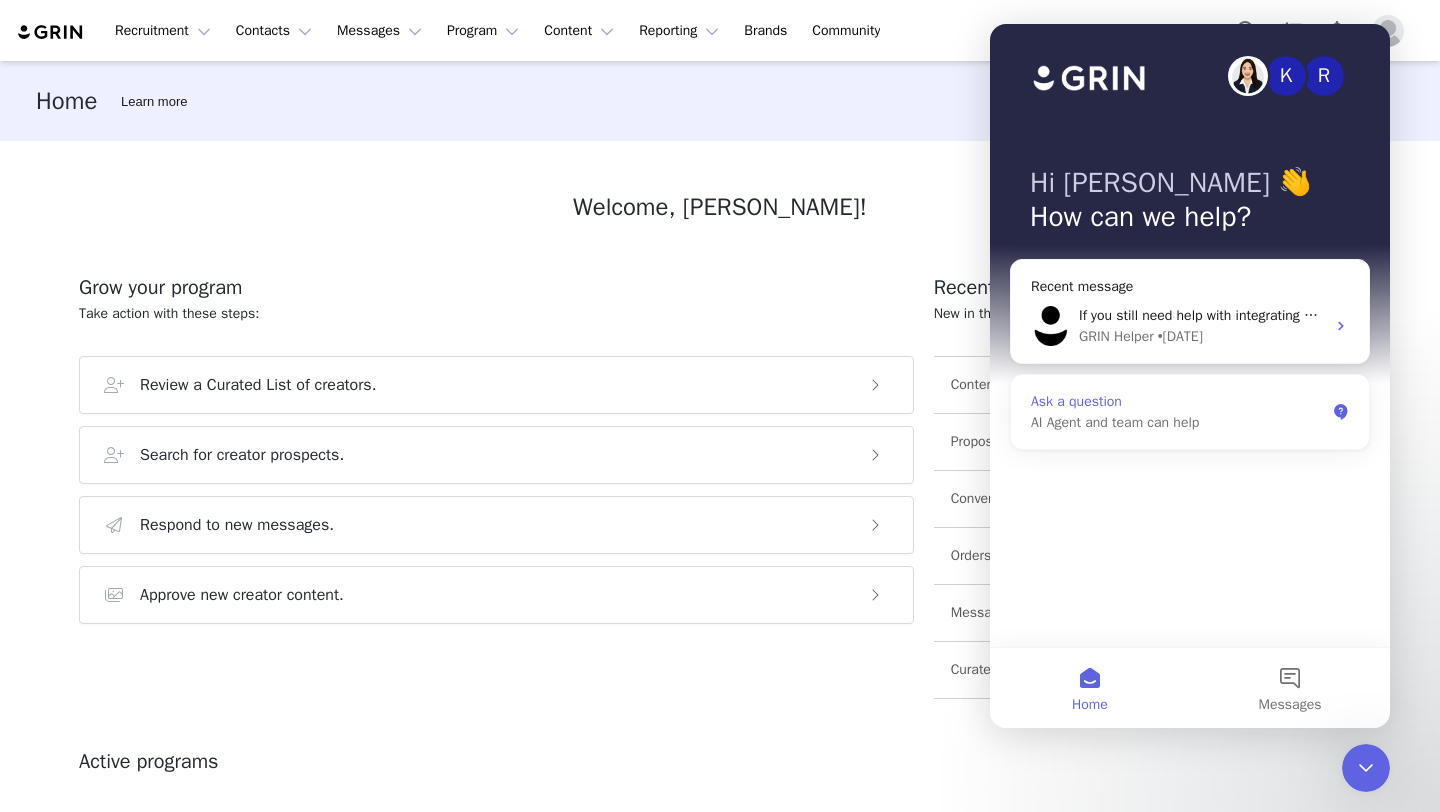 click on "AI Agent and team can help" at bounding box center [1178, 422] 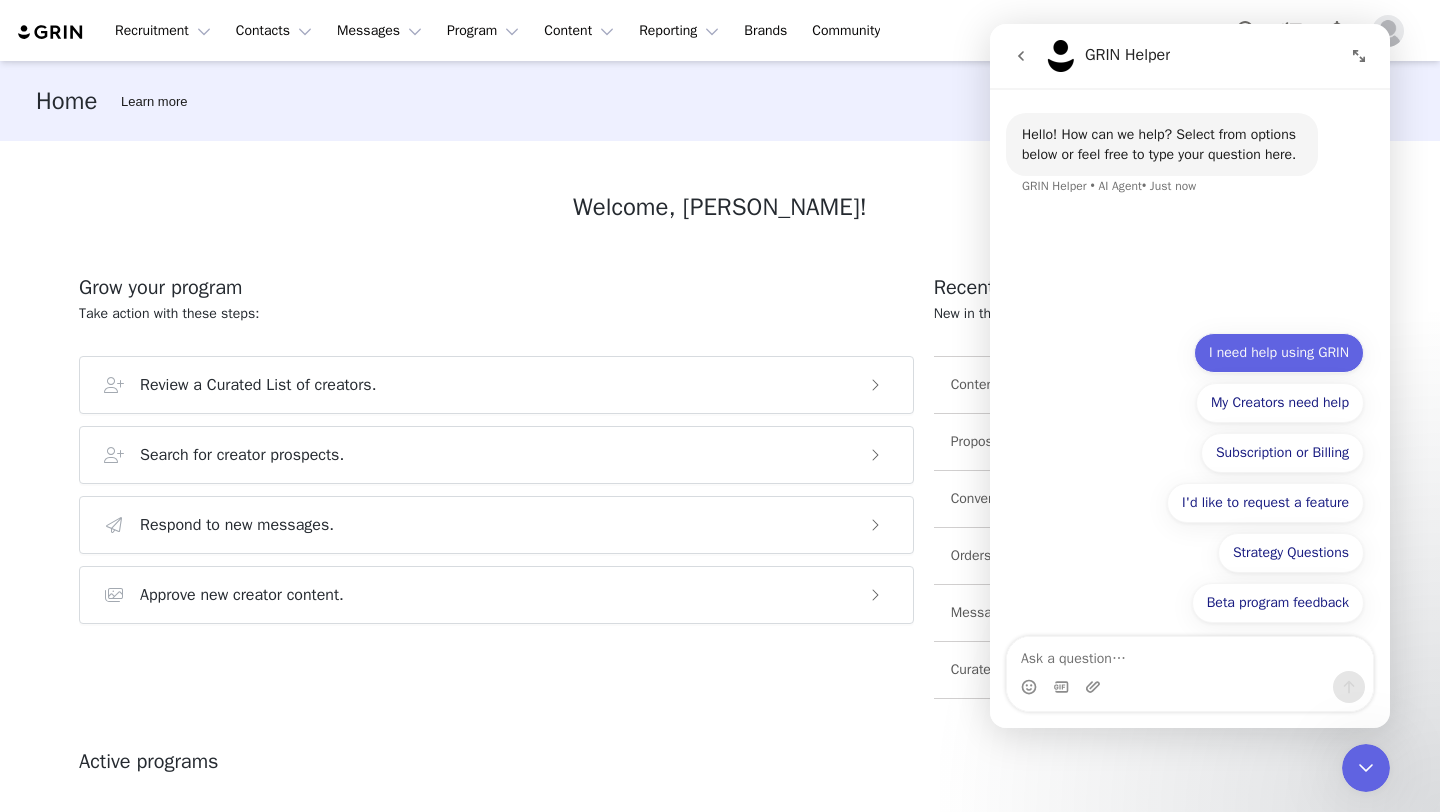 click on "I need help using GRIN" at bounding box center [1279, 353] 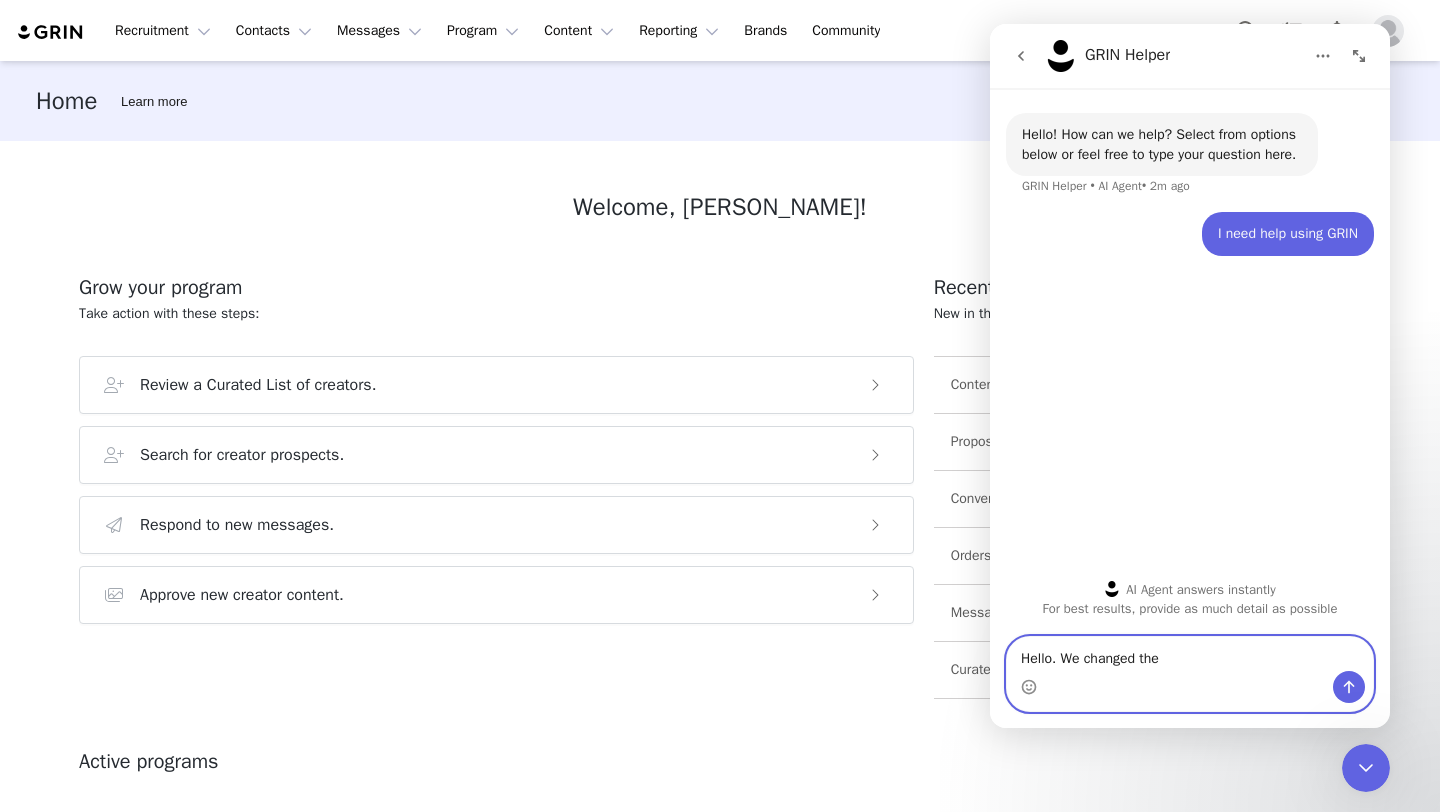 drag, startPoint x: 1147, startPoint y: 662, endPoint x: 1243, endPoint y: 662, distance: 96 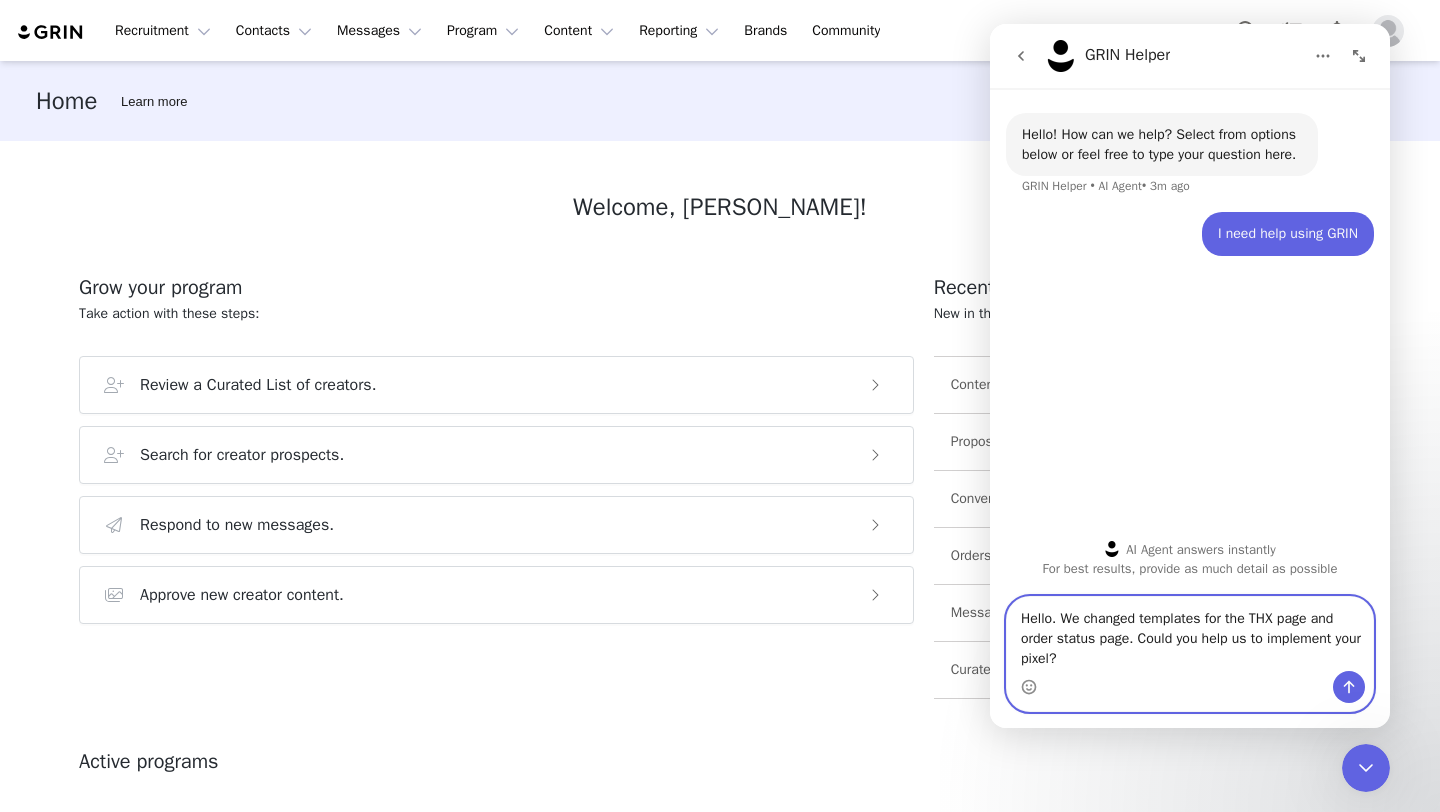 paste 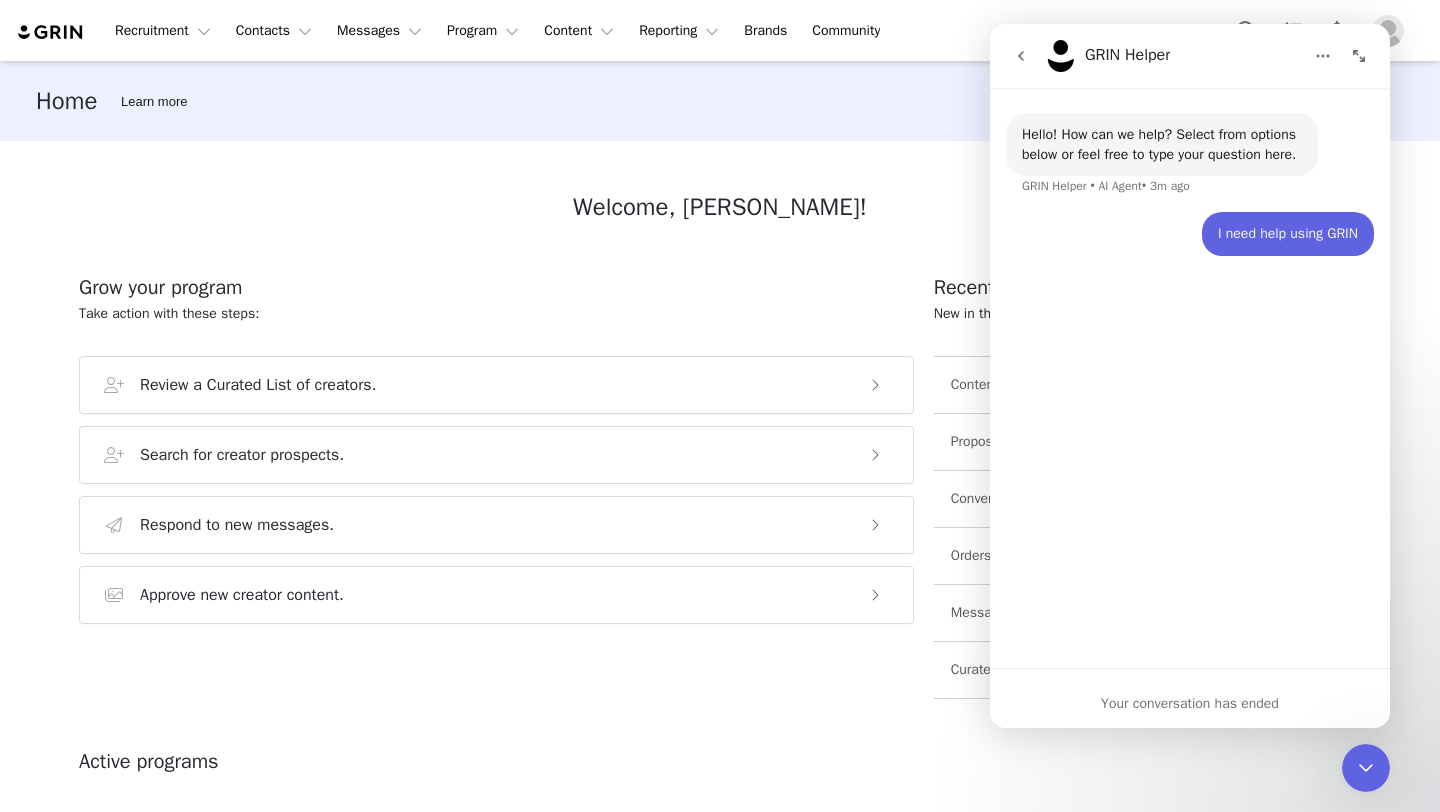click 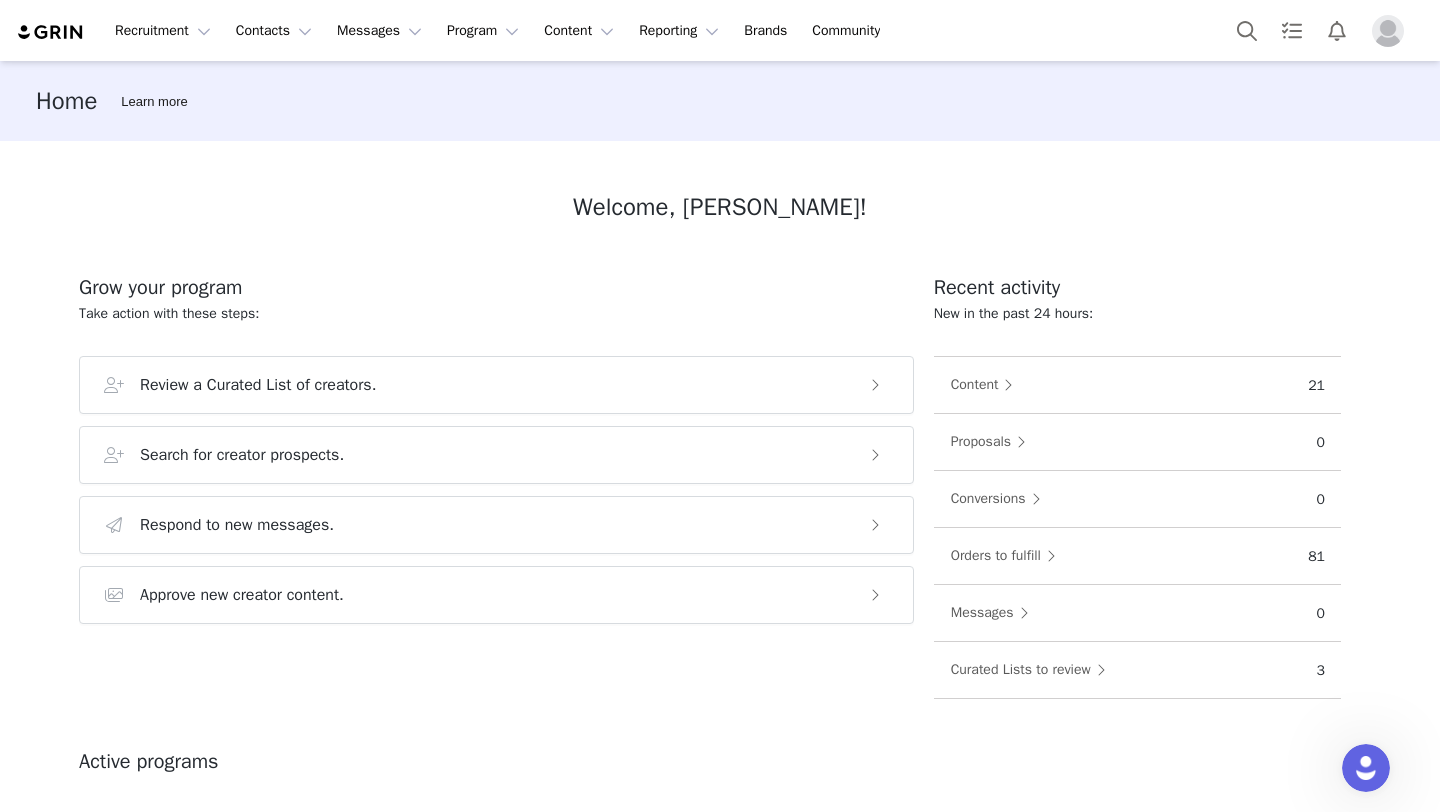 scroll, scrollTop: 0, scrollLeft: 0, axis: both 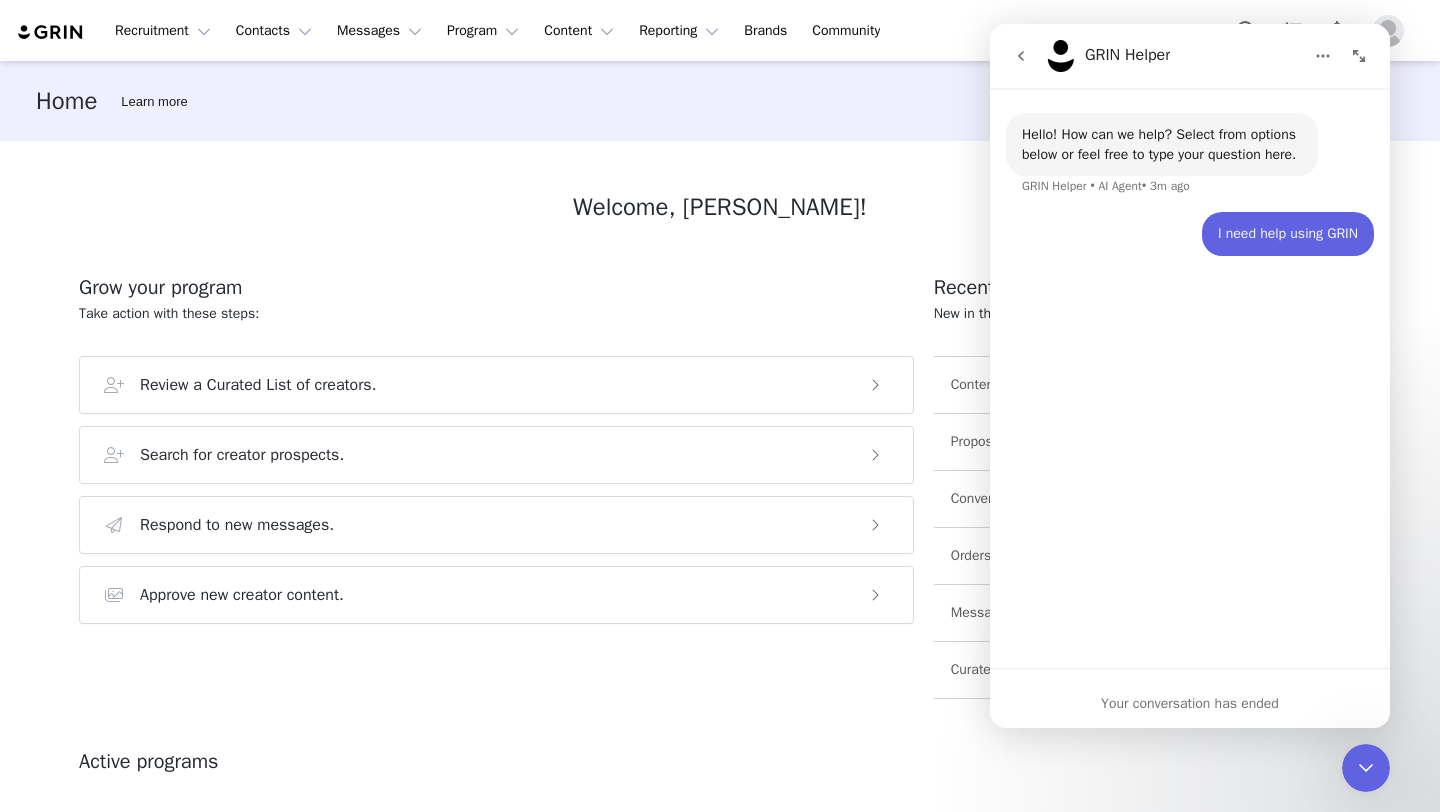 click 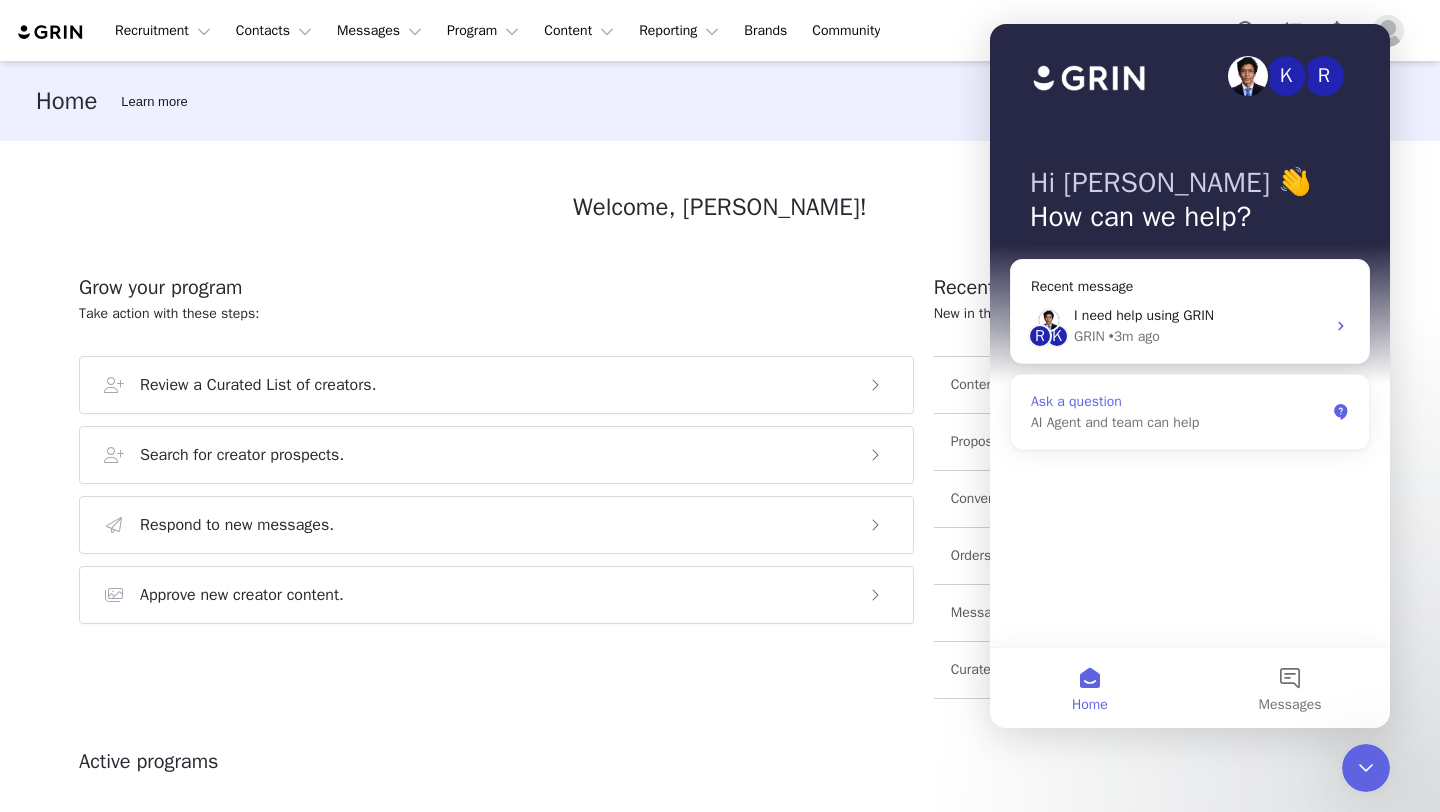 click on "AI Agent and team can help" at bounding box center [1178, 422] 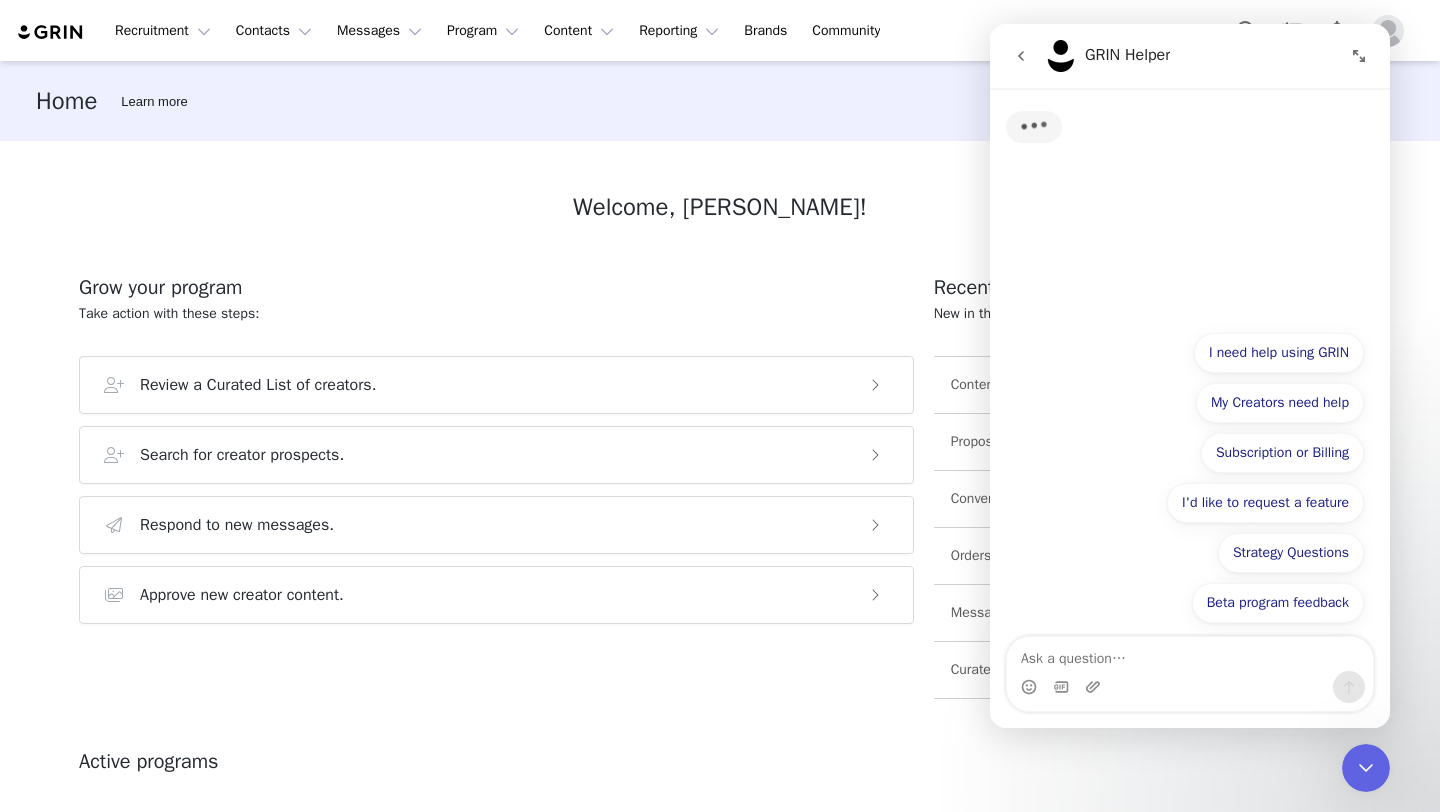 click 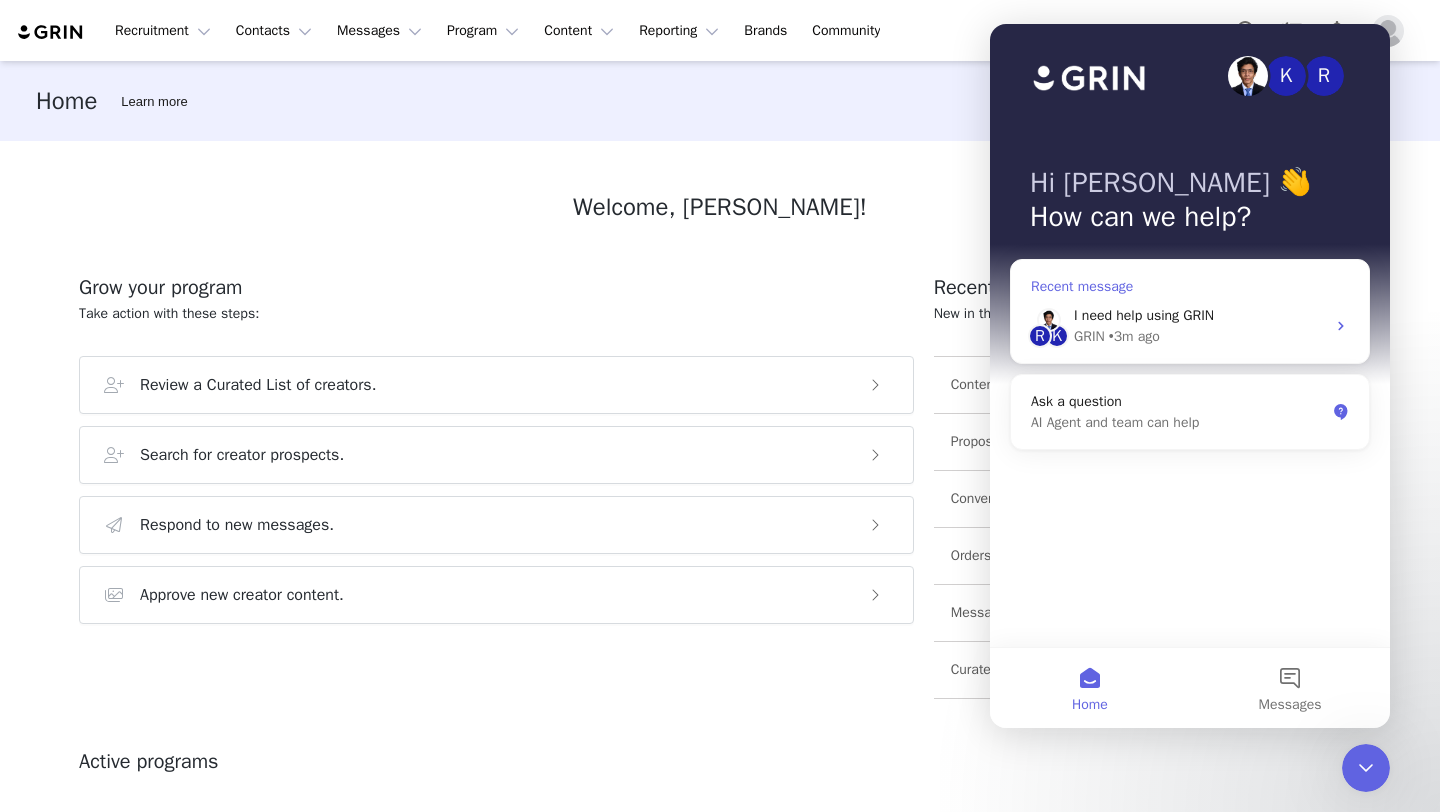 click on "R K I need help using GRIN GRIN •  3m ago" at bounding box center (1190, 326) 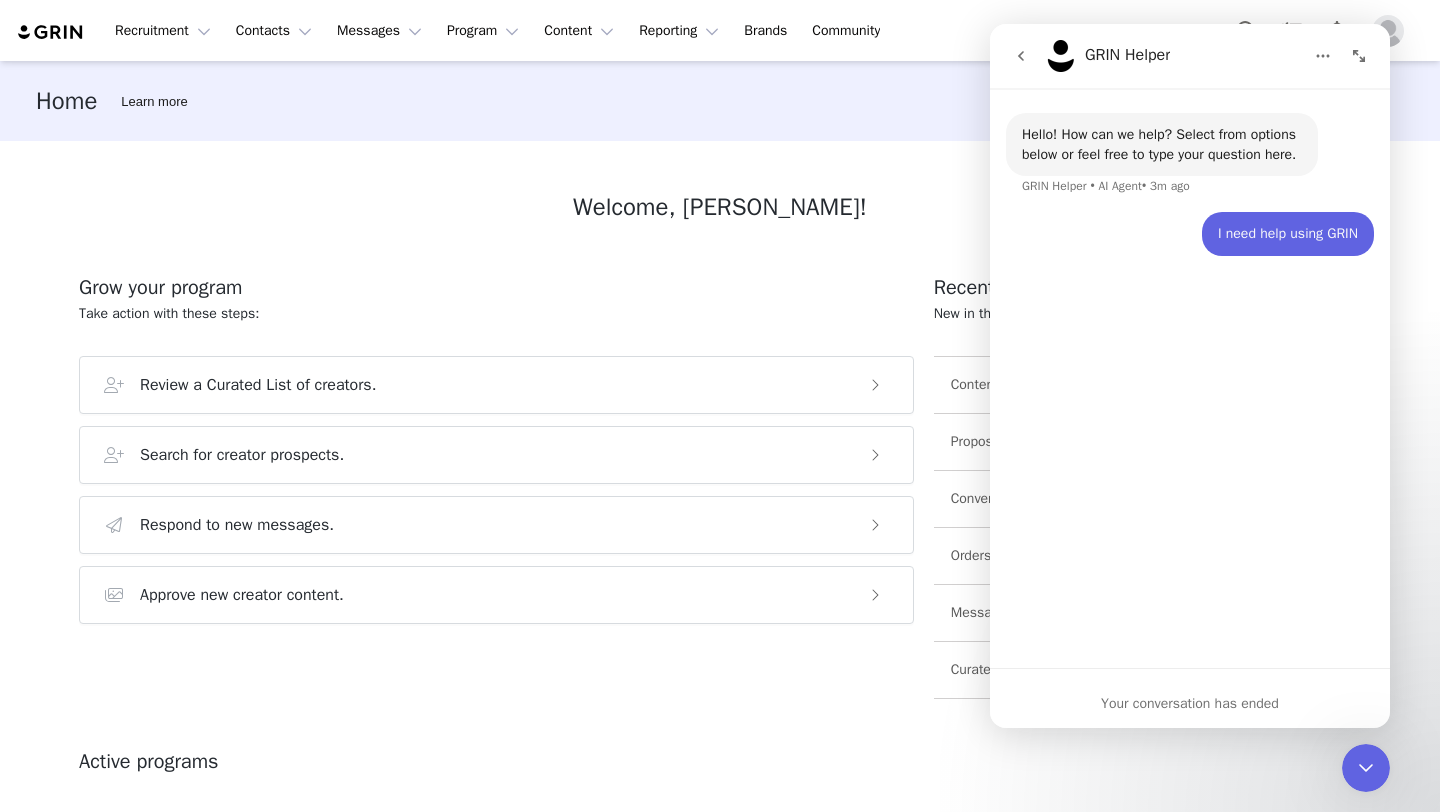 click 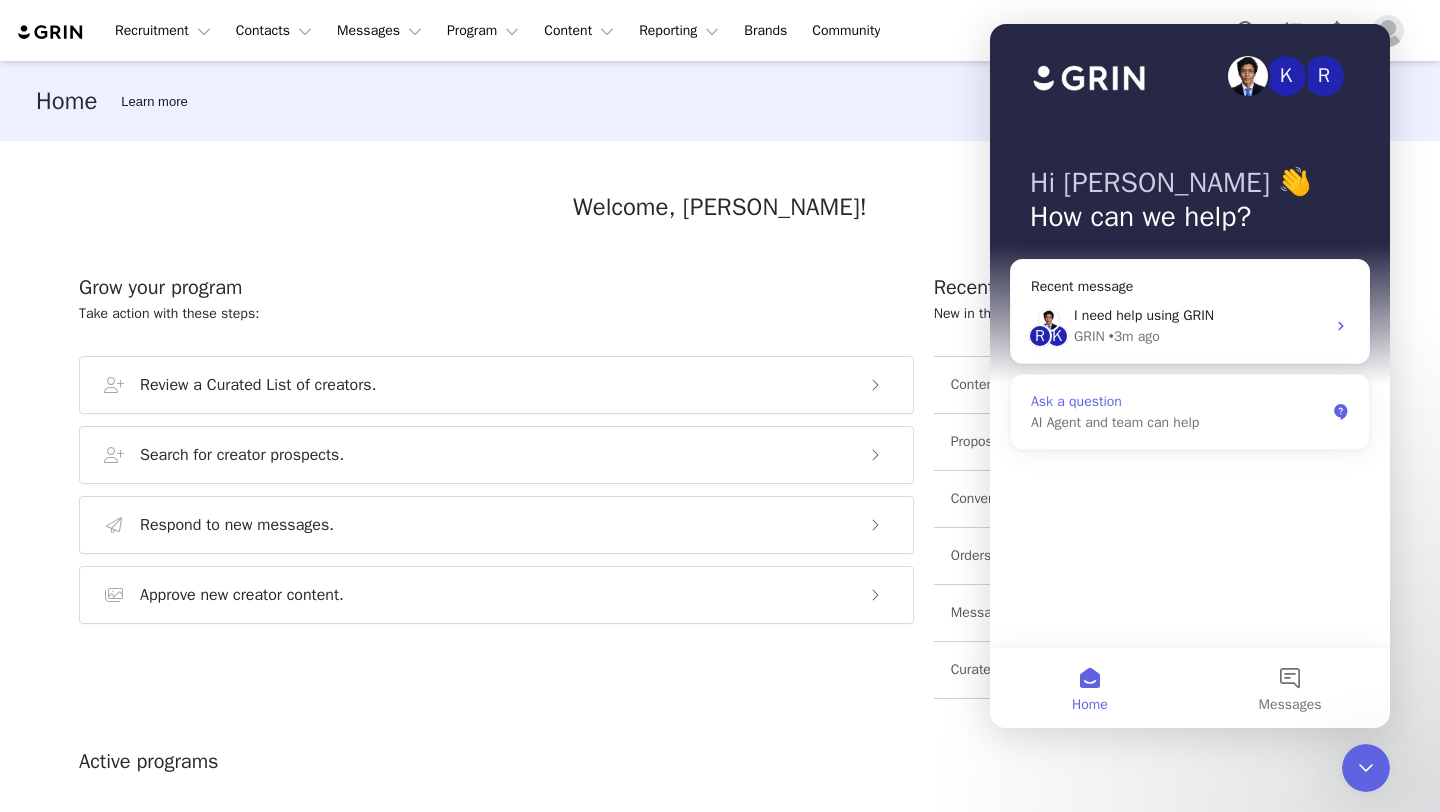 click on "Ask a question" at bounding box center (1178, 401) 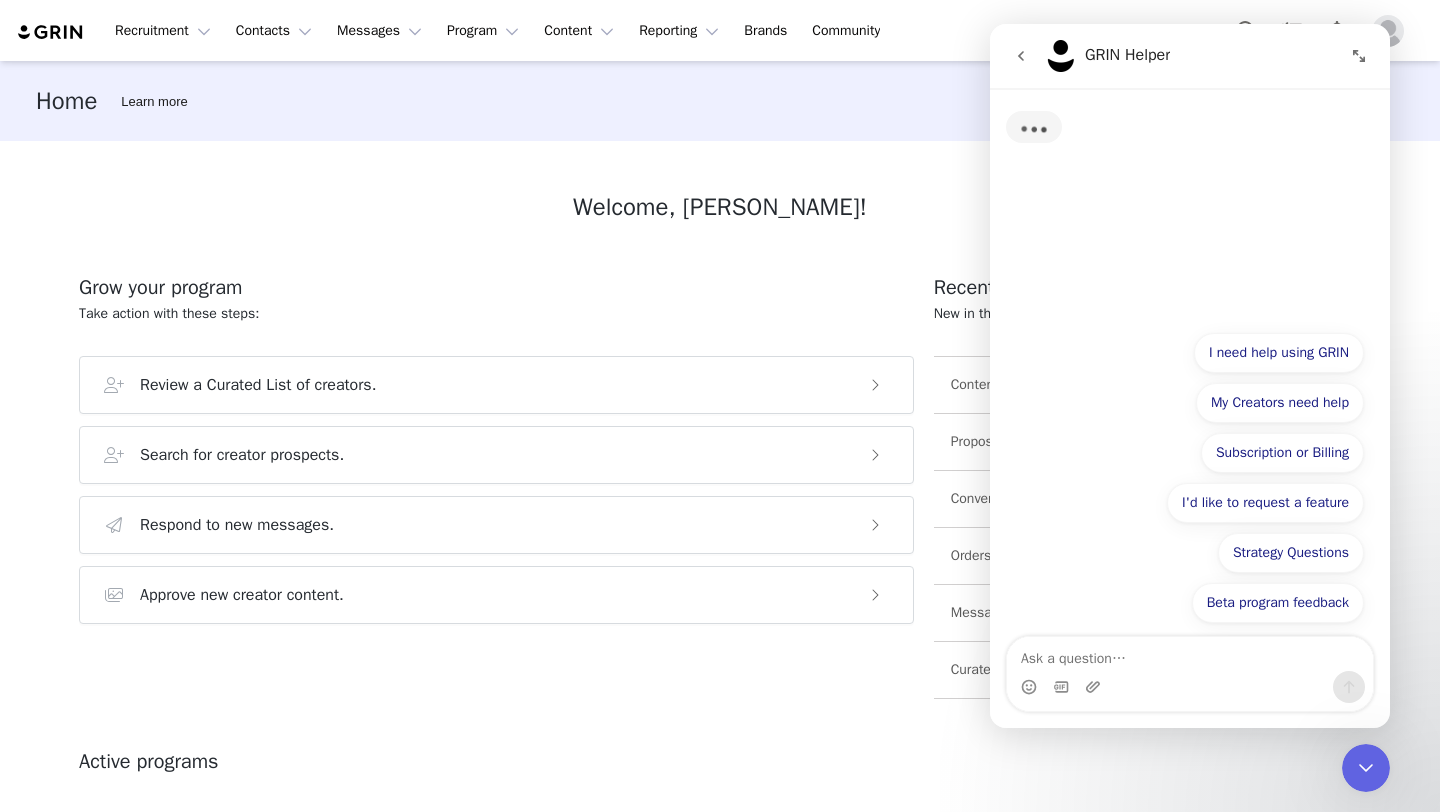 type on "Hello. We changed templates for the THX page and order status page. Could you help us implement your pixel?" 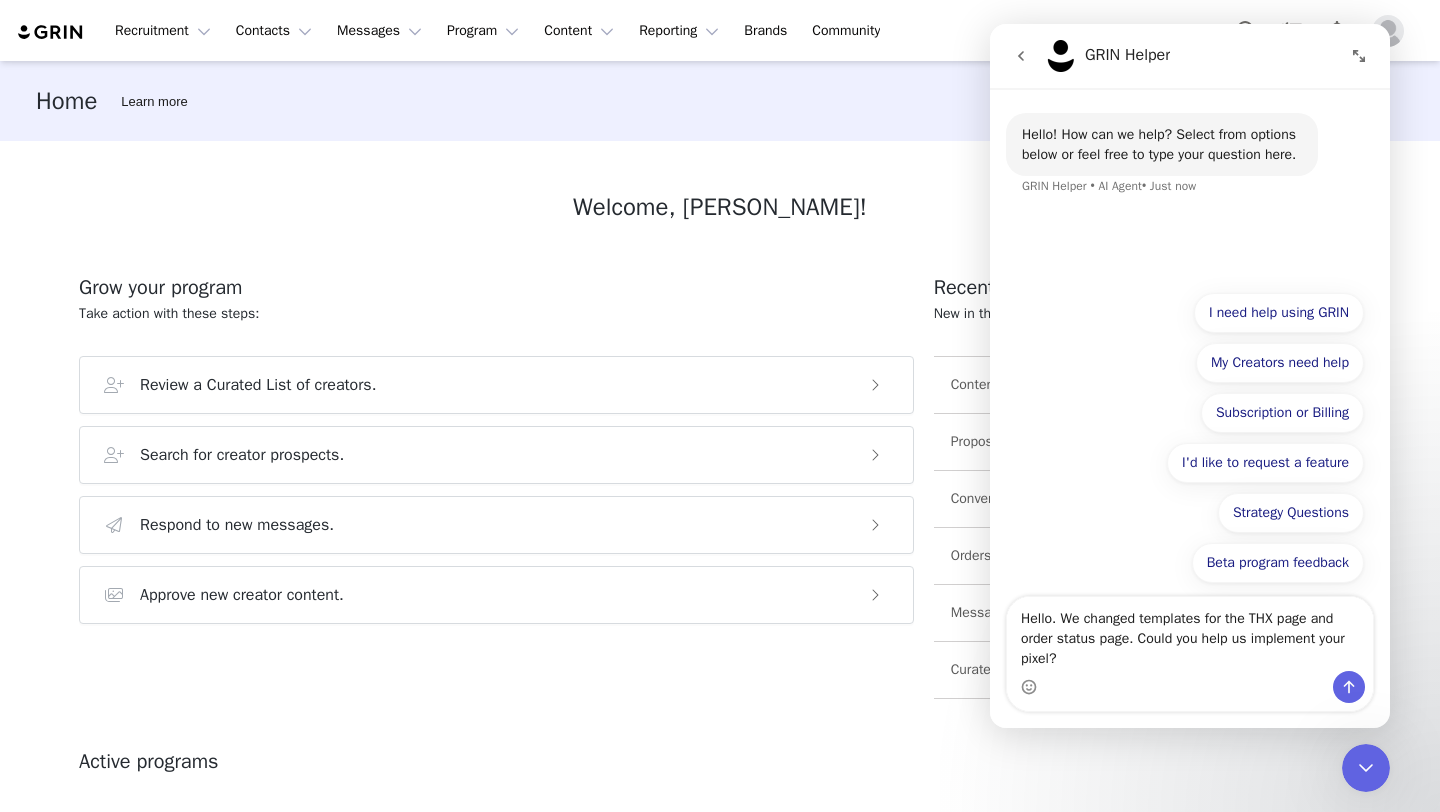 type 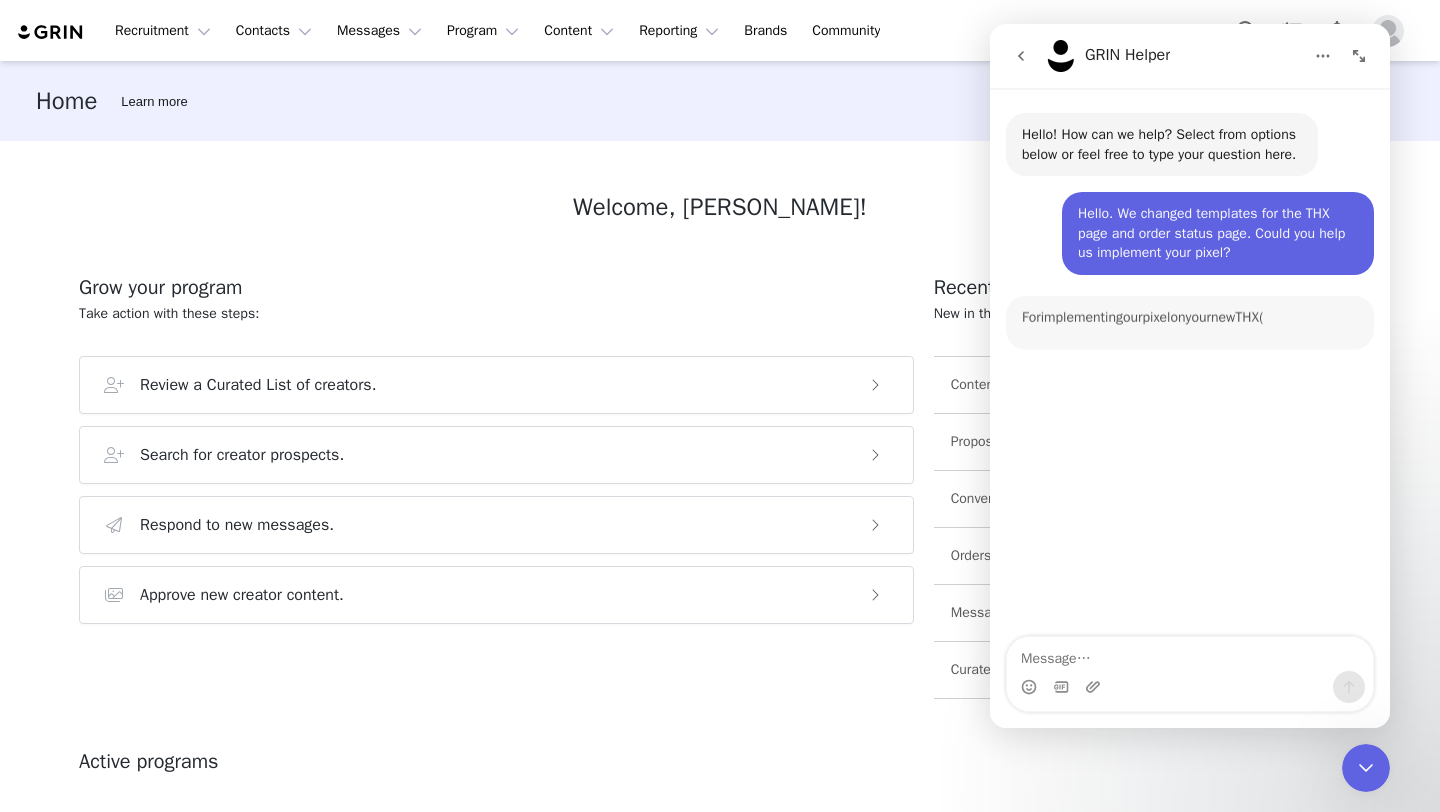 scroll, scrollTop: 3, scrollLeft: 0, axis: vertical 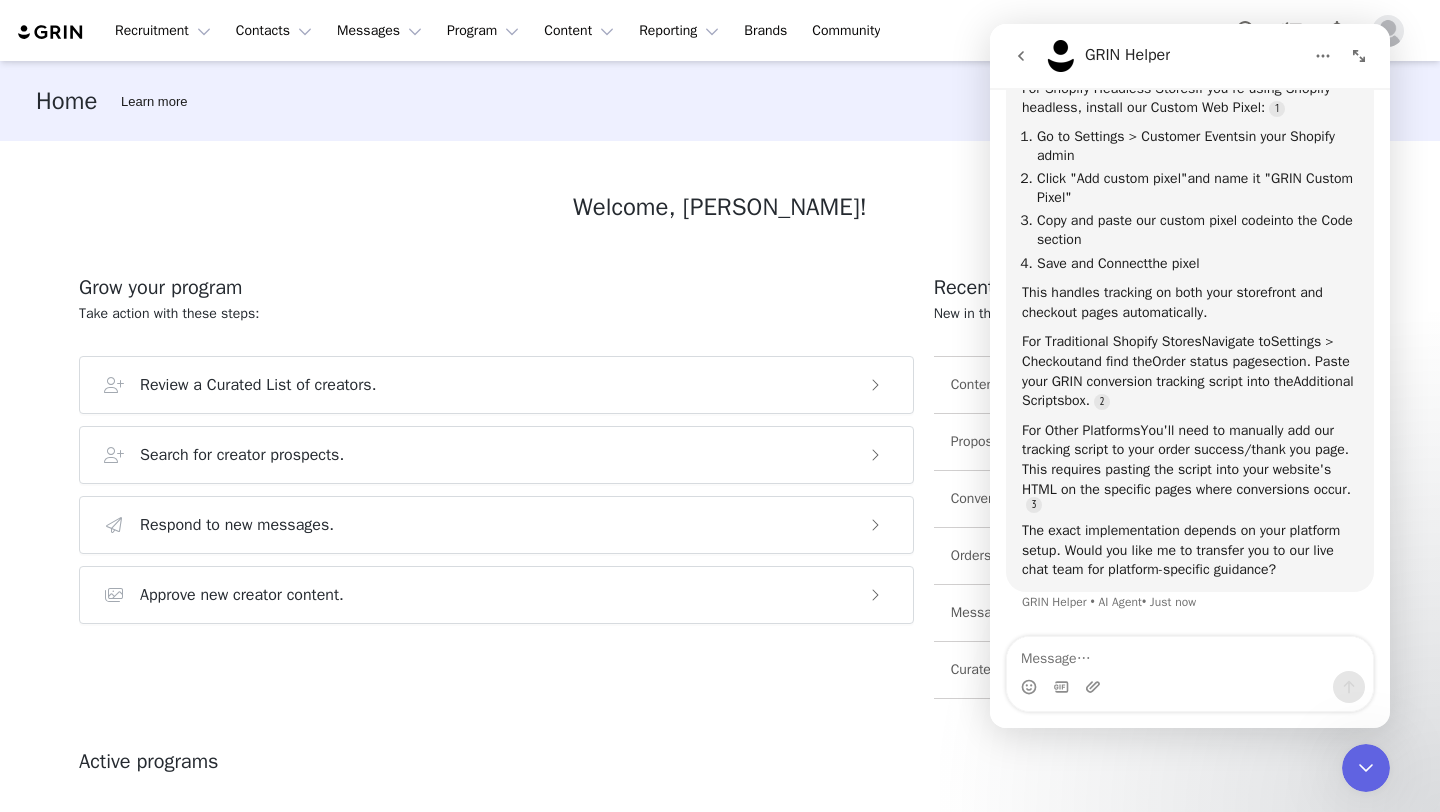 type on "С" 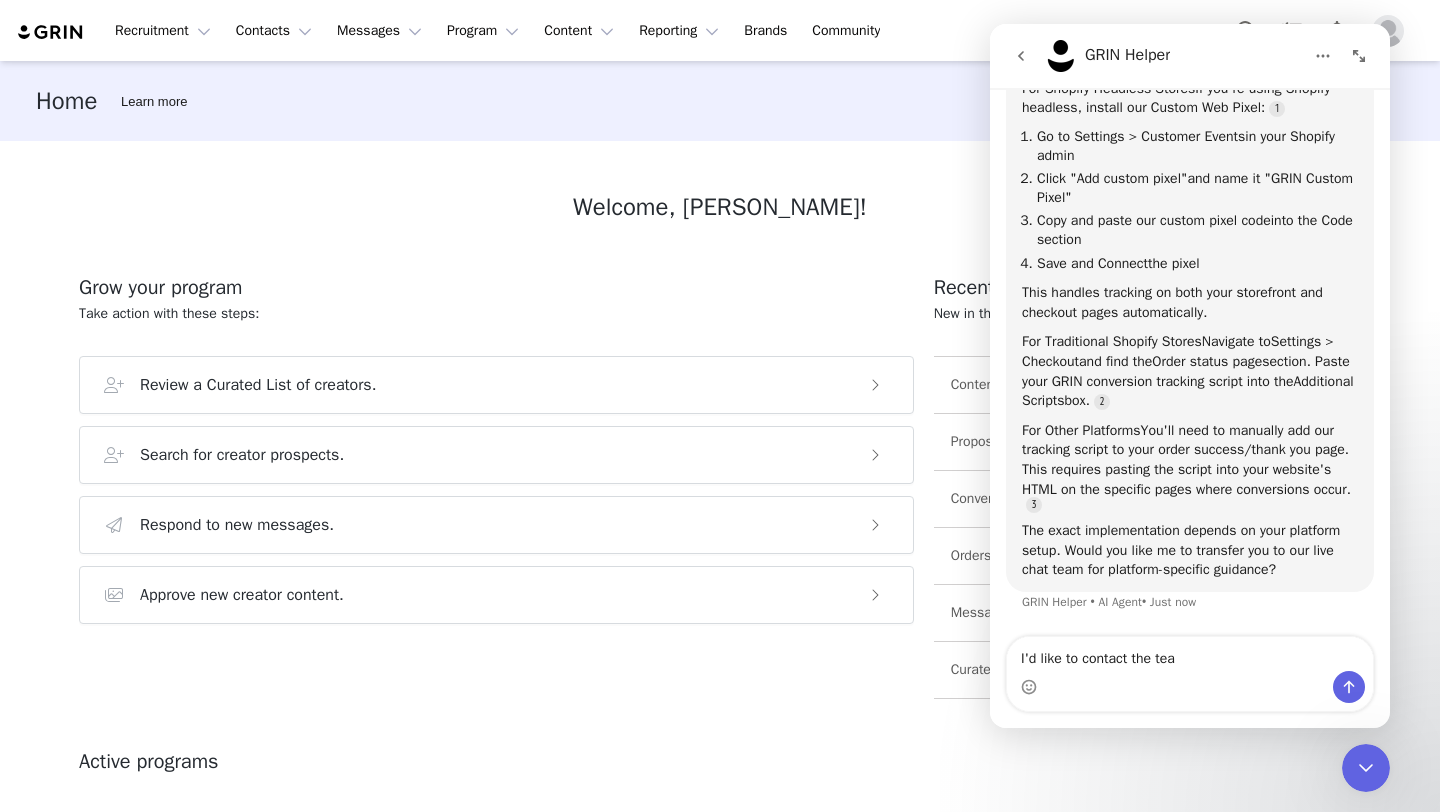 type on "I'd like to contact the team" 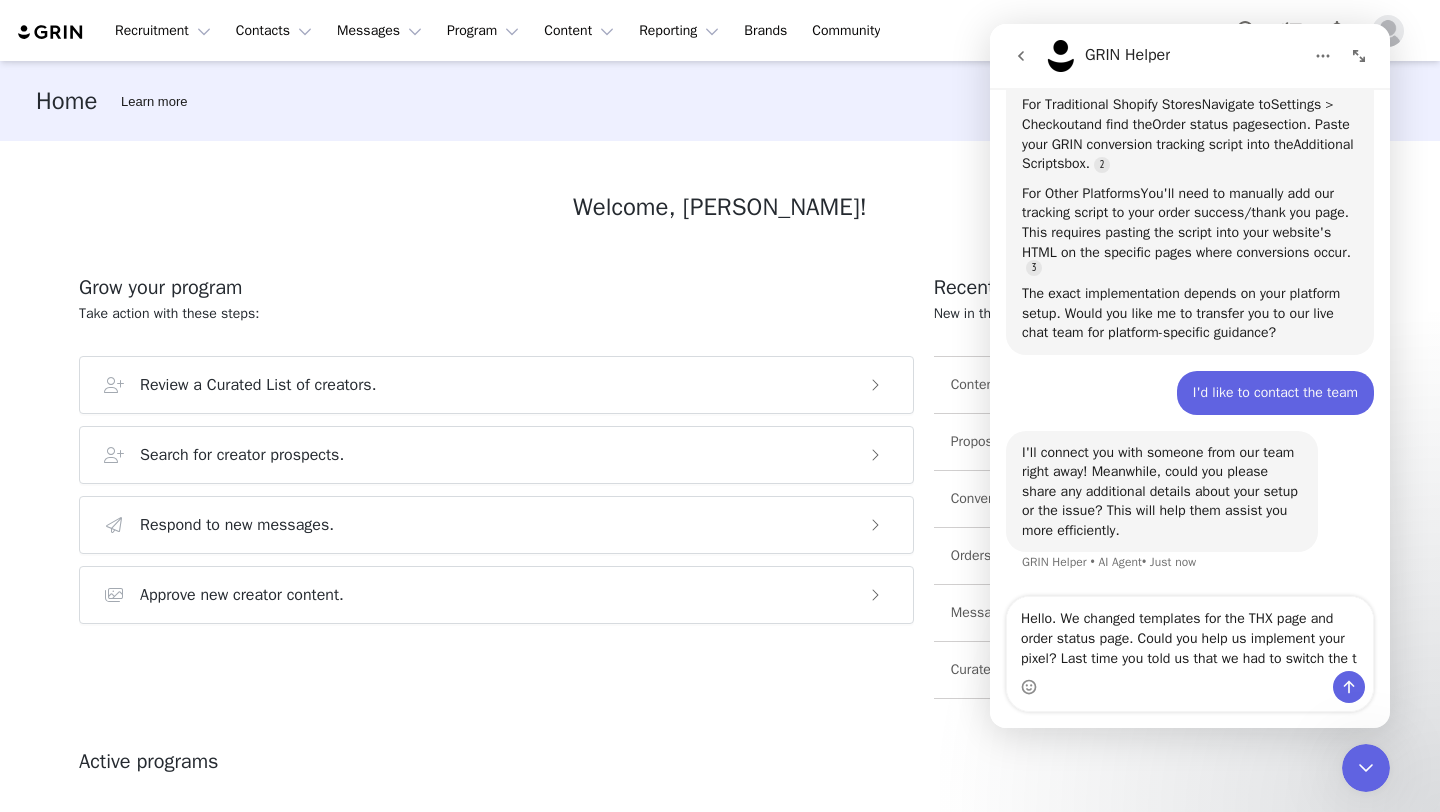 scroll, scrollTop: 574, scrollLeft: 0, axis: vertical 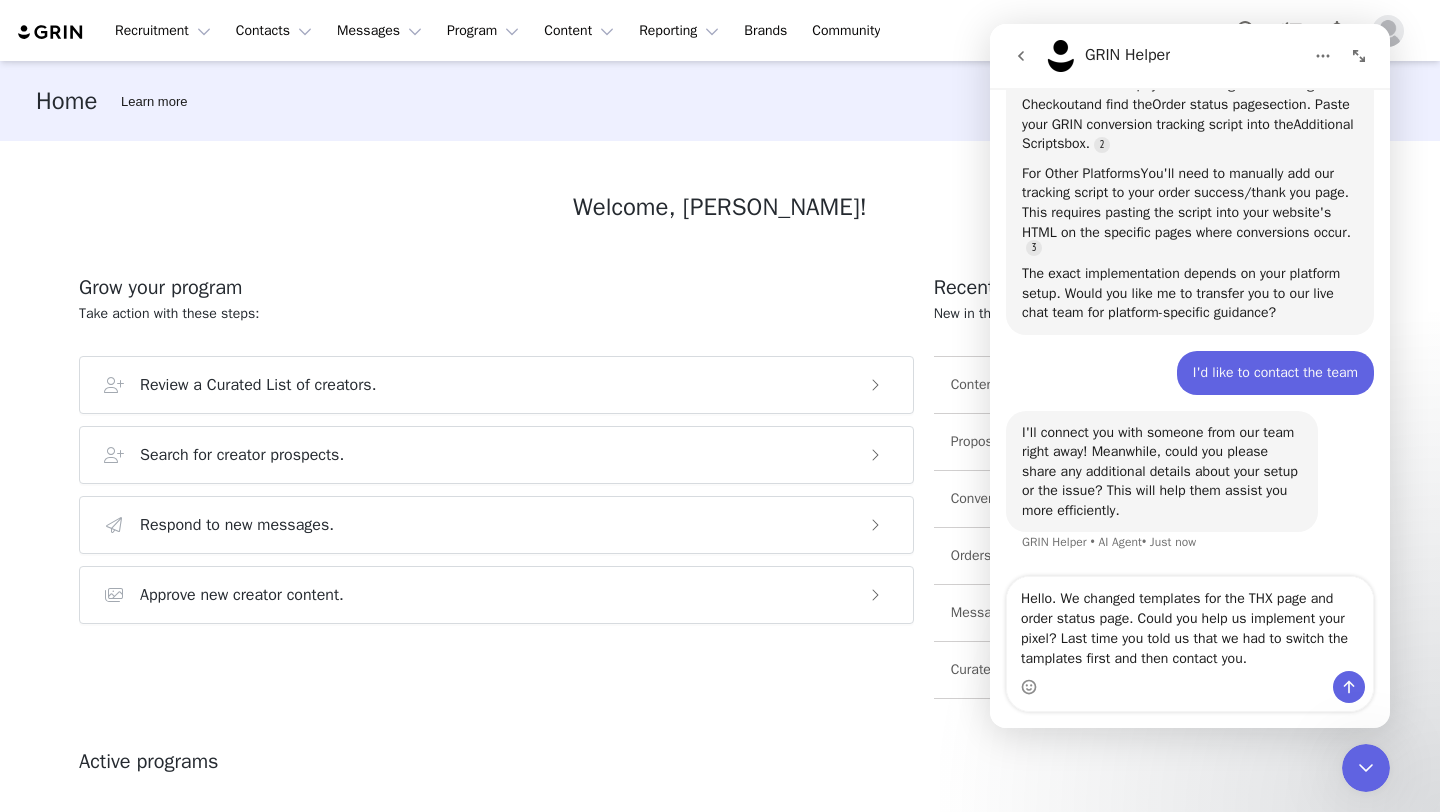 click on "Hello. We changed templates for the THX page and order status page. Could you help us implement your pixel? Last time you told us that we had to switch the tamplates first and then contact you." at bounding box center (1190, 624) 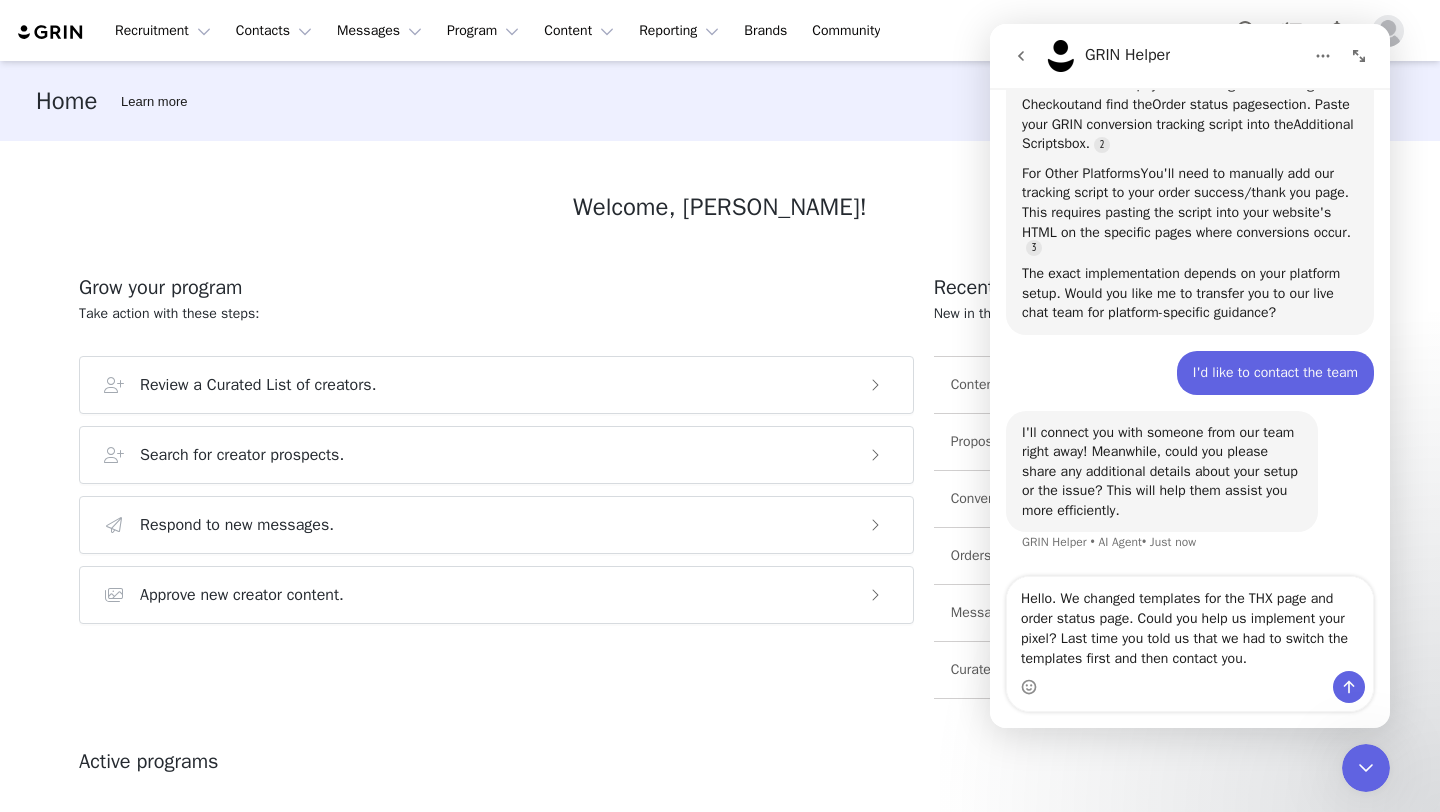 type on "Hello. We changed templates for the THX page and order status page. Could you help us implement your pixel? Last time you told us that we had to switch the templates first and then contact you." 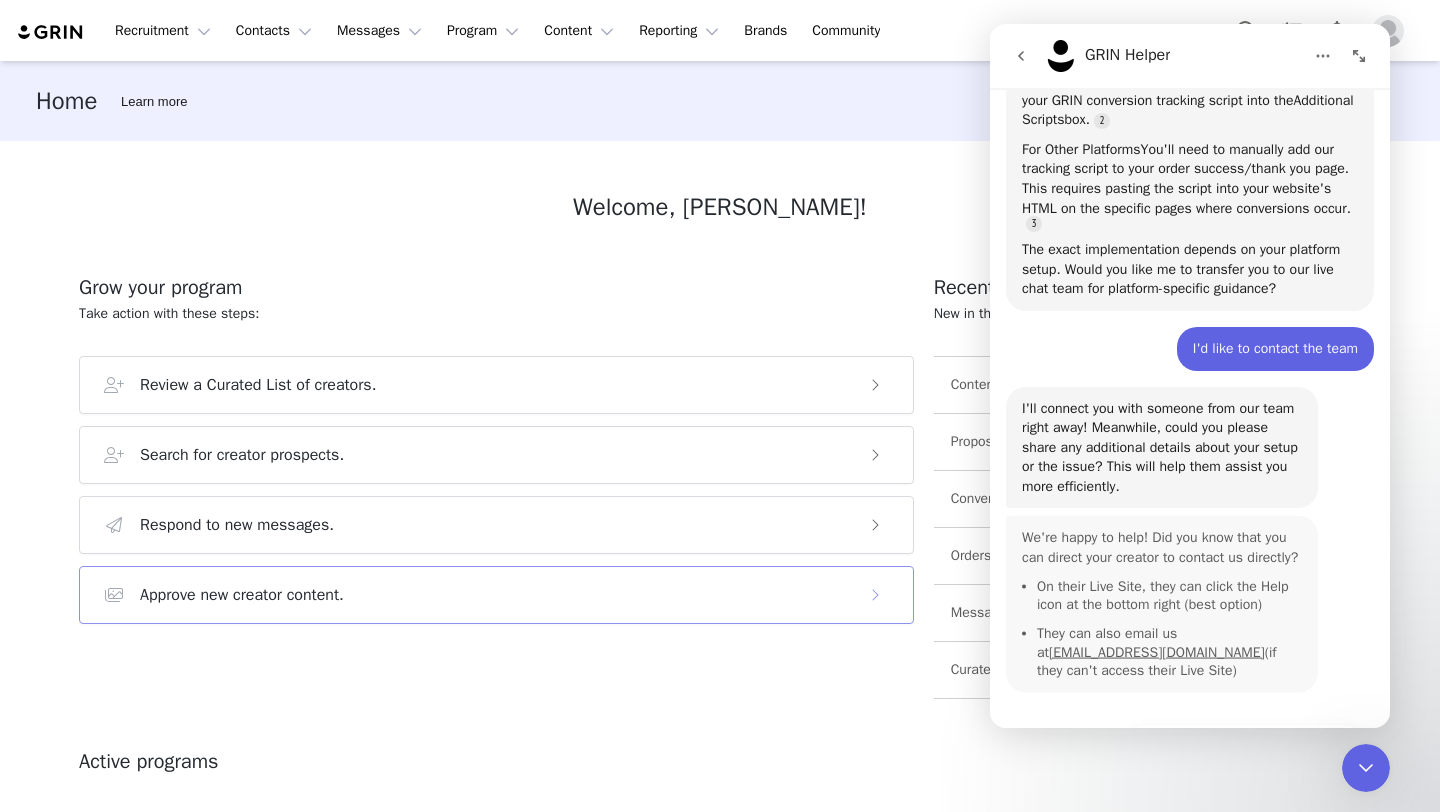 scroll, scrollTop: 0, scrollLeft: 0, axis: both 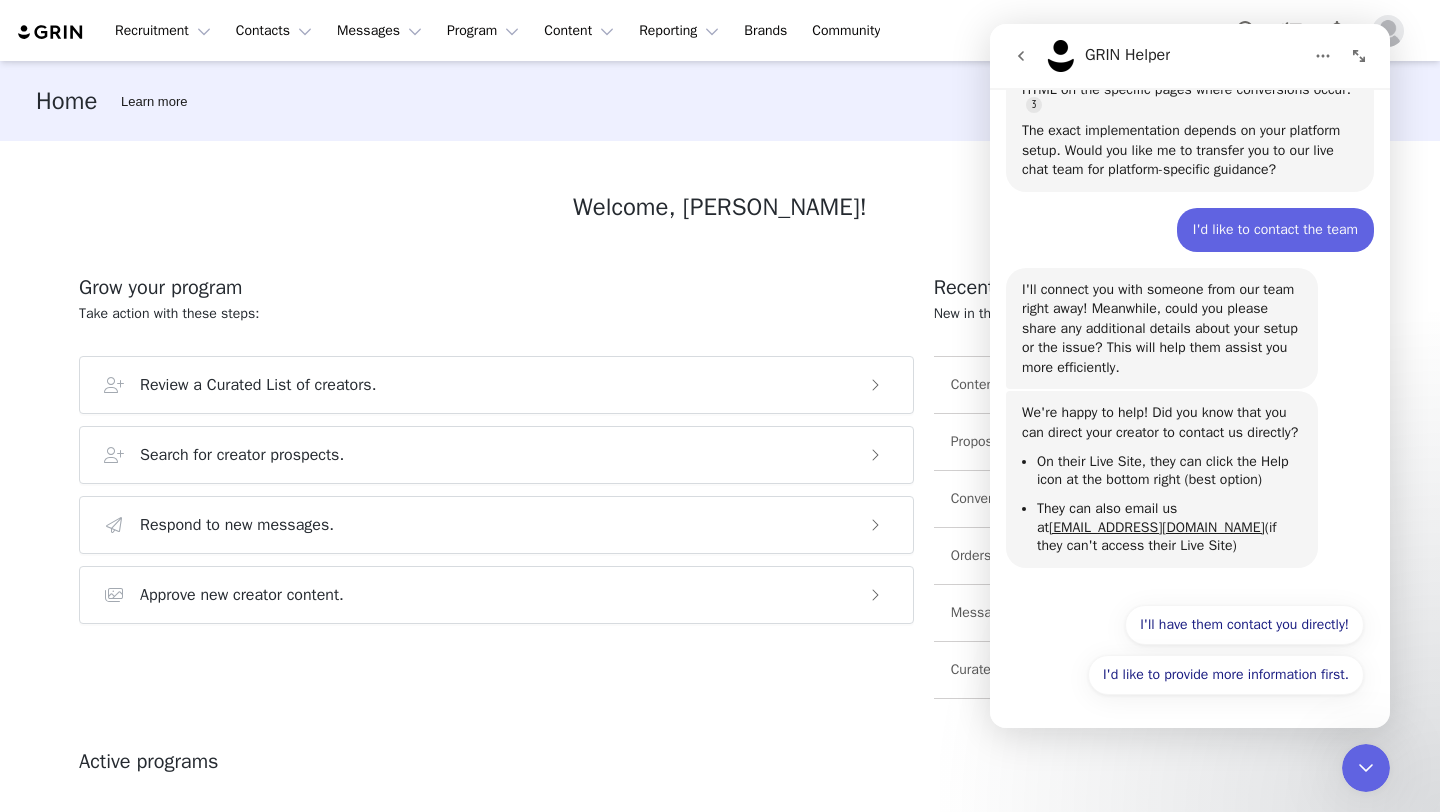 click on "We're happy to help! Did you know that you can direct your creator to contact us directly?" at bounding box center (1162, 422) 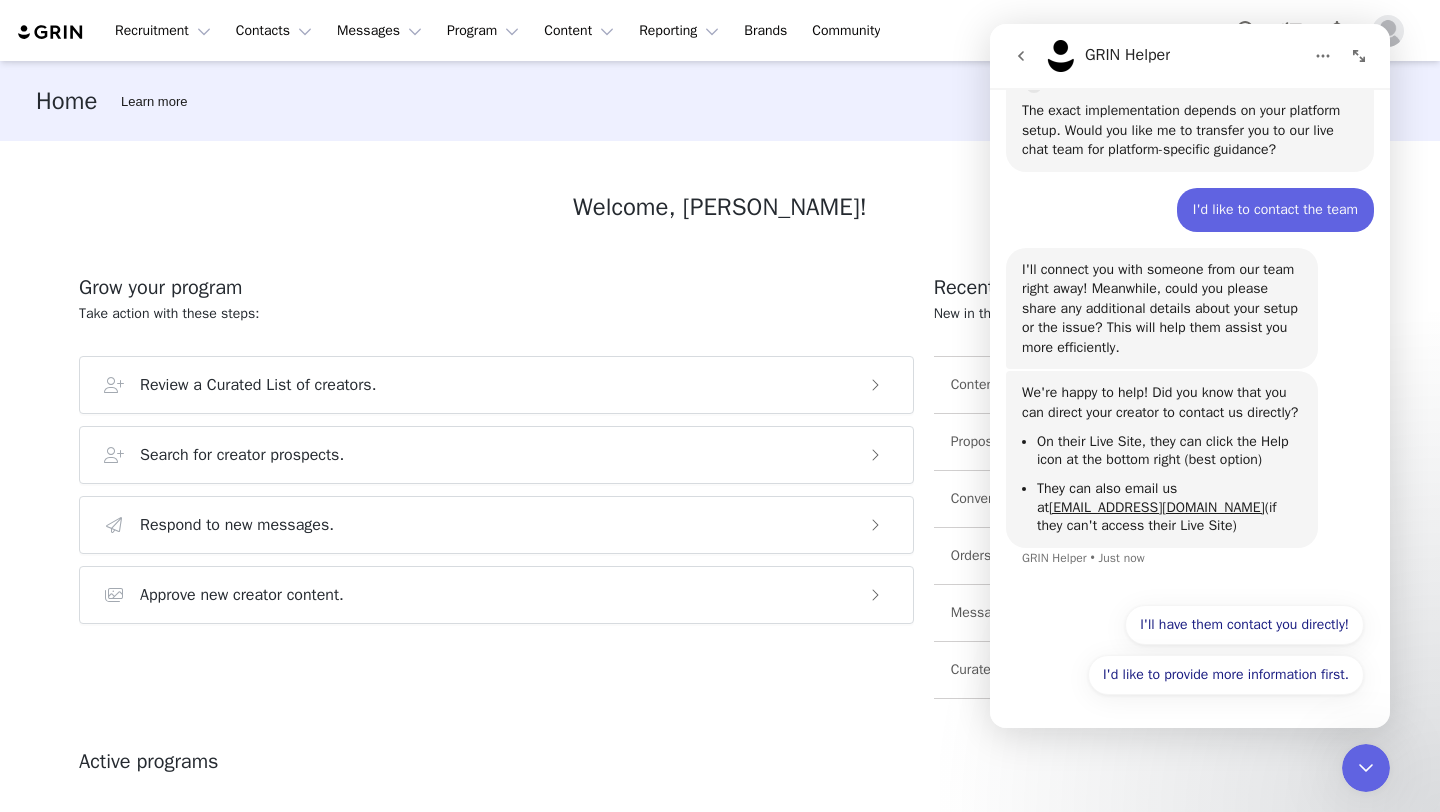 scroll, scrollTop: 759, scrollLeft: 0, axis: vertical 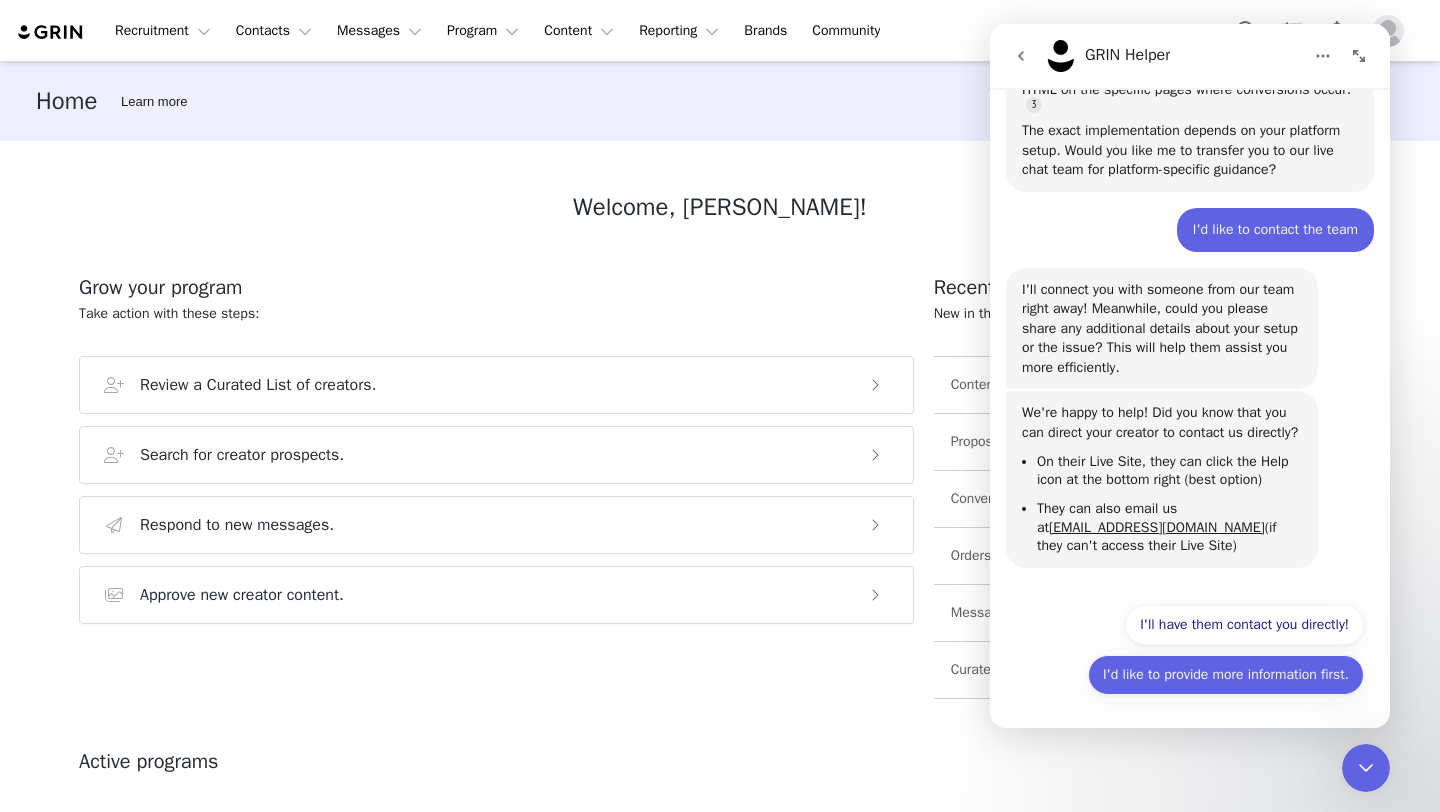 click on "I'd like to provide more information first." at bounding box center [1226, 675] 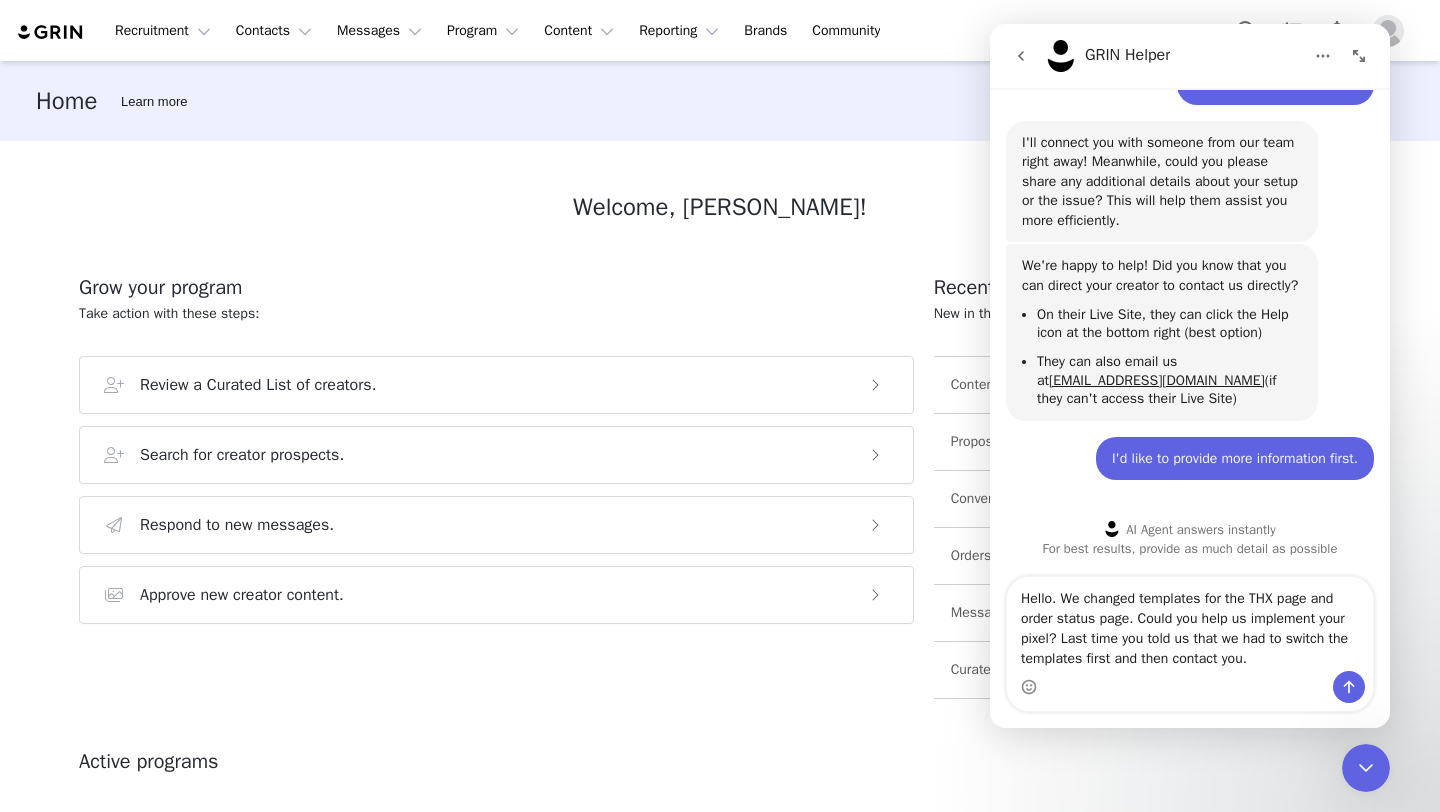 scroll, scrollTop: 887, scrollLeft: 0, axis: vertical 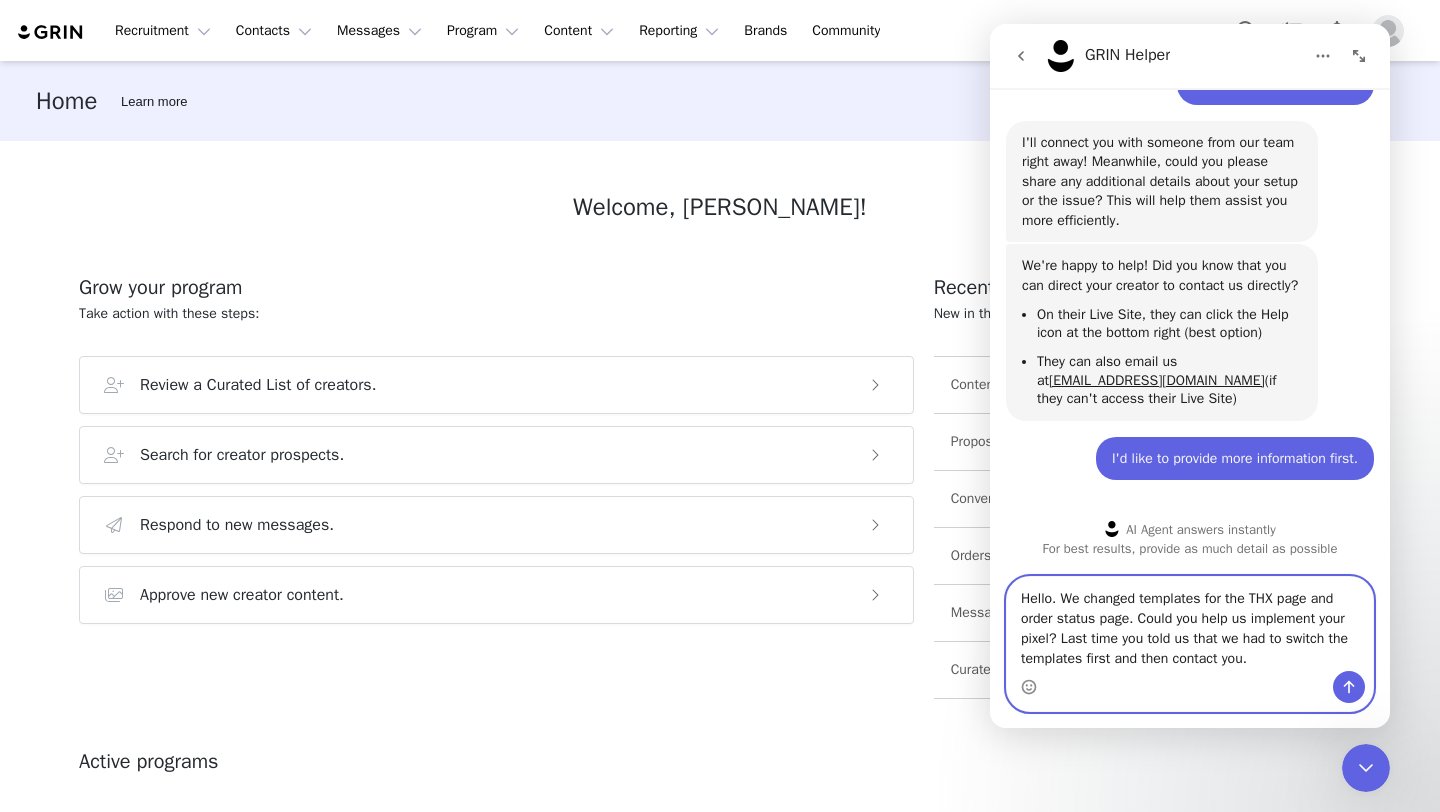 click on "Hello. We changed templates for the THX page and order status page. Could you help us implement your pixel? Last time you told us that we had to switch the templates first and then contact you." at bounding box center [1190, 624] 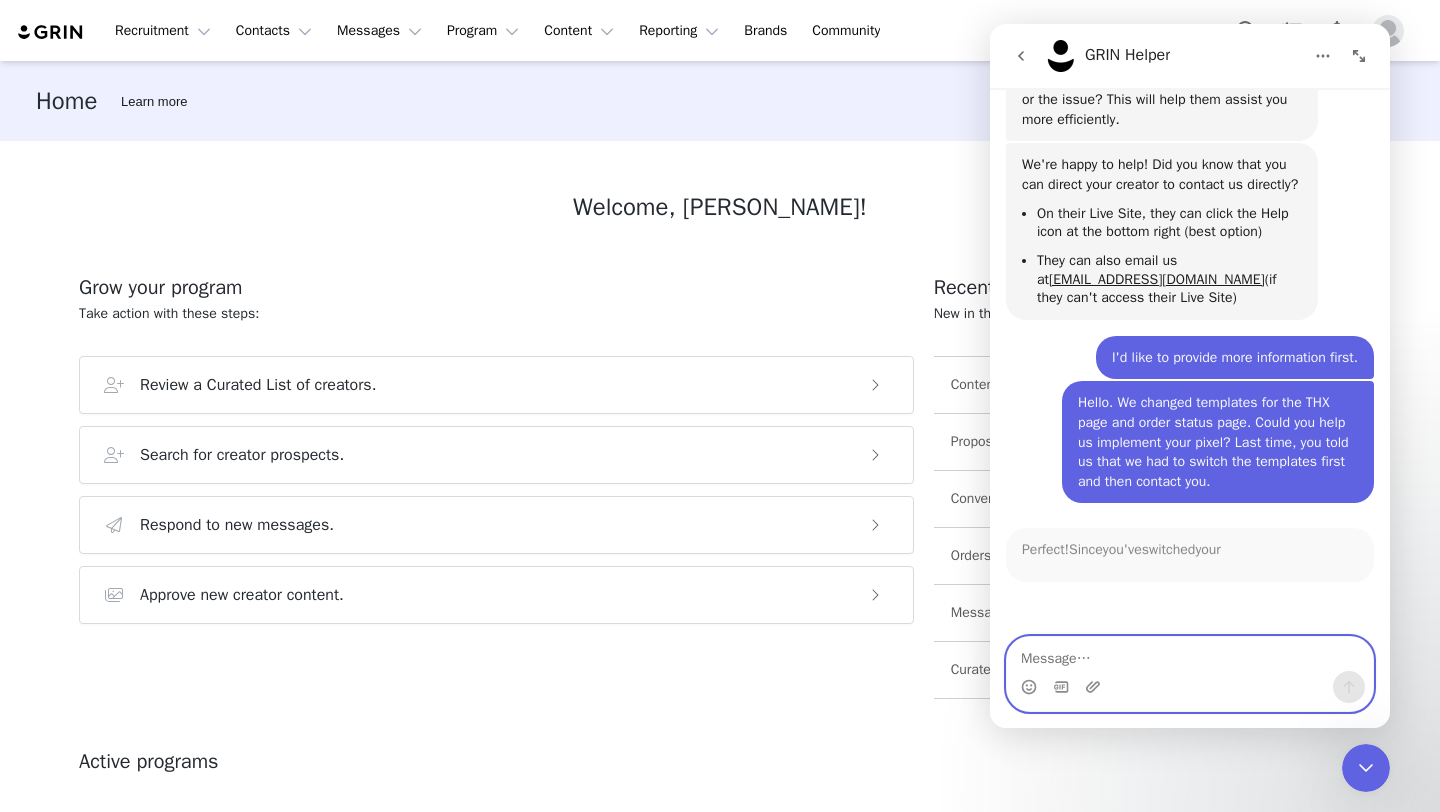 scroll, scrollTop: 951, scrollLeft: 0, axis: vertical 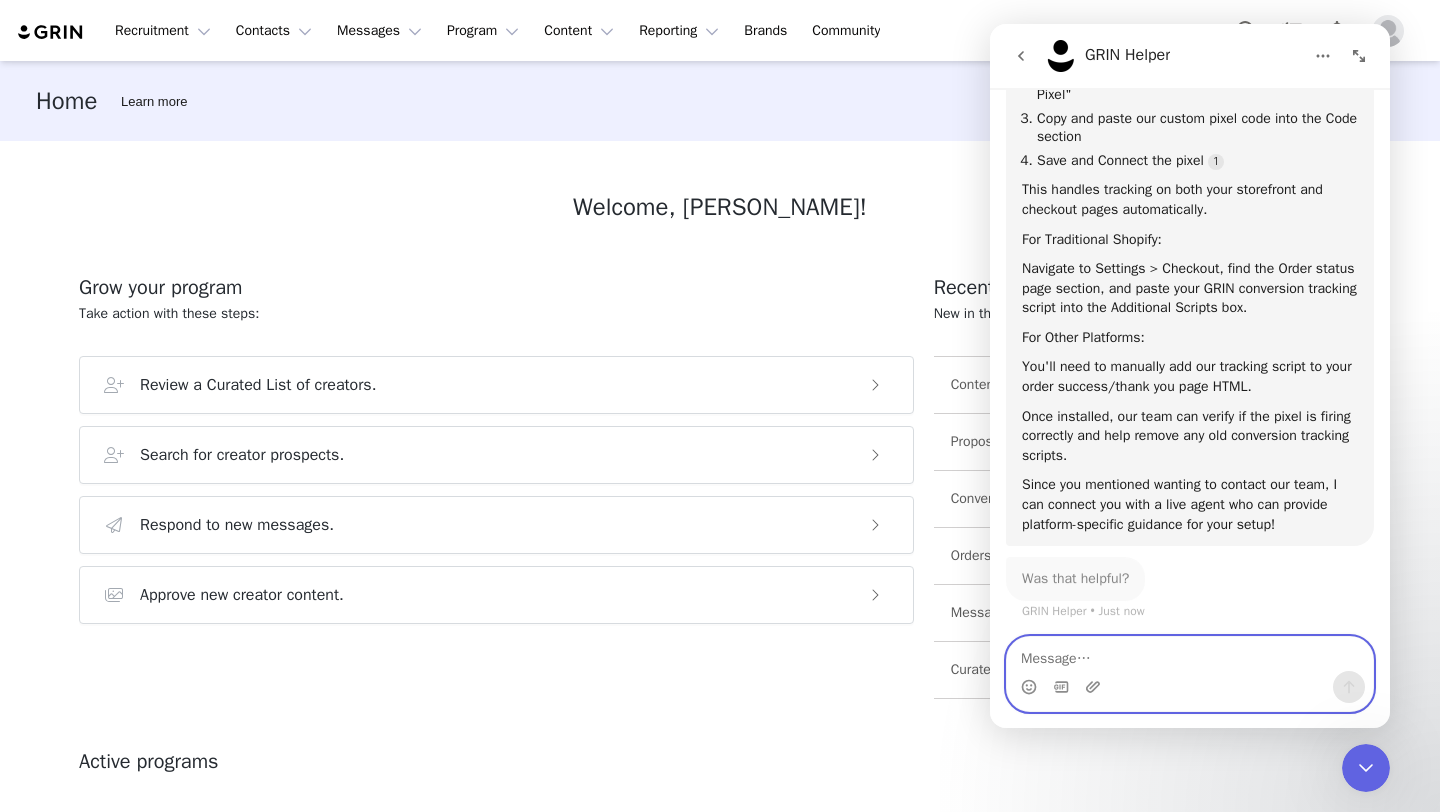 type on "I" 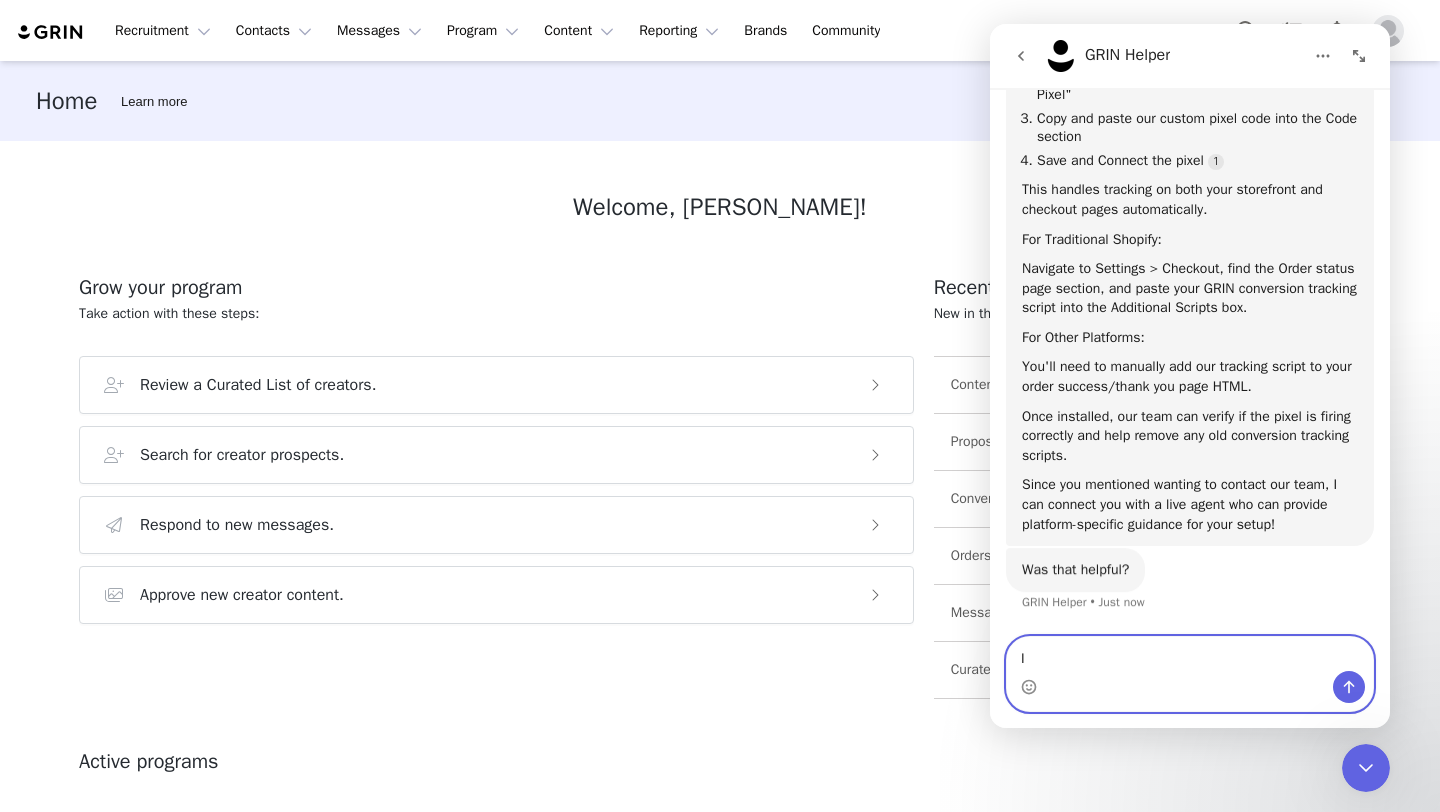 scroll, scrollTop: 1609, scrollLeft: 0, axis: vertical 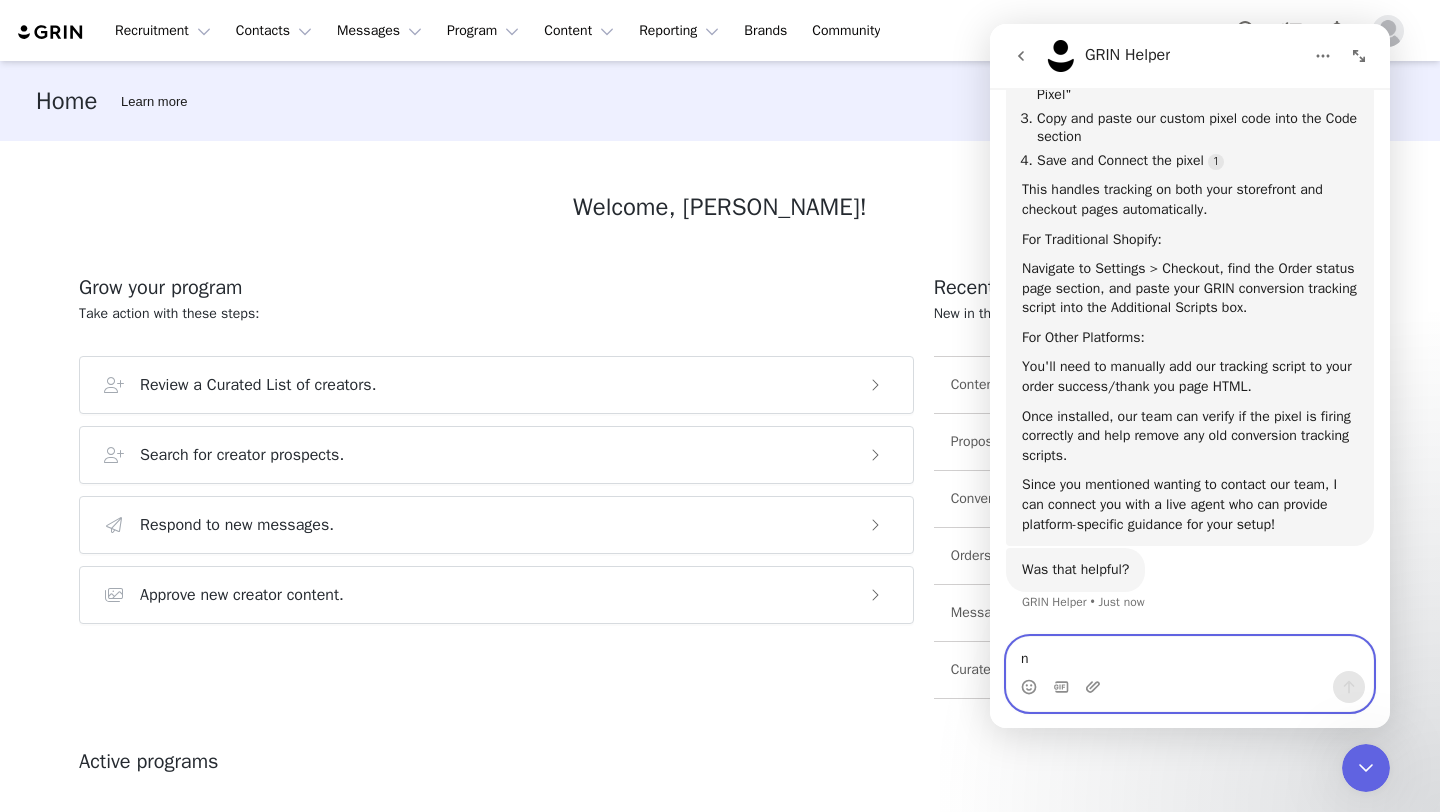 type on "no" 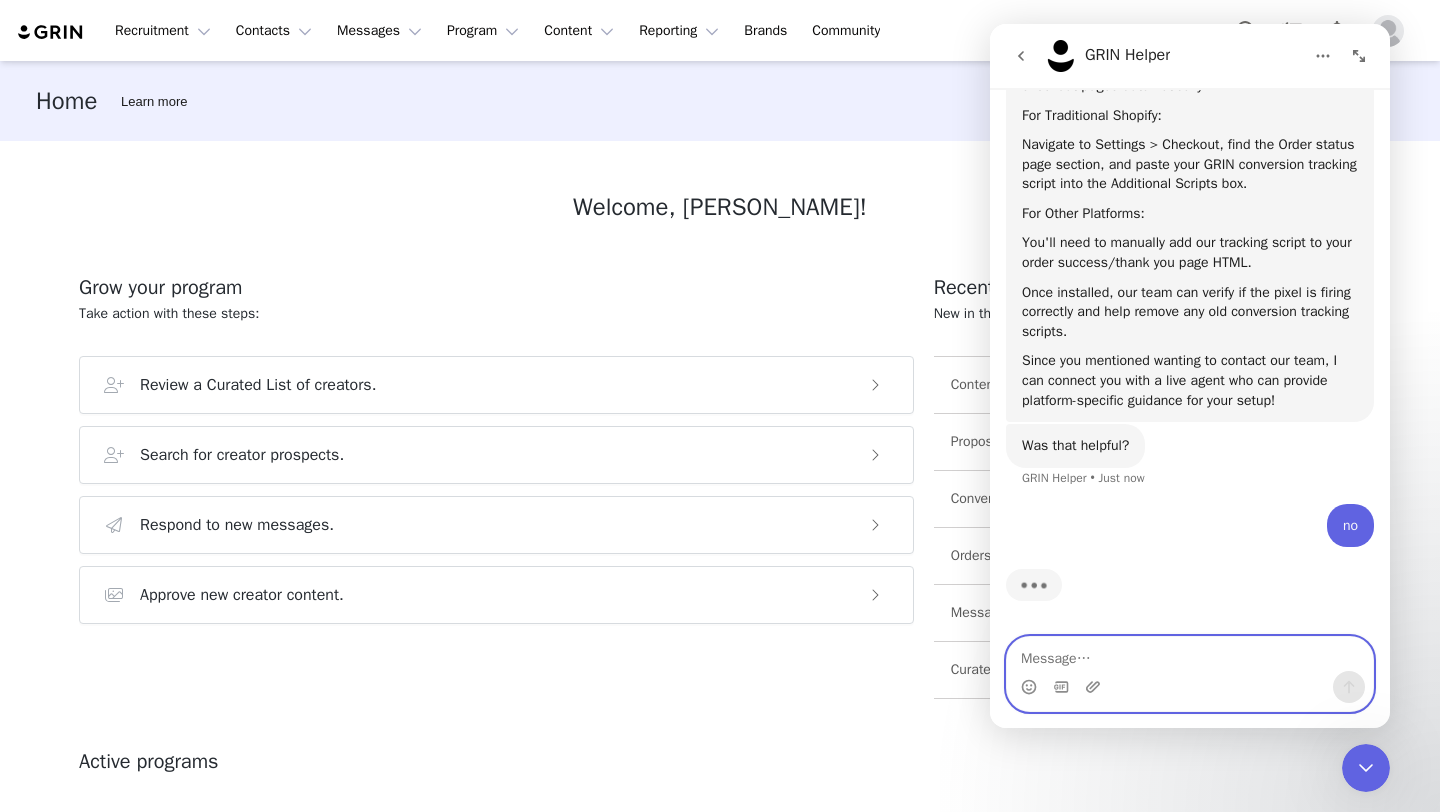 scroll, scrollTop: 1733, scrollLeft: 0, axis: vertical 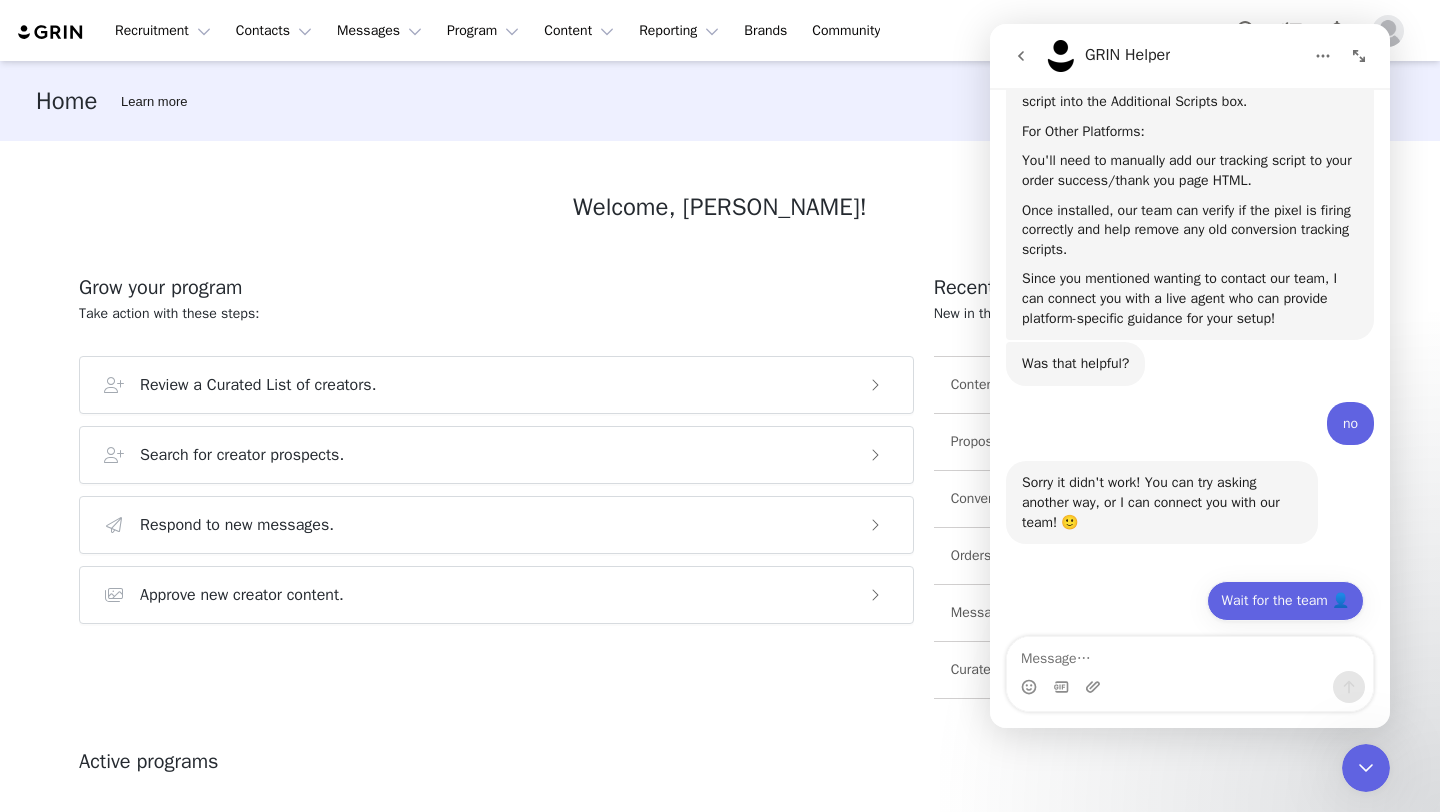 click on "Wait for the team 👤" at bounding box center [1285, 601] 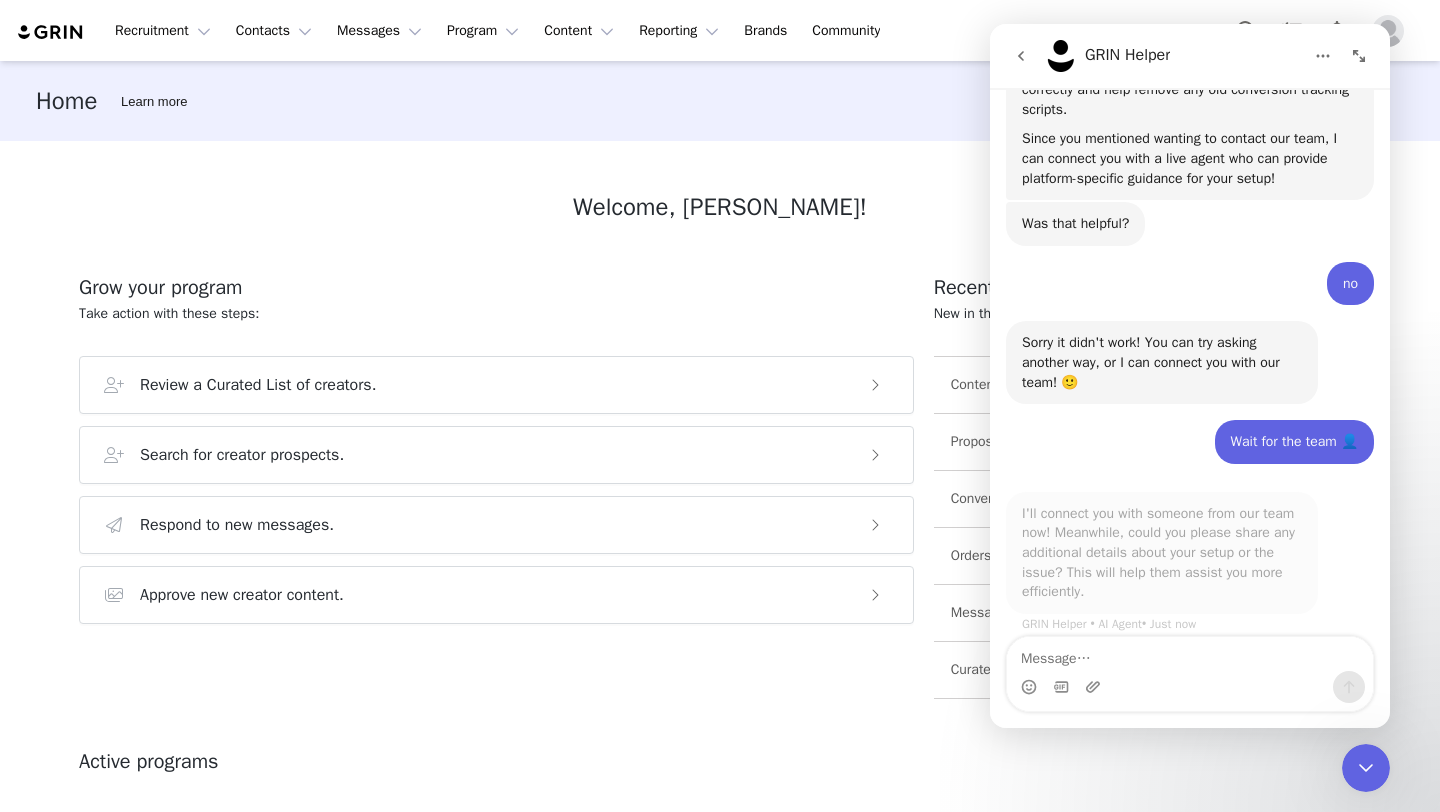 scroll, scrollTop: 1965, scrollLeft: 0, axis: vertical 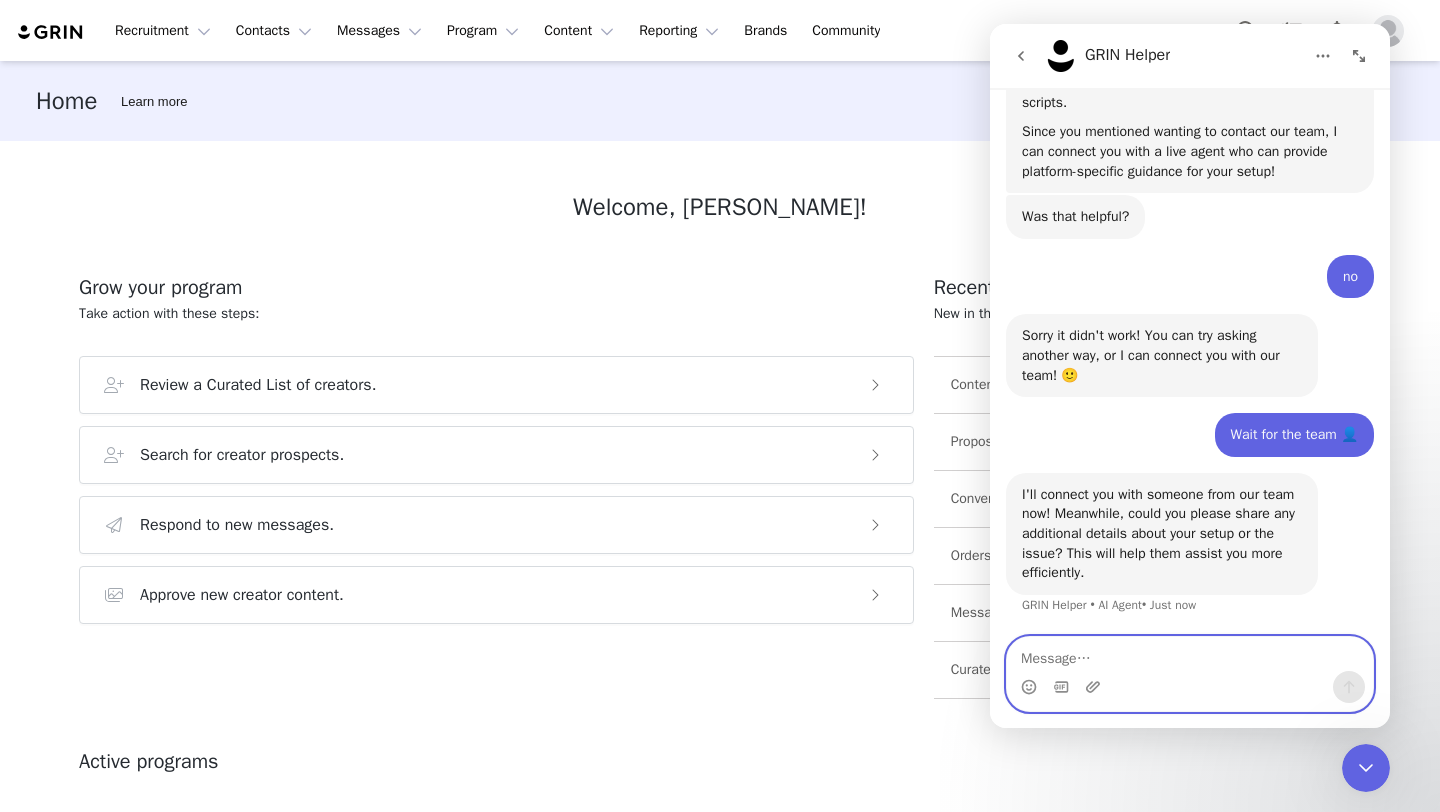 click at bounding box center [1190, 654] 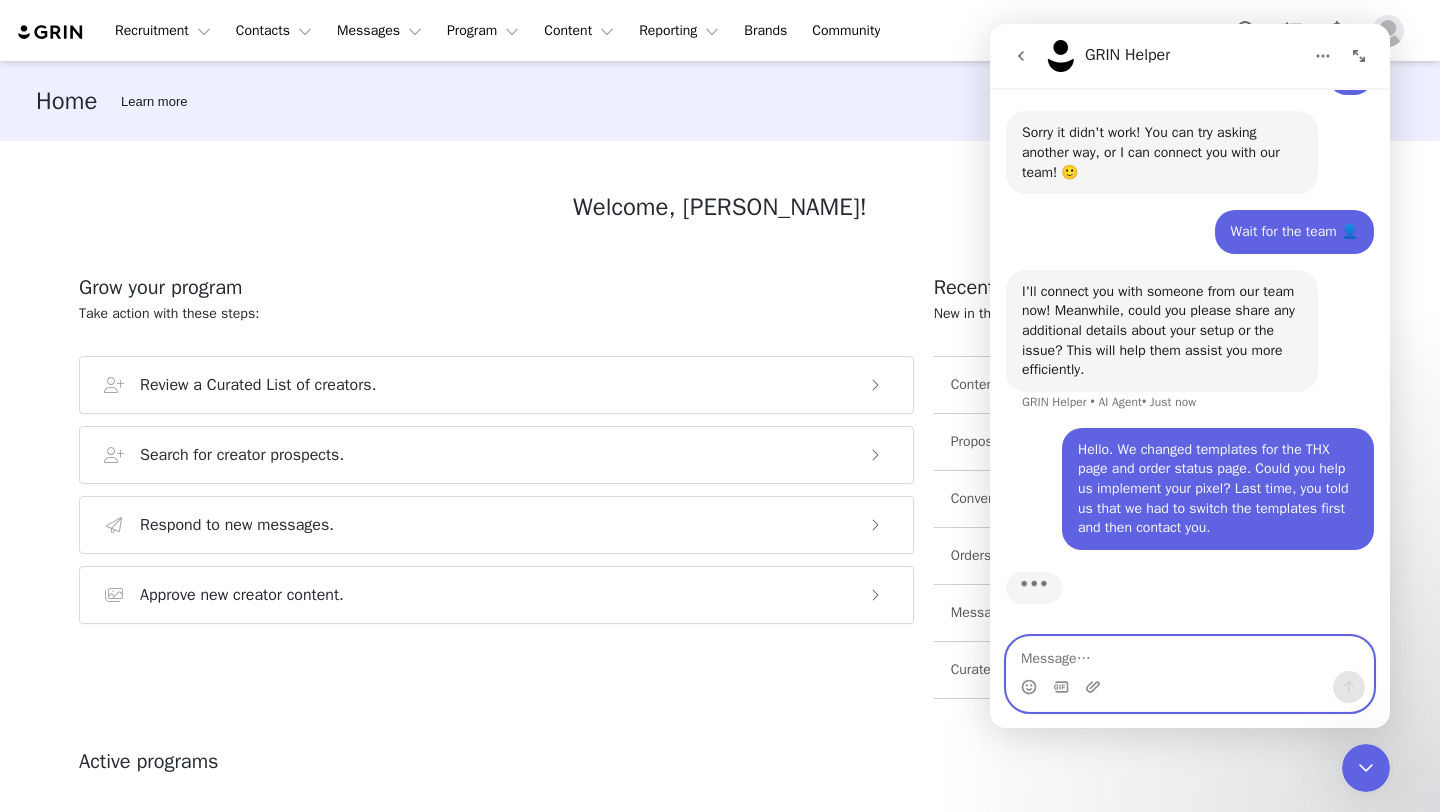 scroll, scrollTop: 2168, scrollLeft: 0, axis: vertical 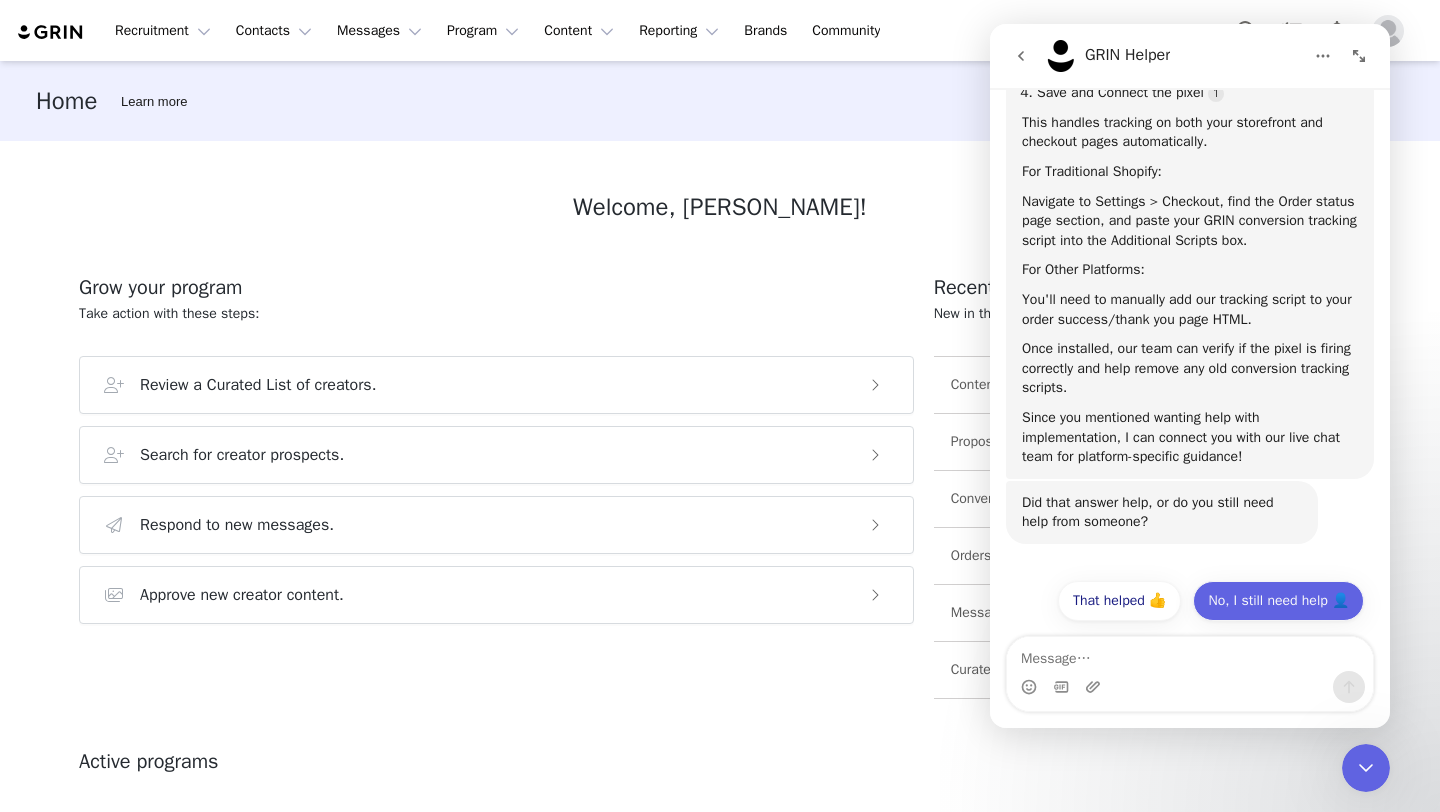click on "No, I still need help 👤" at bounding box center [1278, 601] 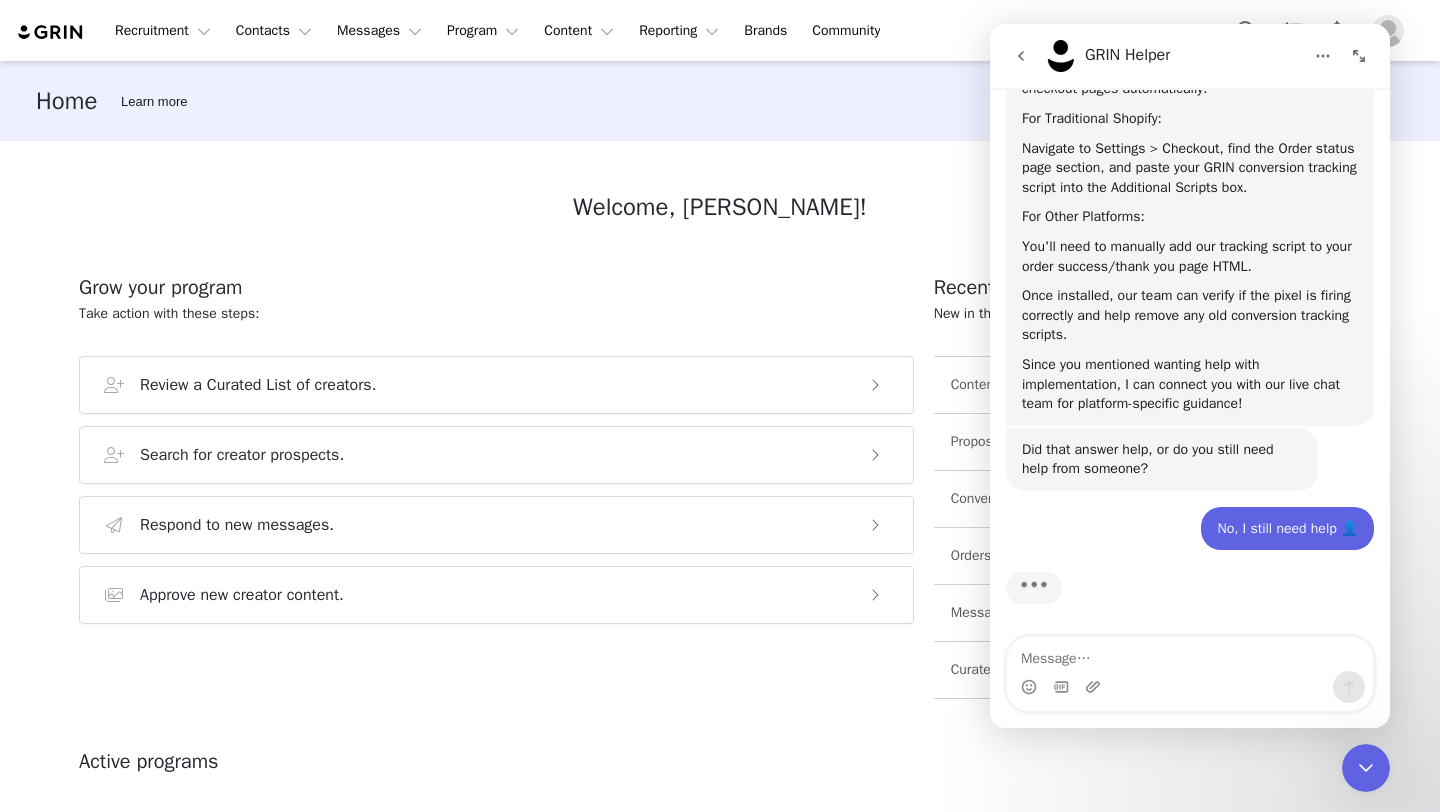 scroll, scrollTop: 3073, scrollLeft: 0, axis: vertical 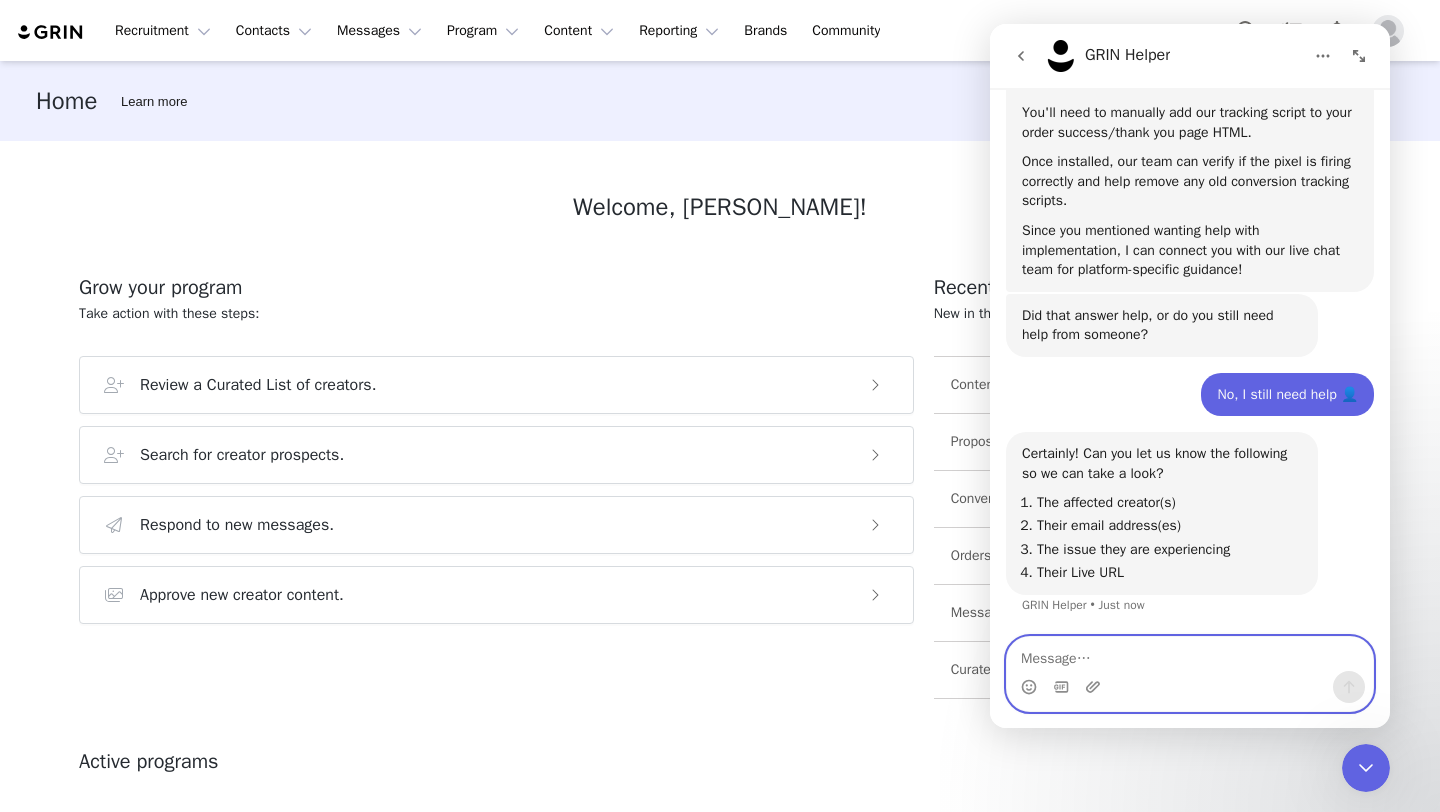 click at bounding box center [1190, 654] 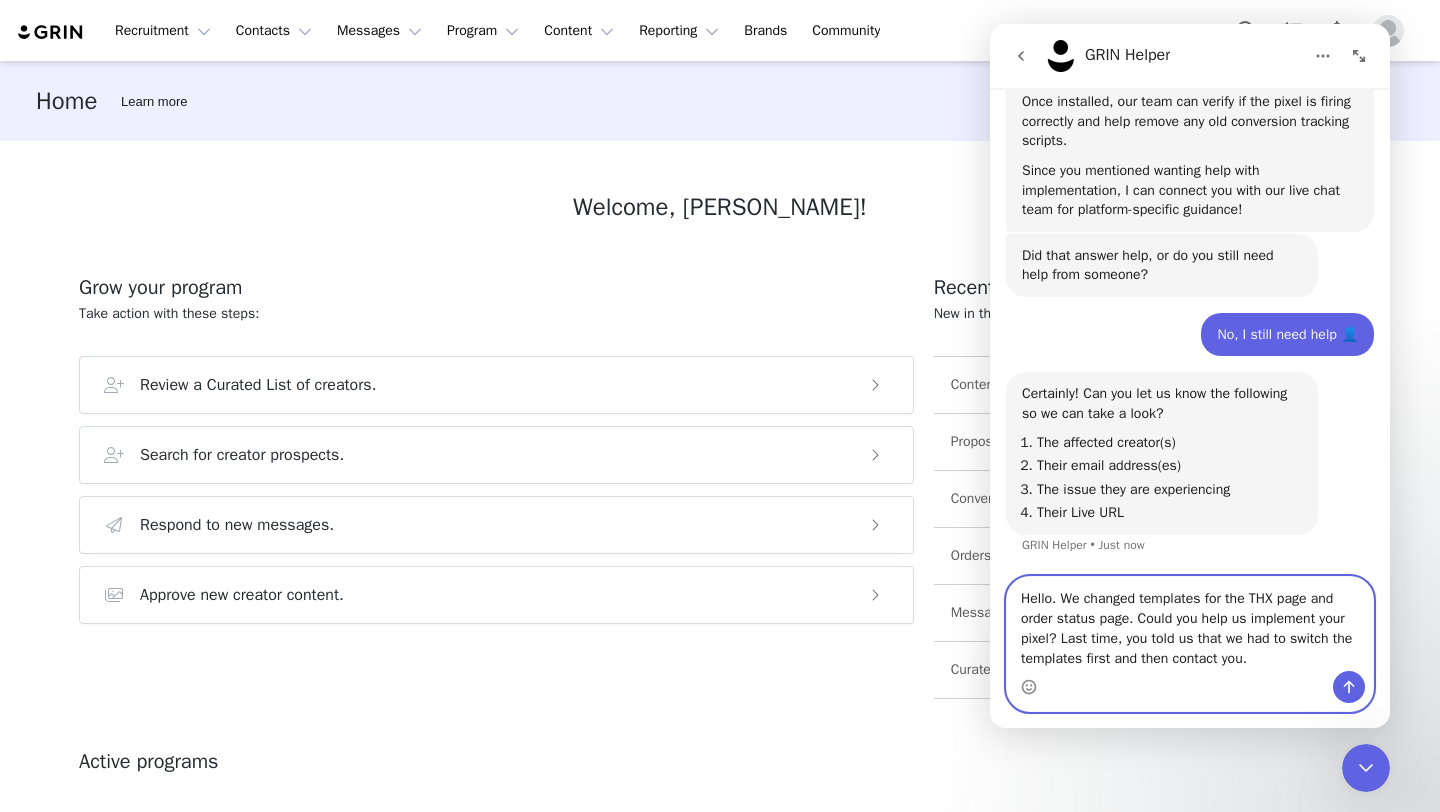 scroll, scrollTop: 3133, scrollLeft: 0, axis: vertical 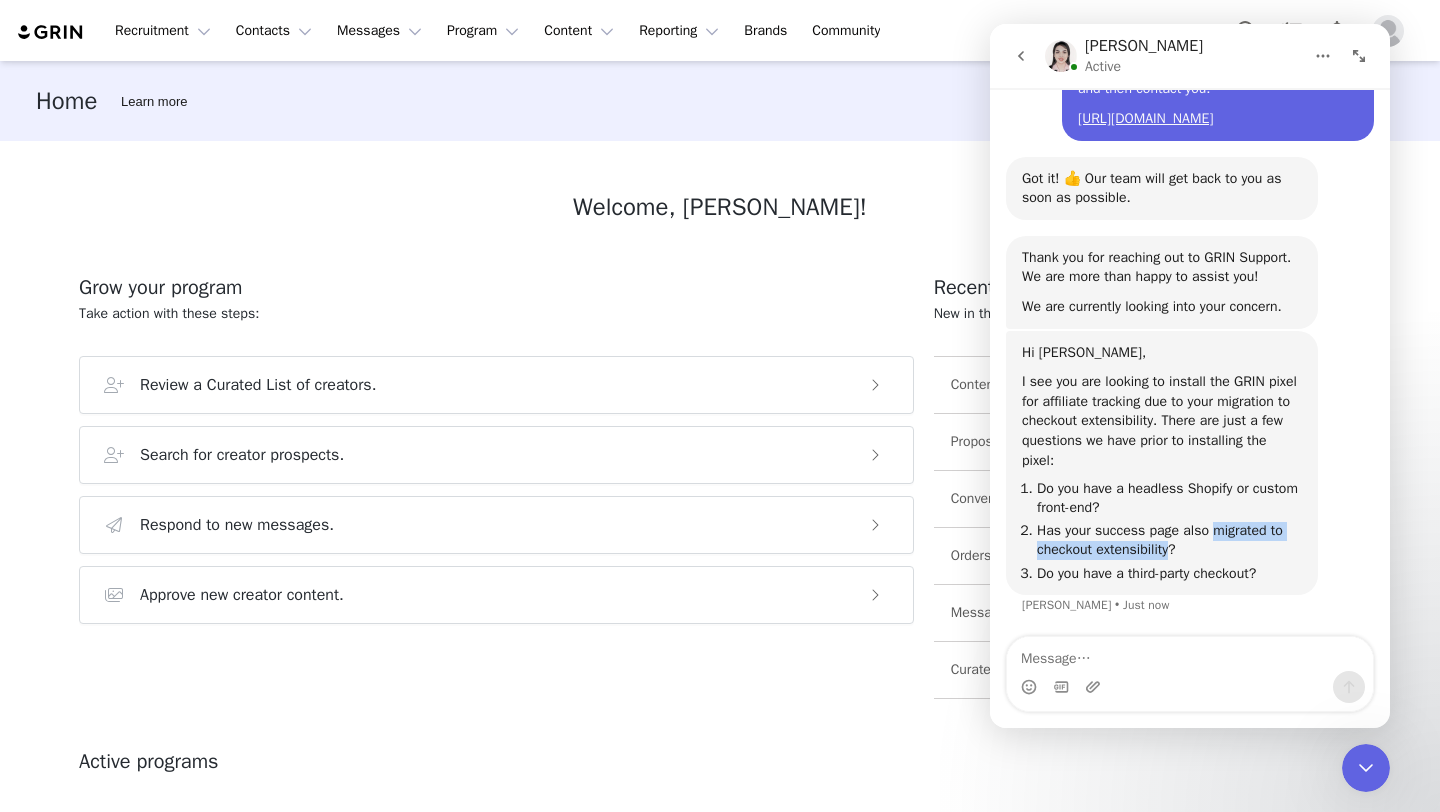 drag, startPoint x: 1174, startPoint y: 549, endPoint x: 1221, endPoint y: 533, distance: 49.648766 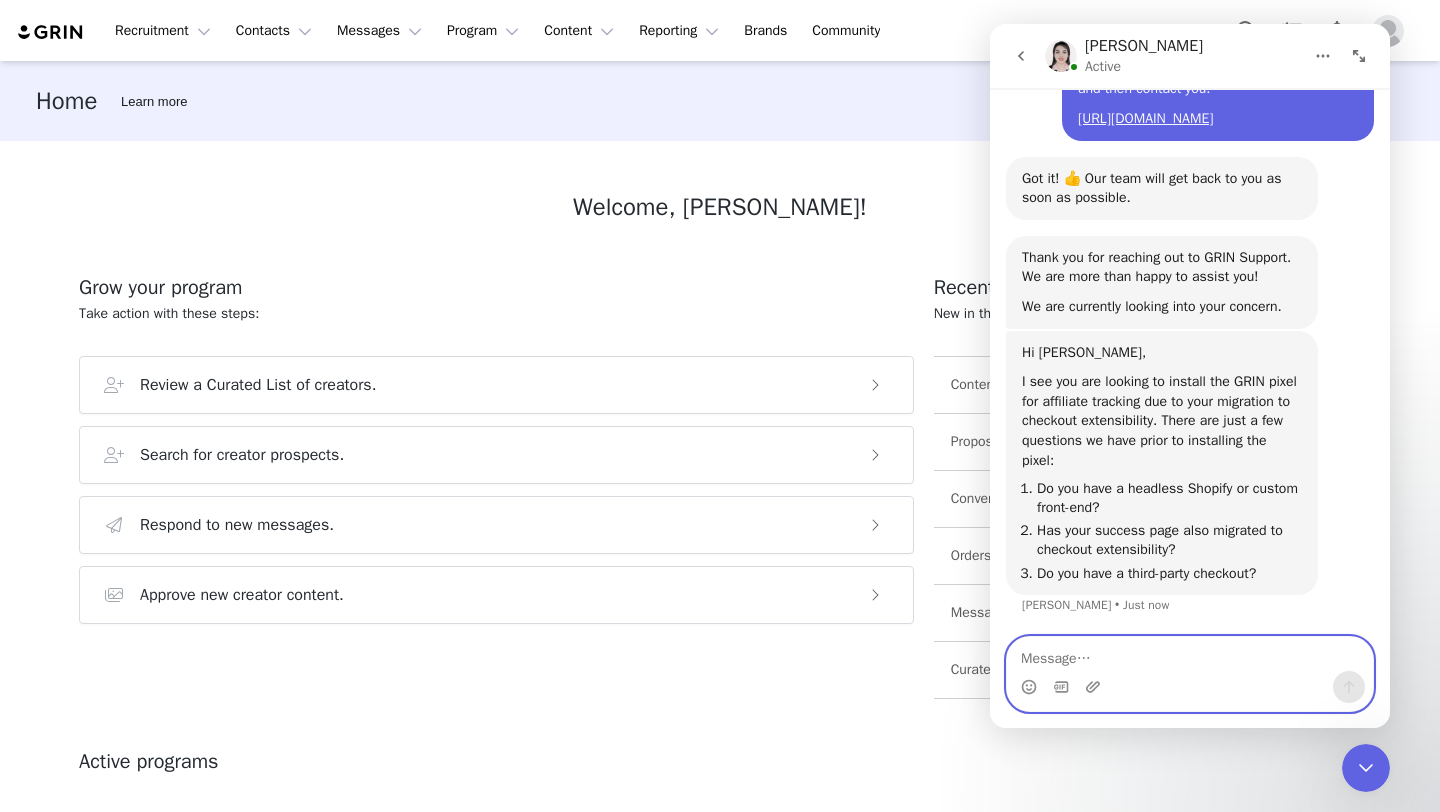click at bounding box center (1190, 654) 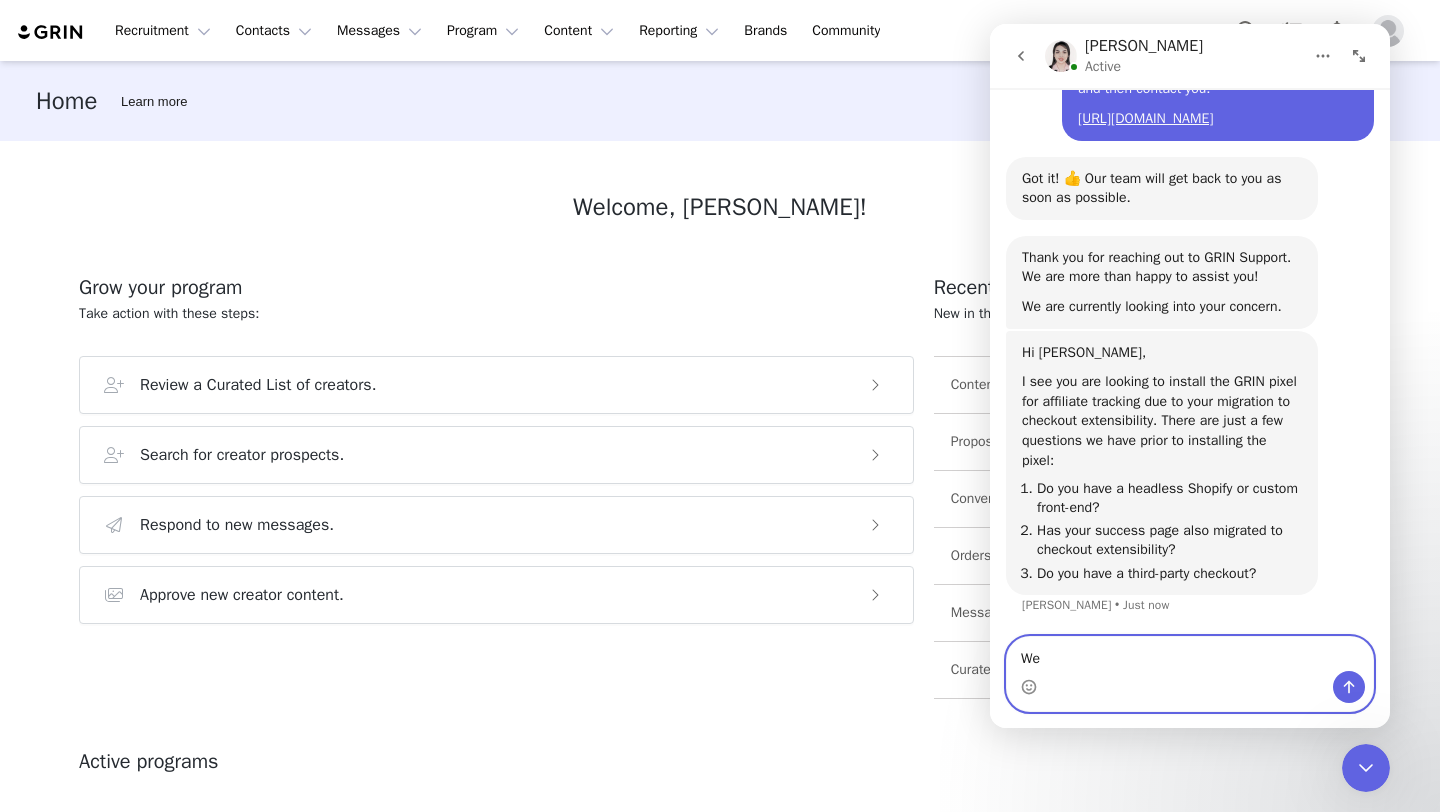 paste on "migrated to checkout extensibility" 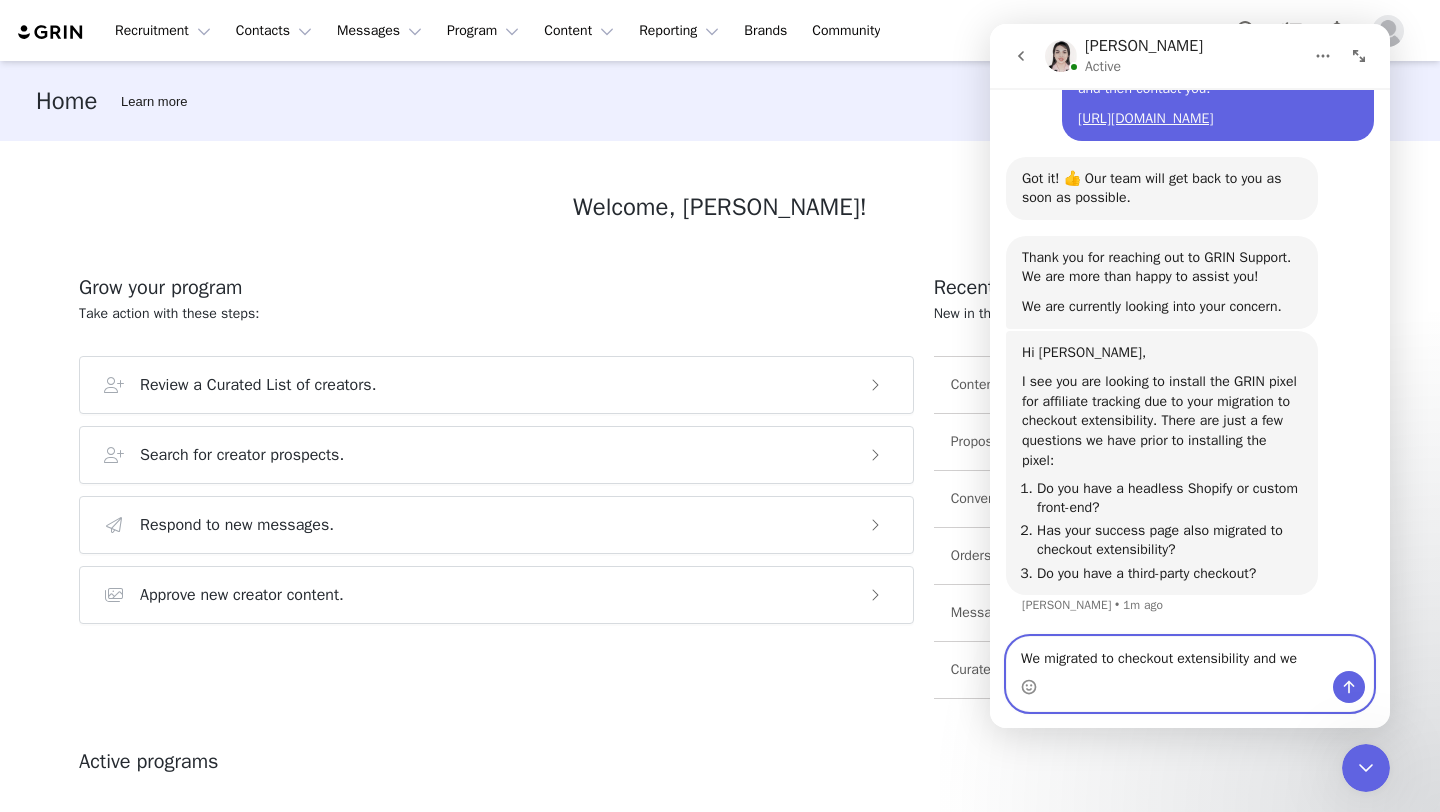 click on "We migrated to checkout extensibility and we" at bounding box center (1190, 654) 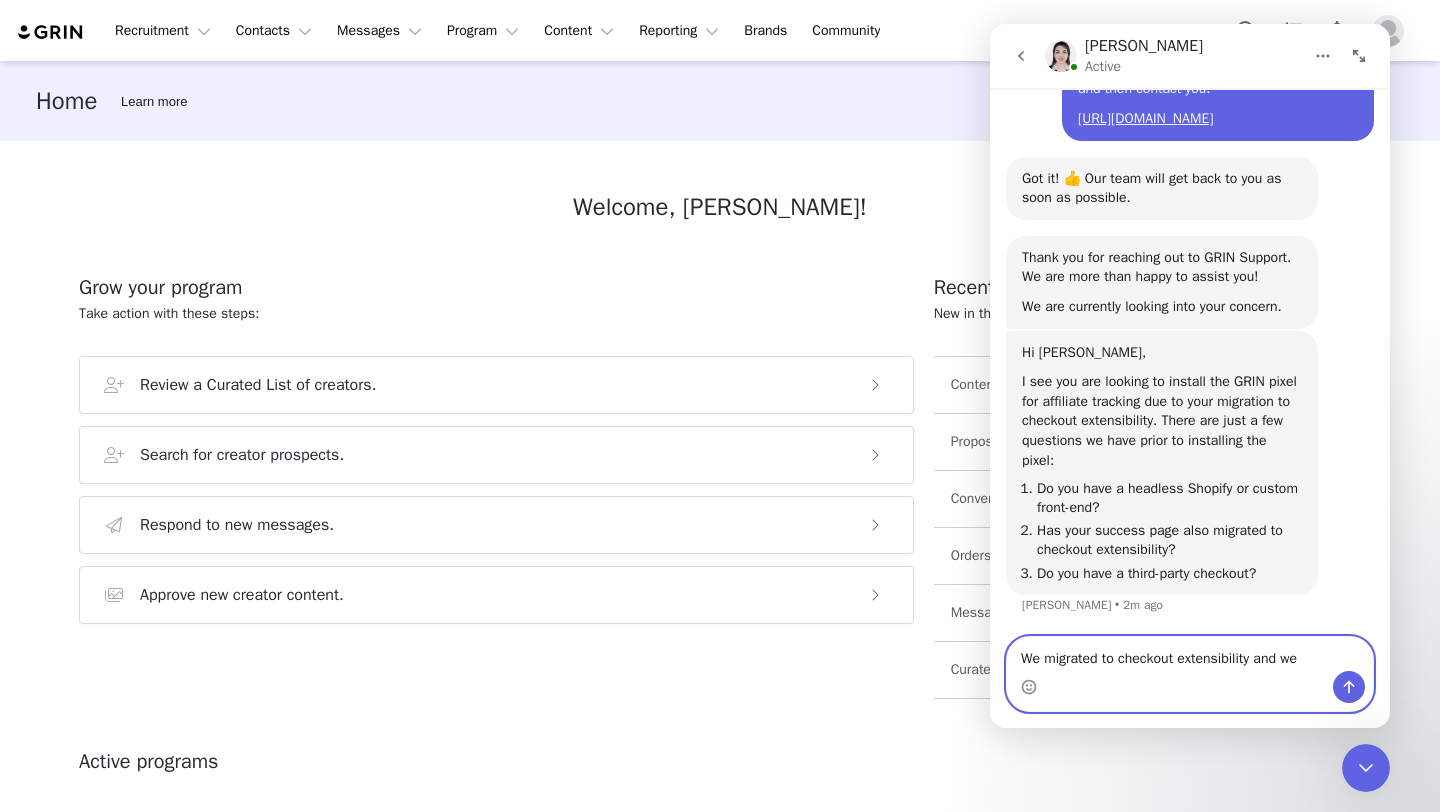 drag, startPoint x: 1277, startPoint y: 662, endPoint x: 1277, endPoint y: 689, distance: 27 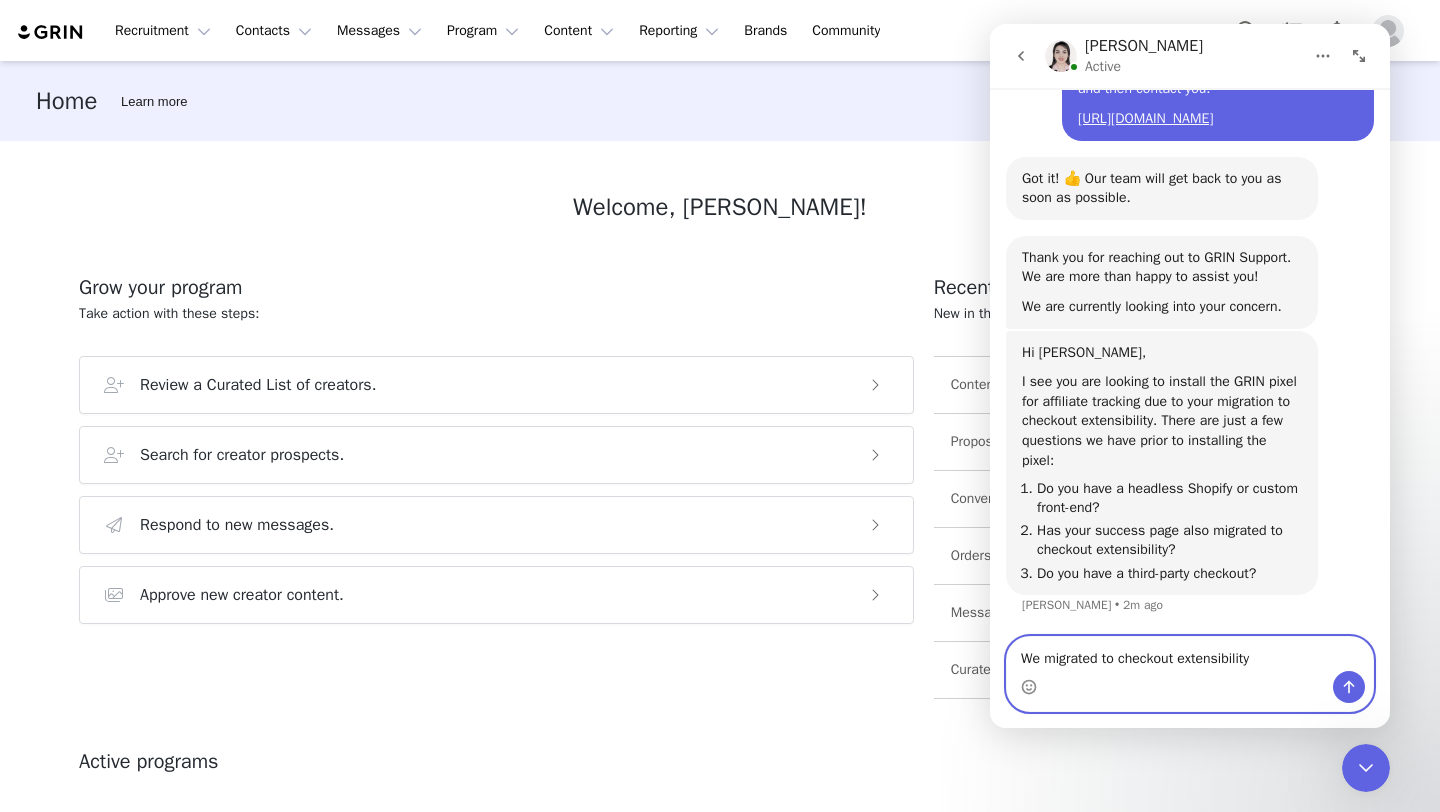 type on "We migrated to checkout extensibility" 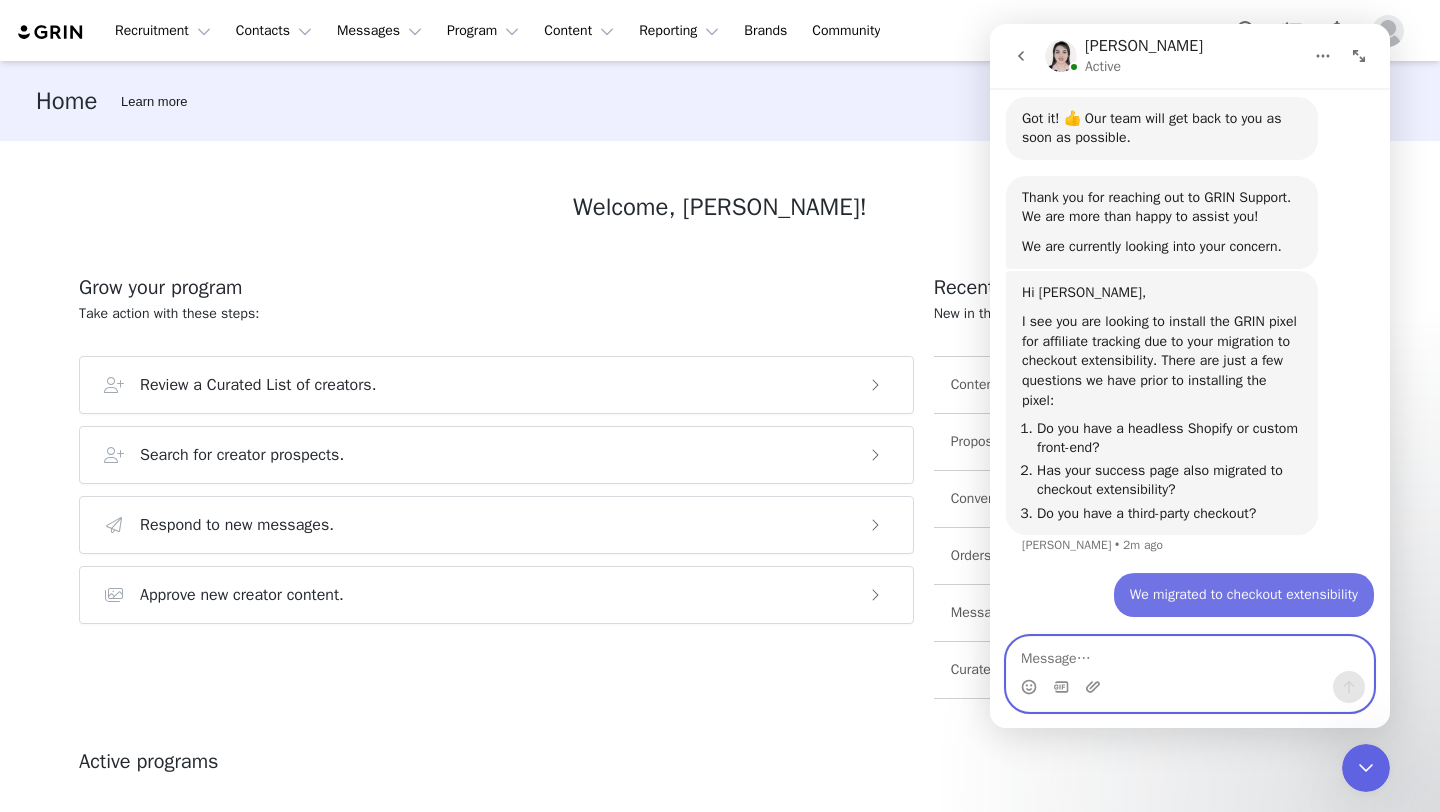 scroll, scrollTop: 3775, scrollLeft: 0, axis: vertical 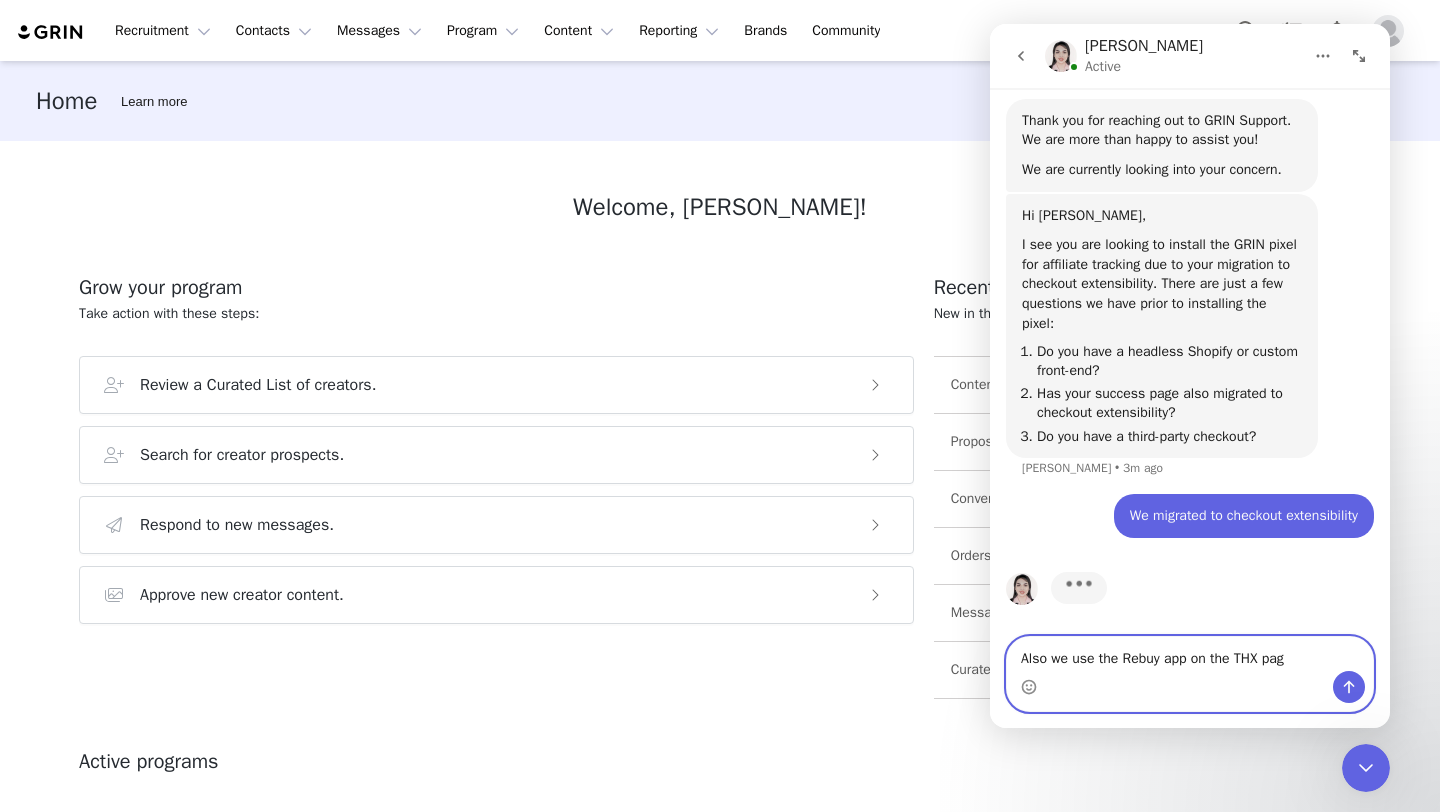 type on "Also we use the Rebuy app on the THX page" 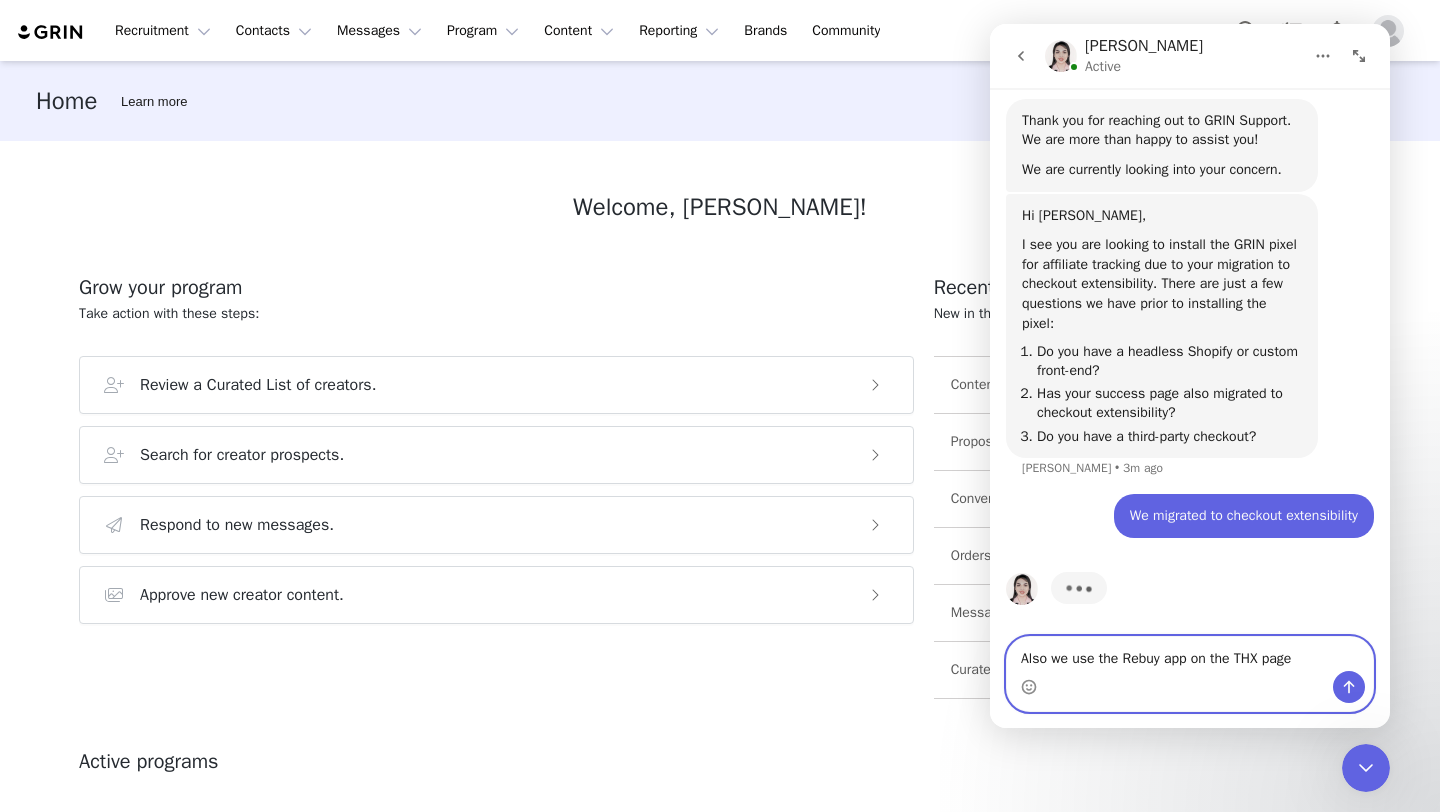 type 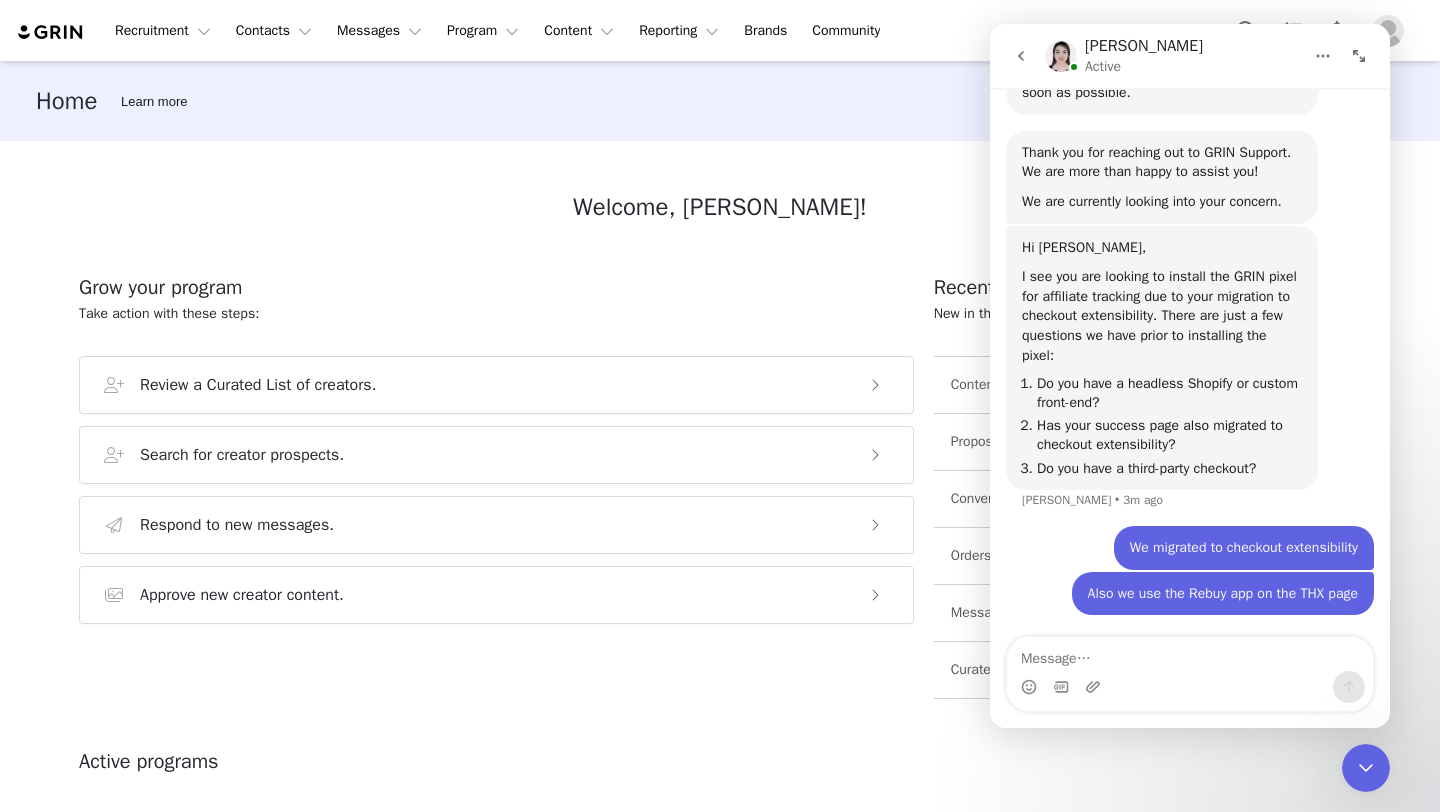 scroll, scrollTop: 3917, scrollLeft: 0, axis: vertical 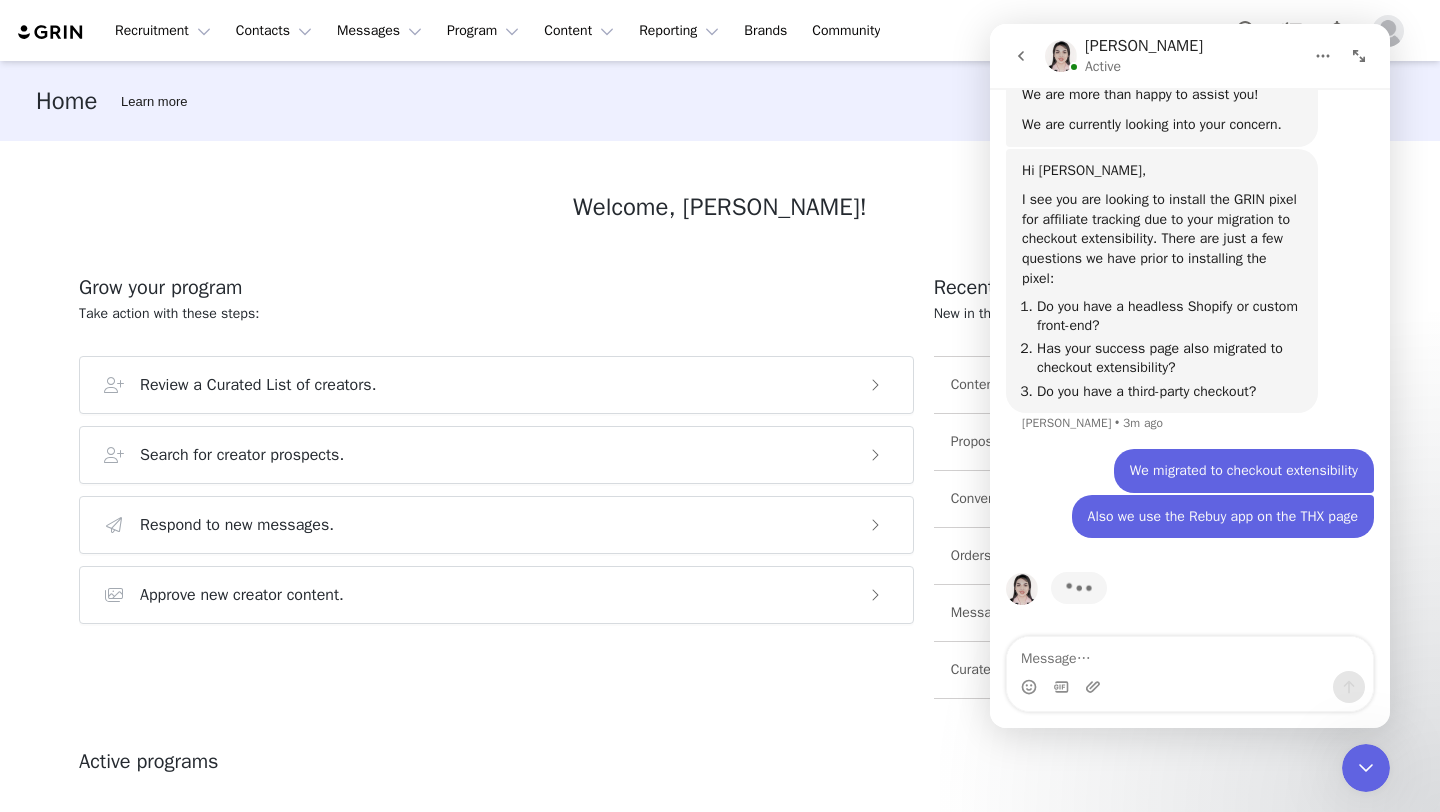 click on "Also we use the Rebuy app on the THX page" at bounding box center (1223, 517) 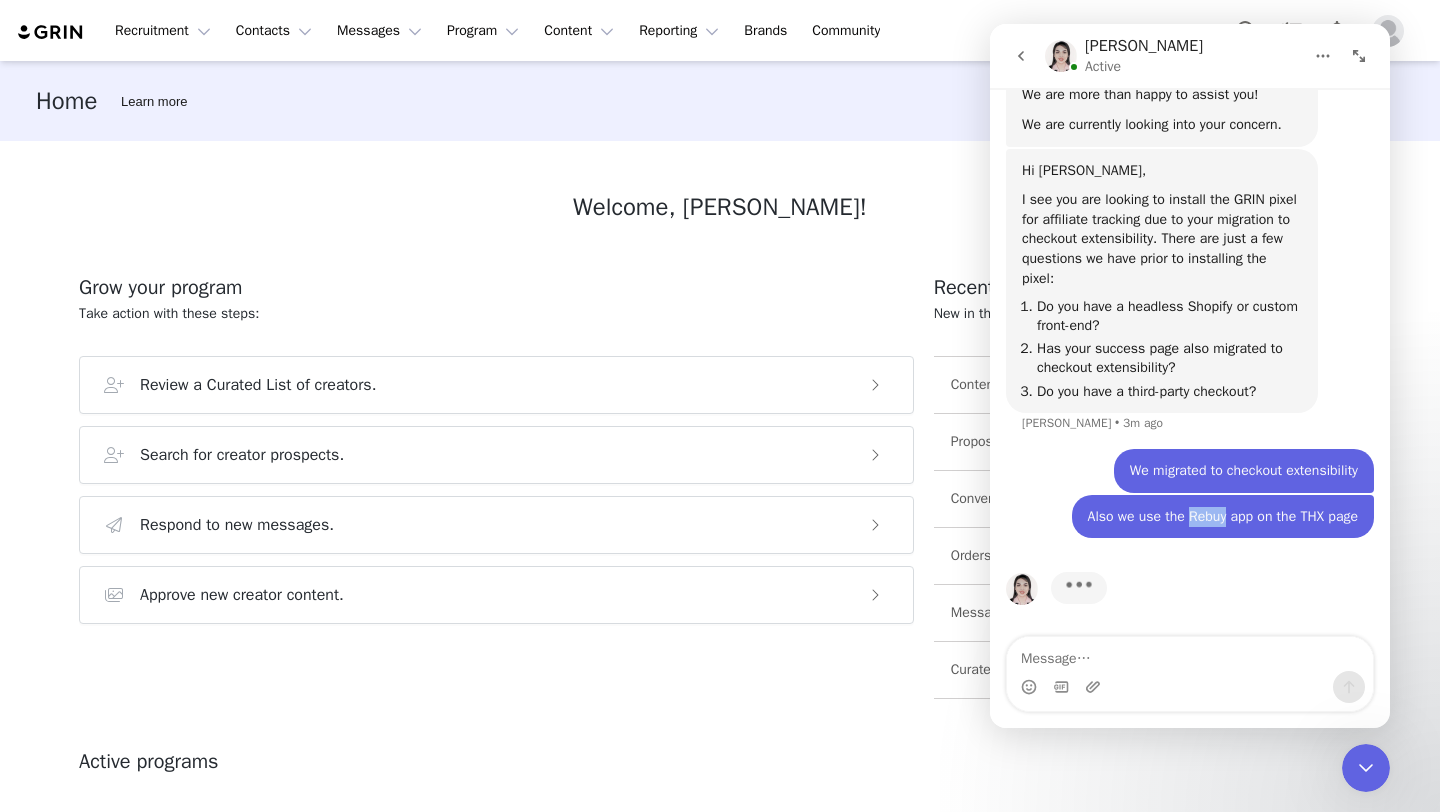 click on "Also we use the Rebuy app on the THX page" at bounding box center [1223, 517] 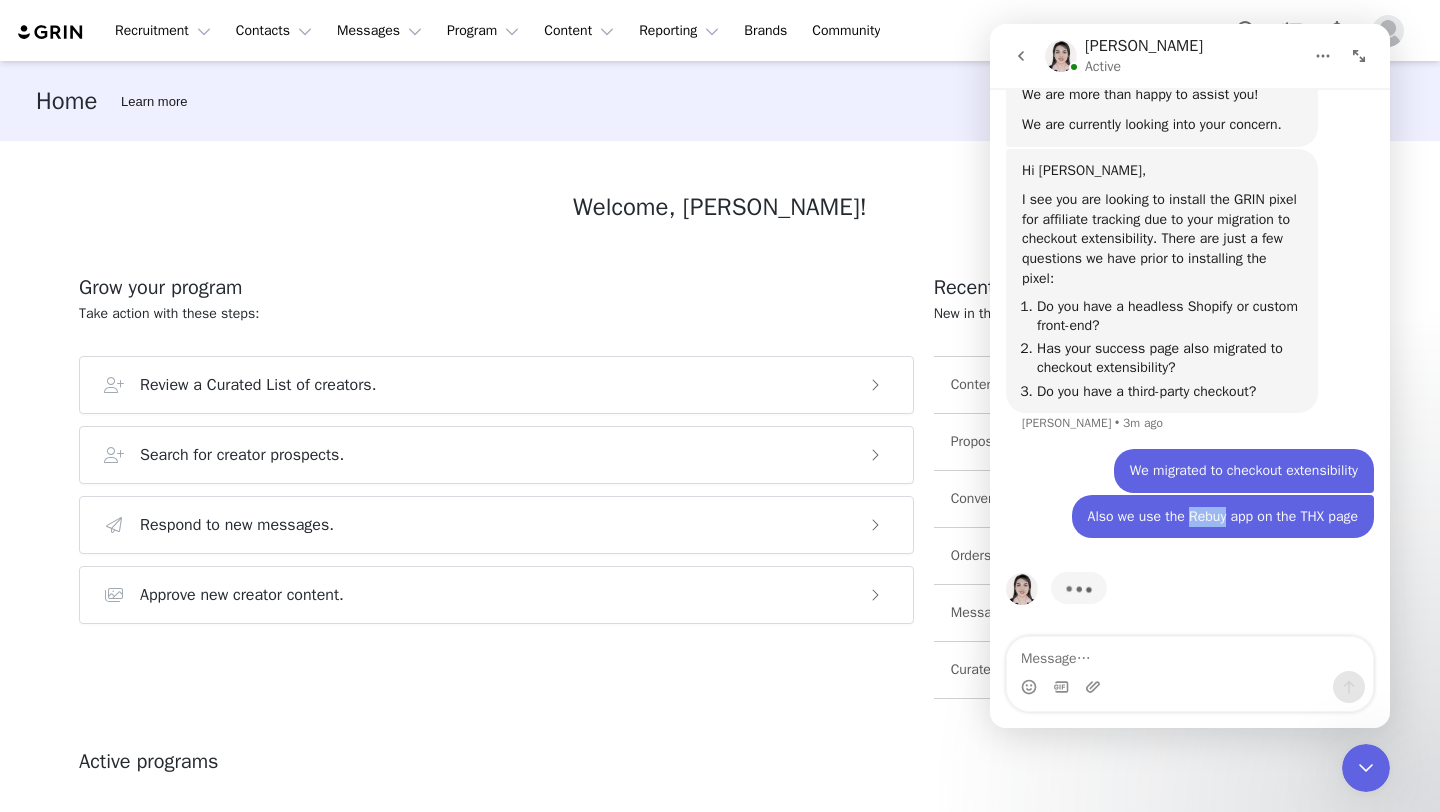 copy on "Rebuy" 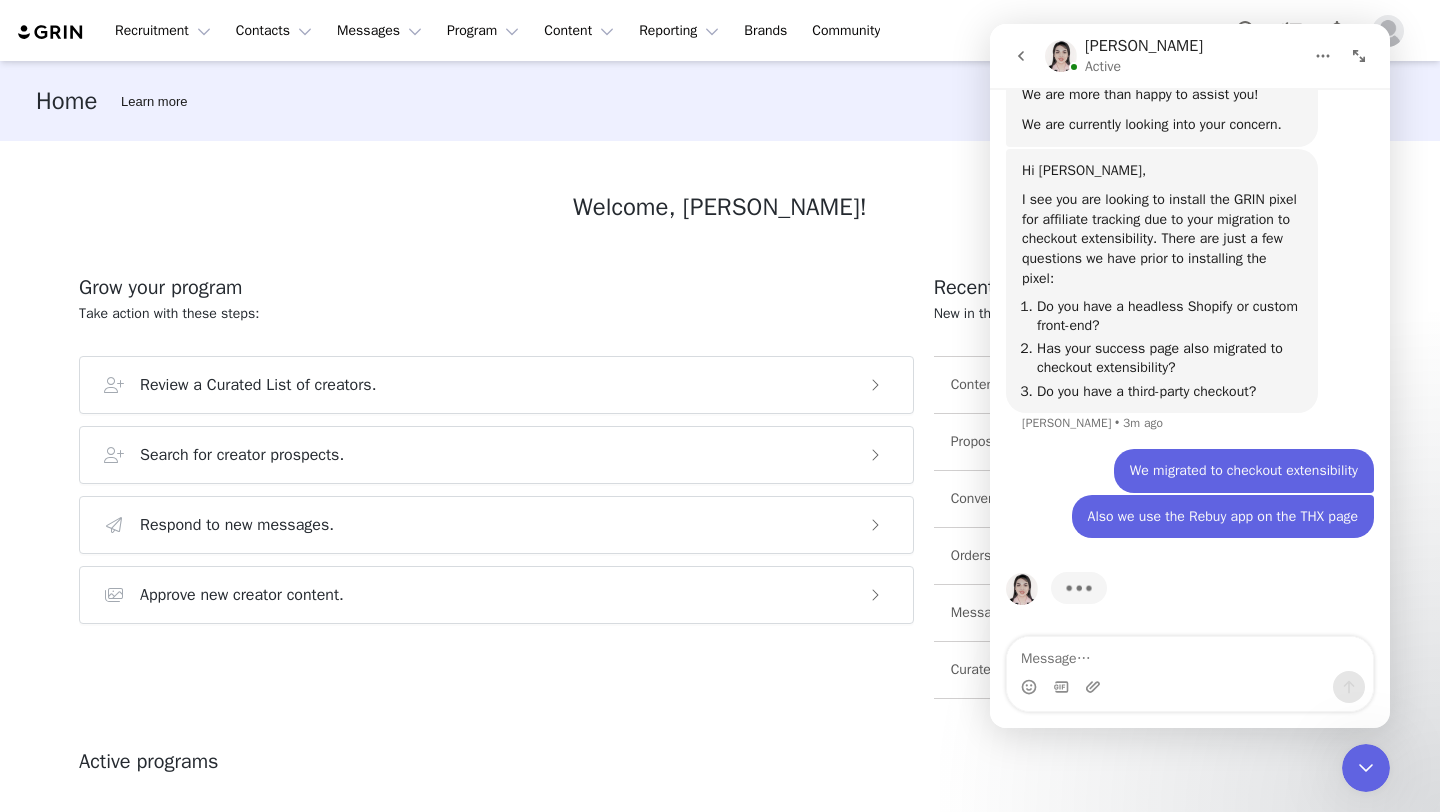 click on "Also we use the Rebuy app on the THX page" at bounding box center [1223, 517] 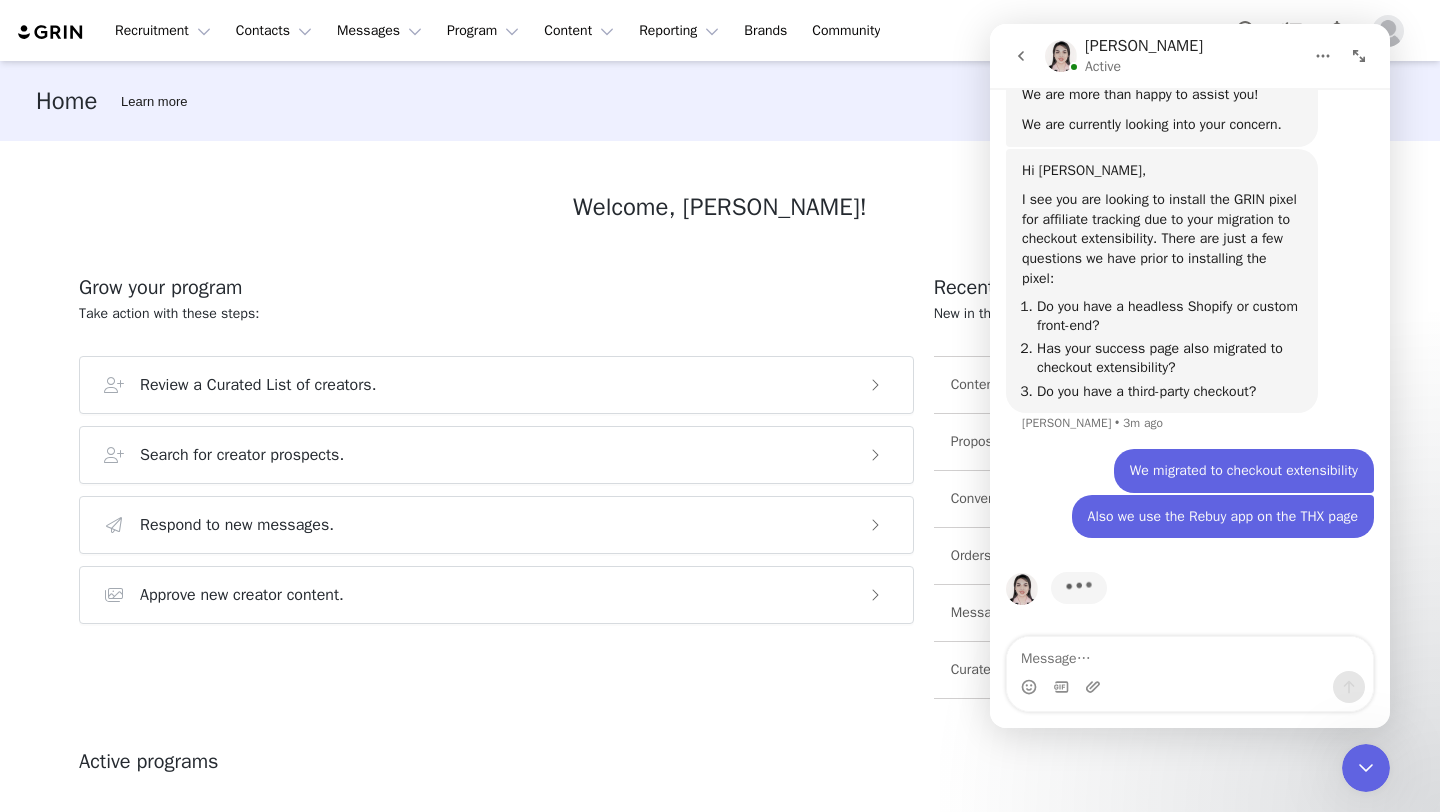 scroll, scrollTop: 3840, scrollLeft: 0, axis: vertical 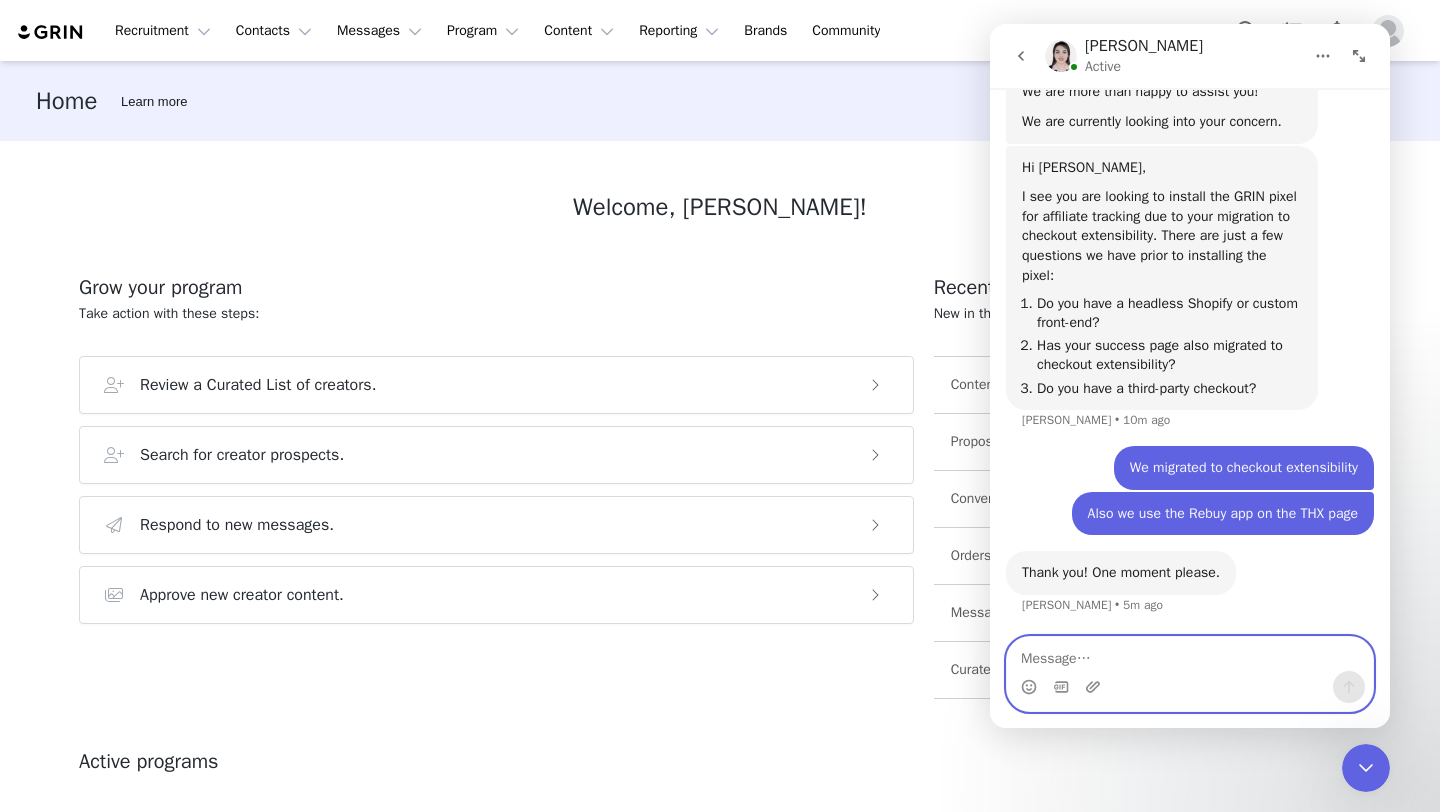 click at bounding box center [1190, 654] 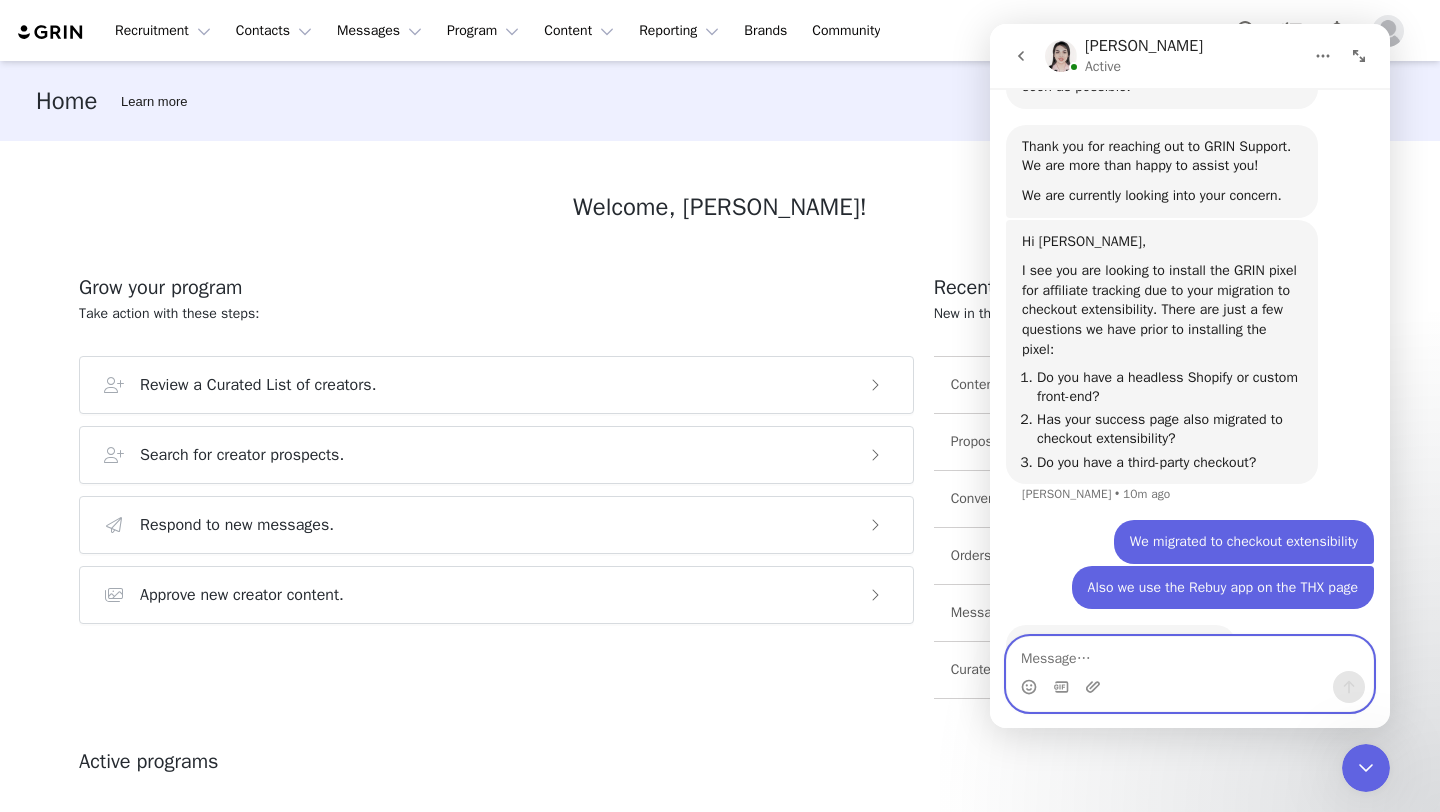 scroll, scrollTop: 3919, scrollLeft: 0, axis: vertical 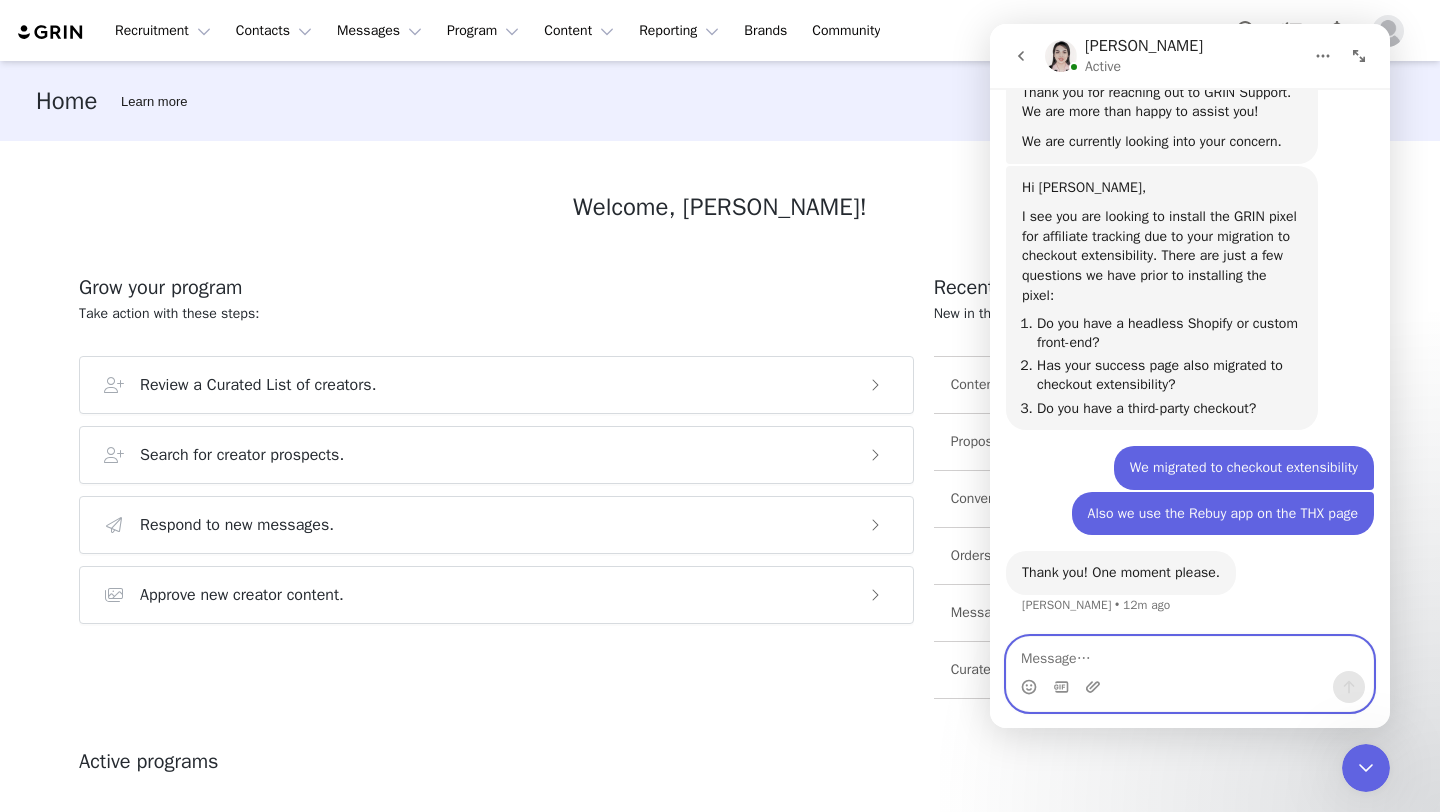 click at bounding box center [1190, 654] 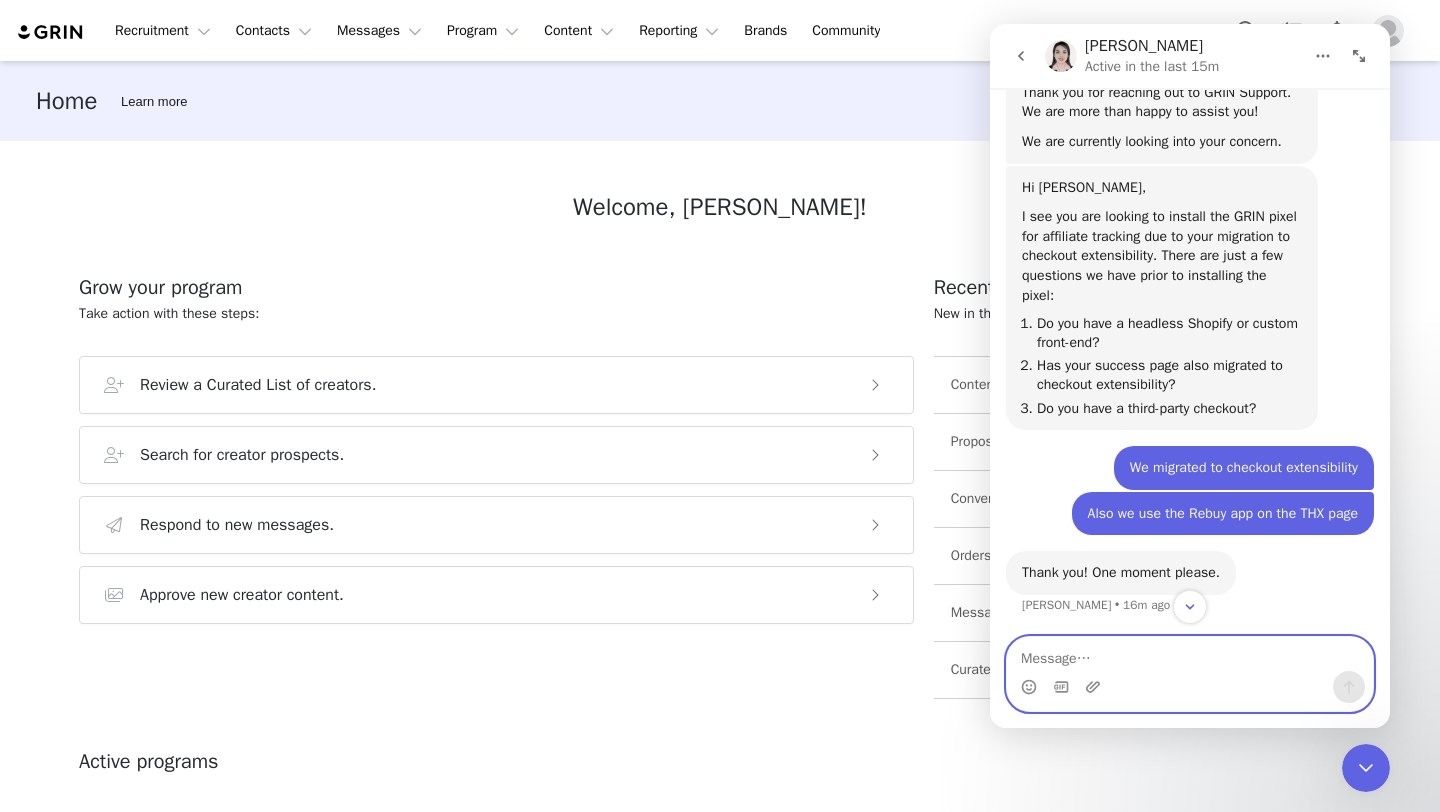 scroll, scrollTop: 3899, scrollLeft: 0, axis: vertical 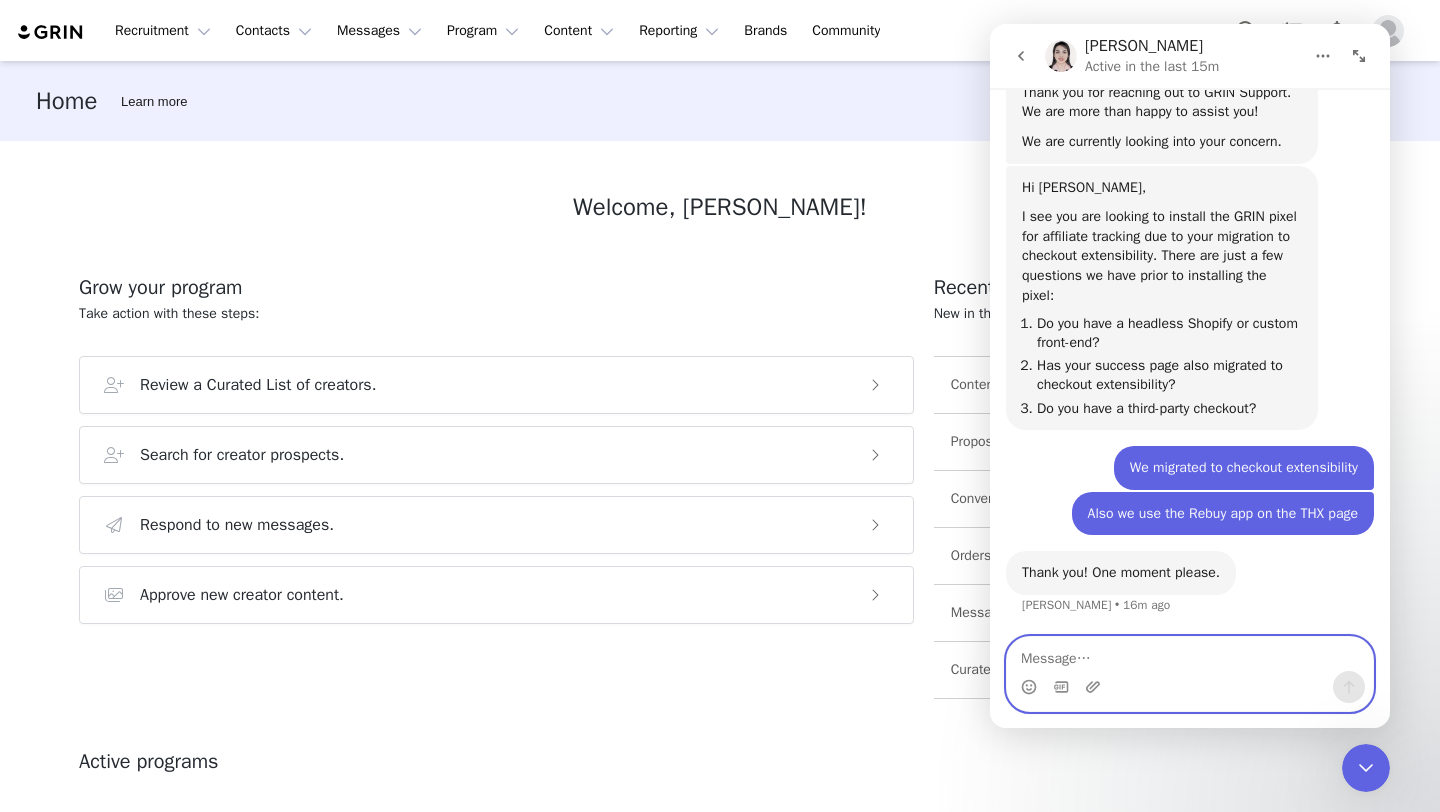 paste on "Are you still here?" 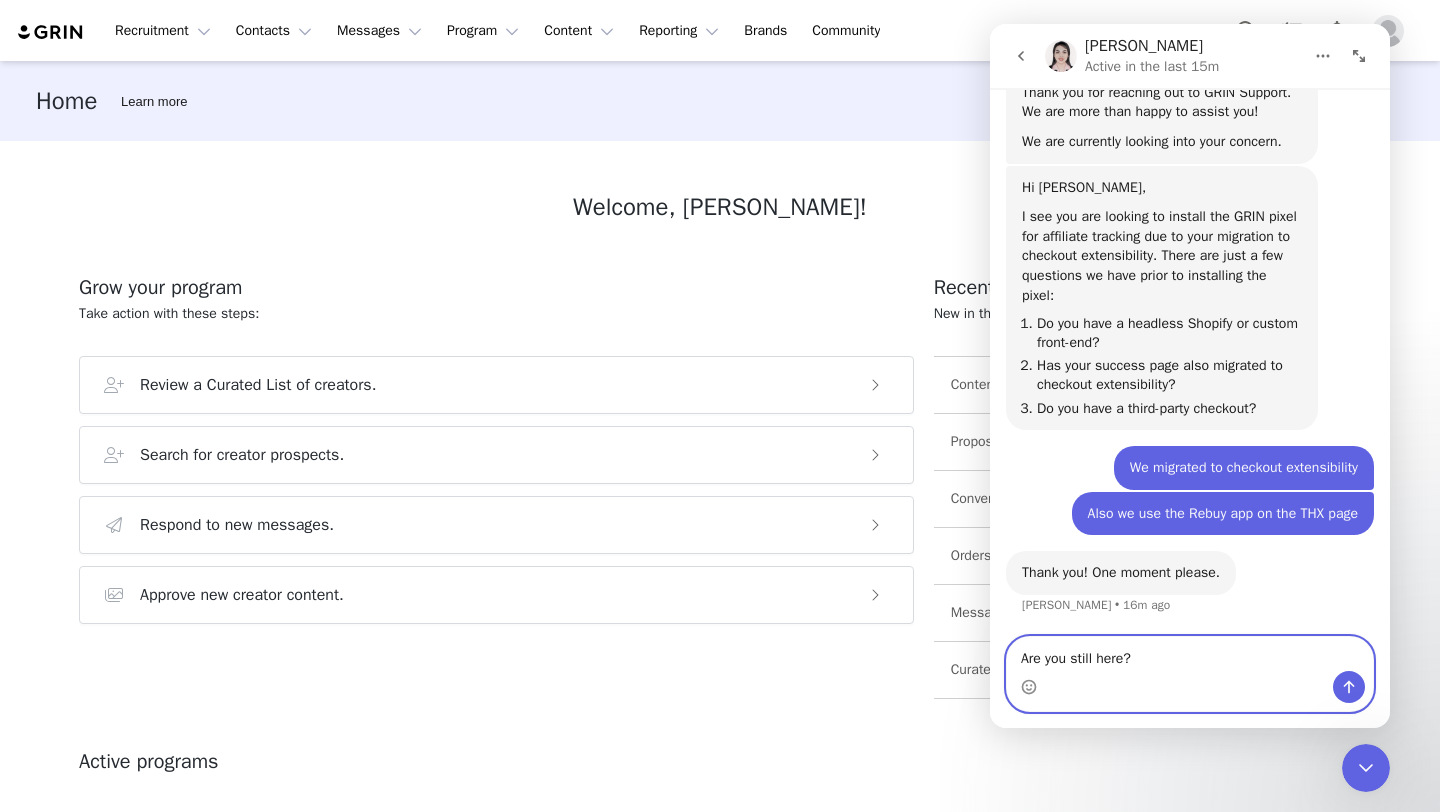 type 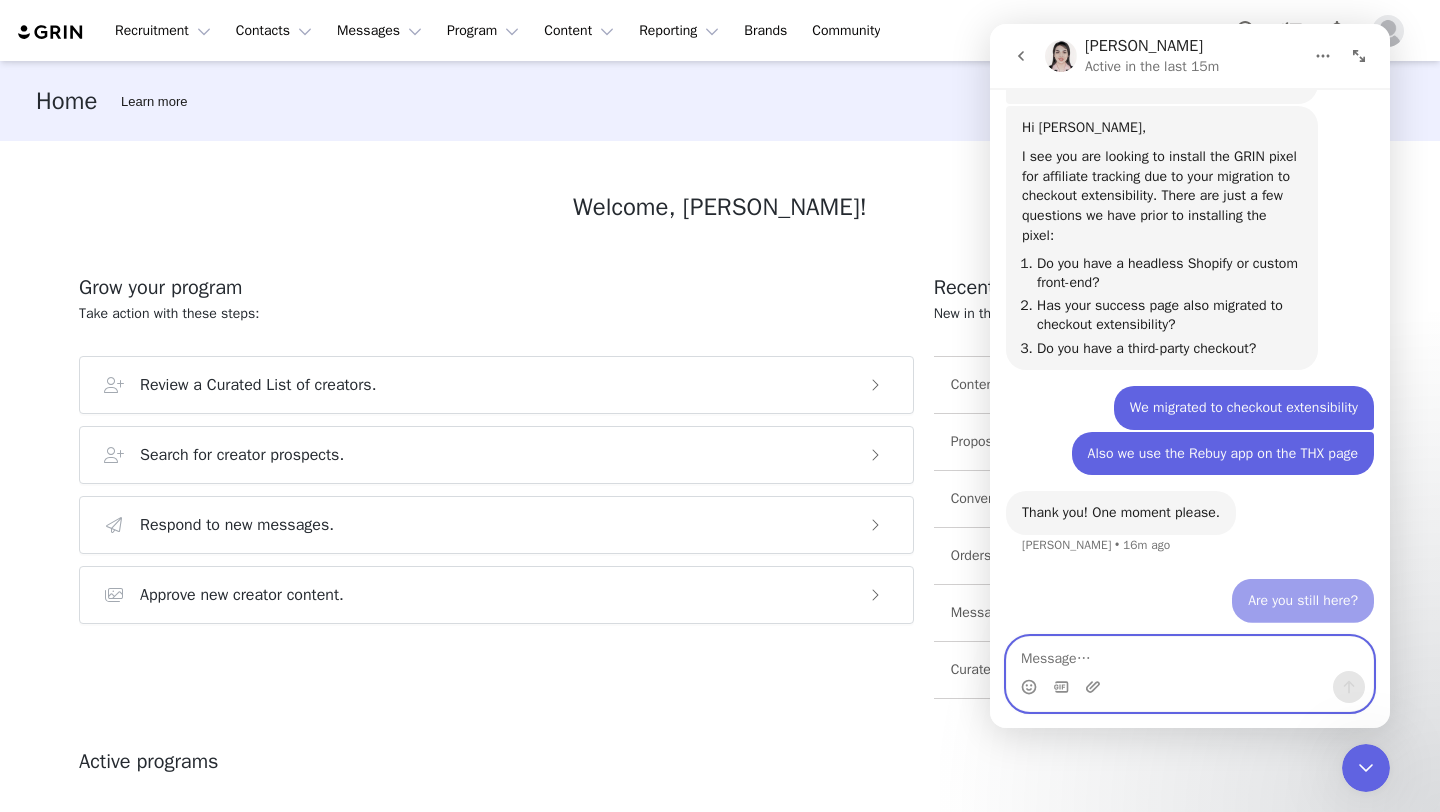 scroll, scrollTop: 3959, scrollLeft: 0, axis: vertical 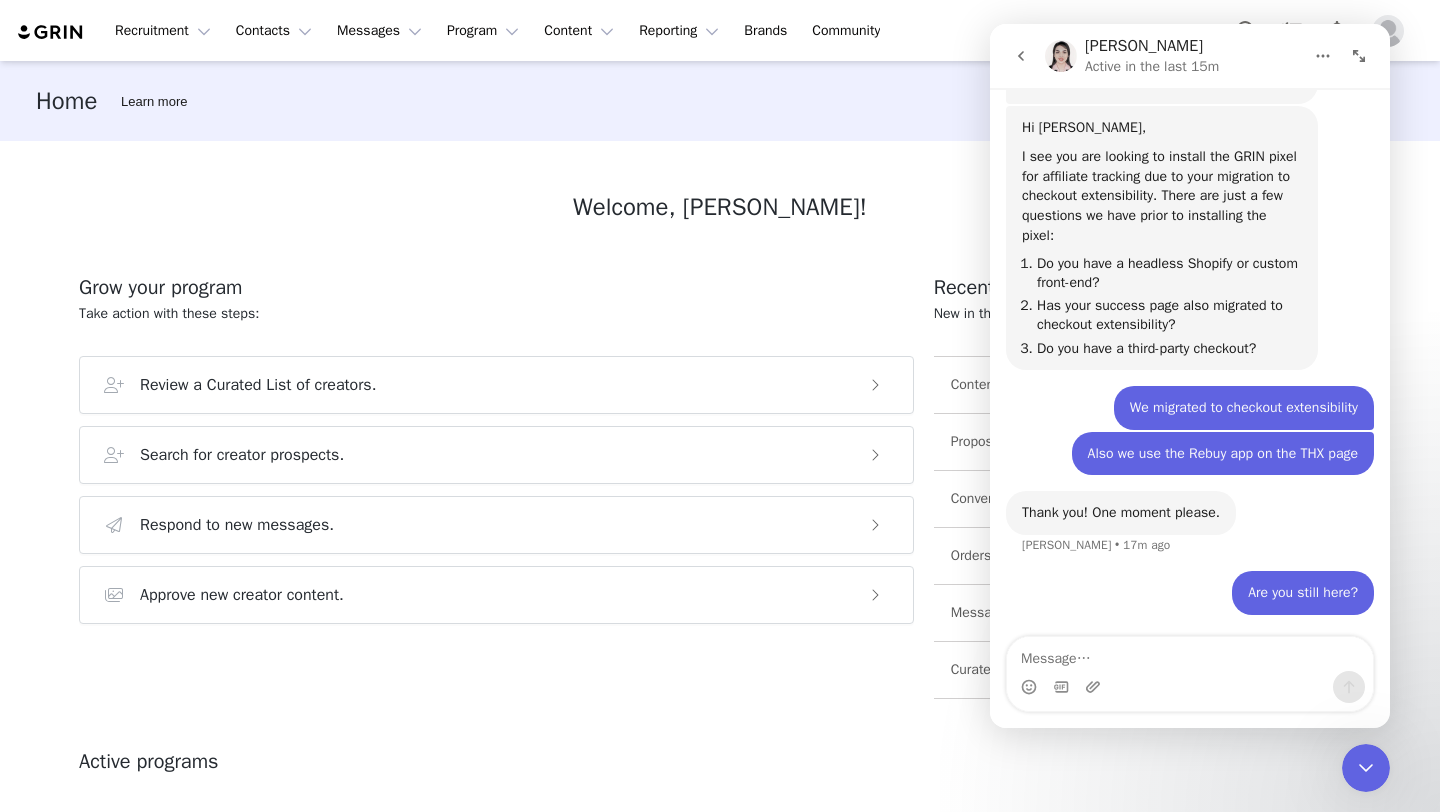click 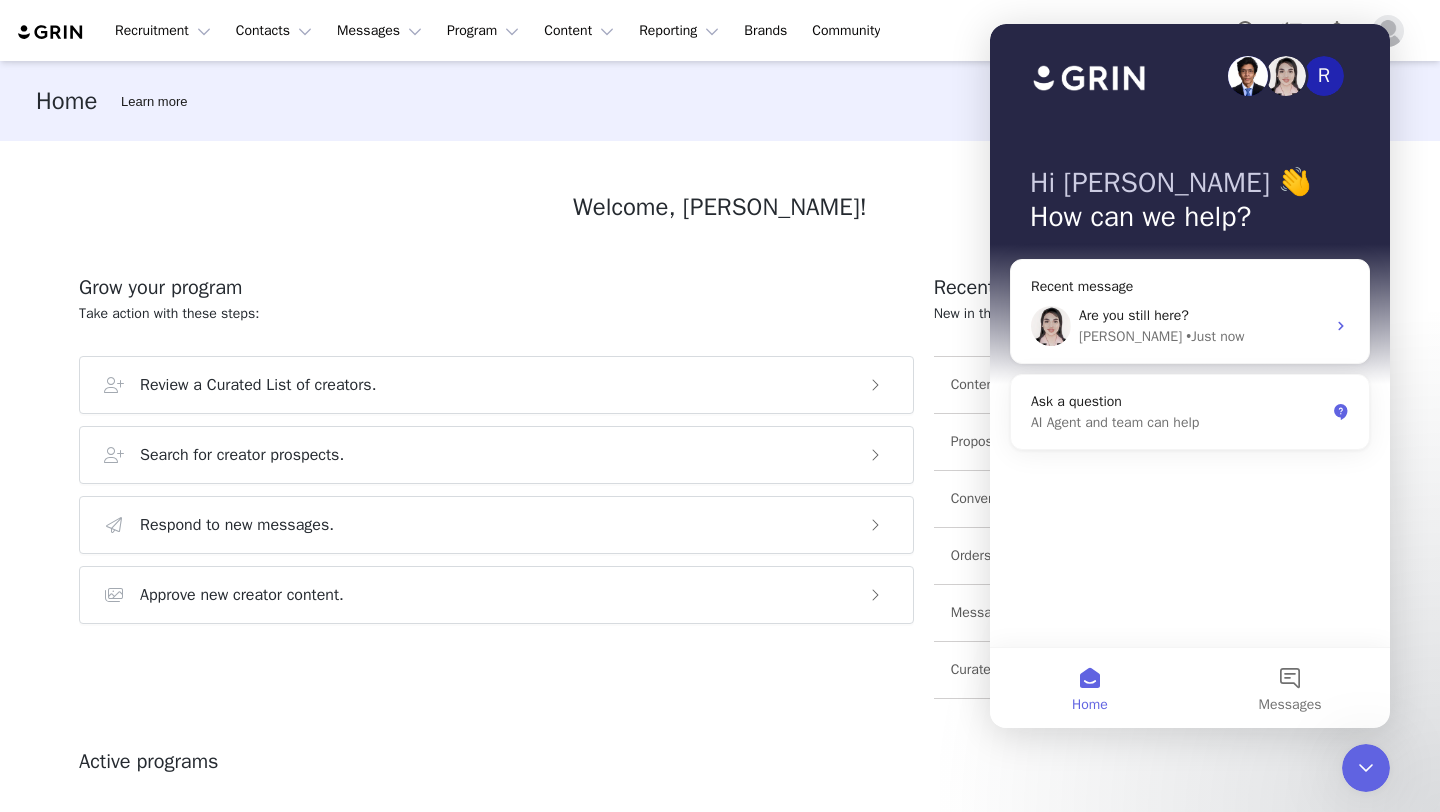 scroll, scrollTop: 0, scrollLeft: 0, axis: both 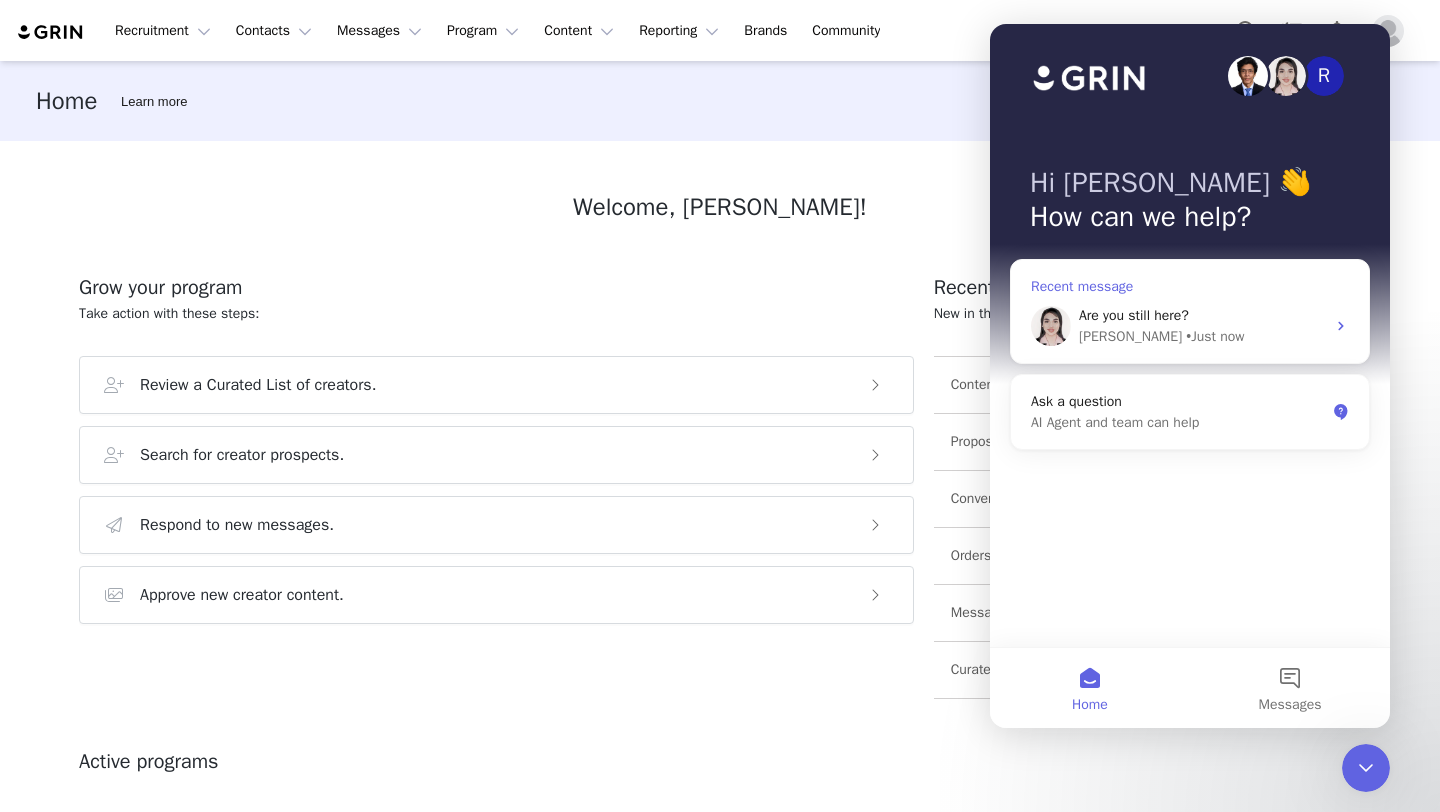 click on "Darlene" at bounding box center (1130, 336) 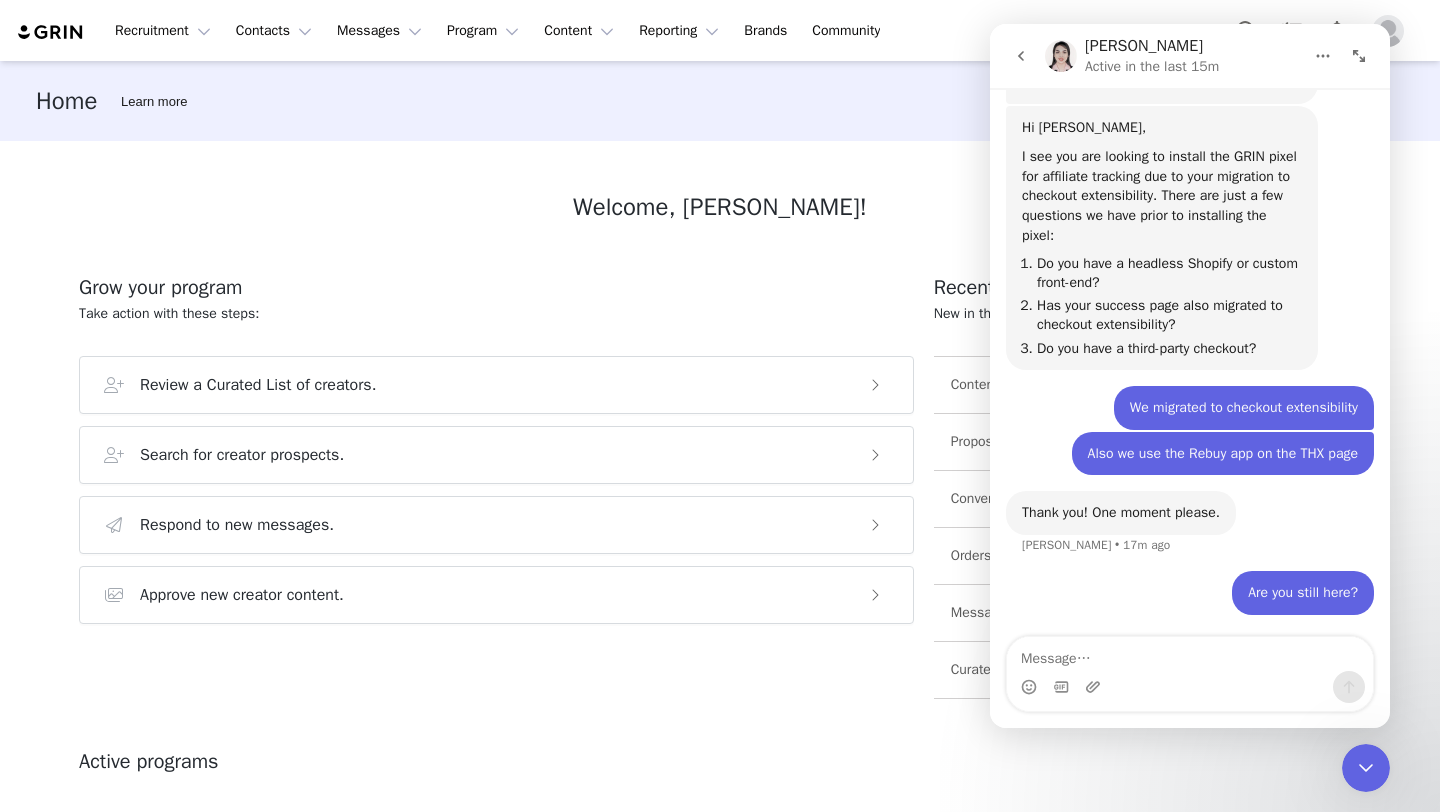 scroll, scrollTop: 3959, scrollLeft: 0, axis: vertical 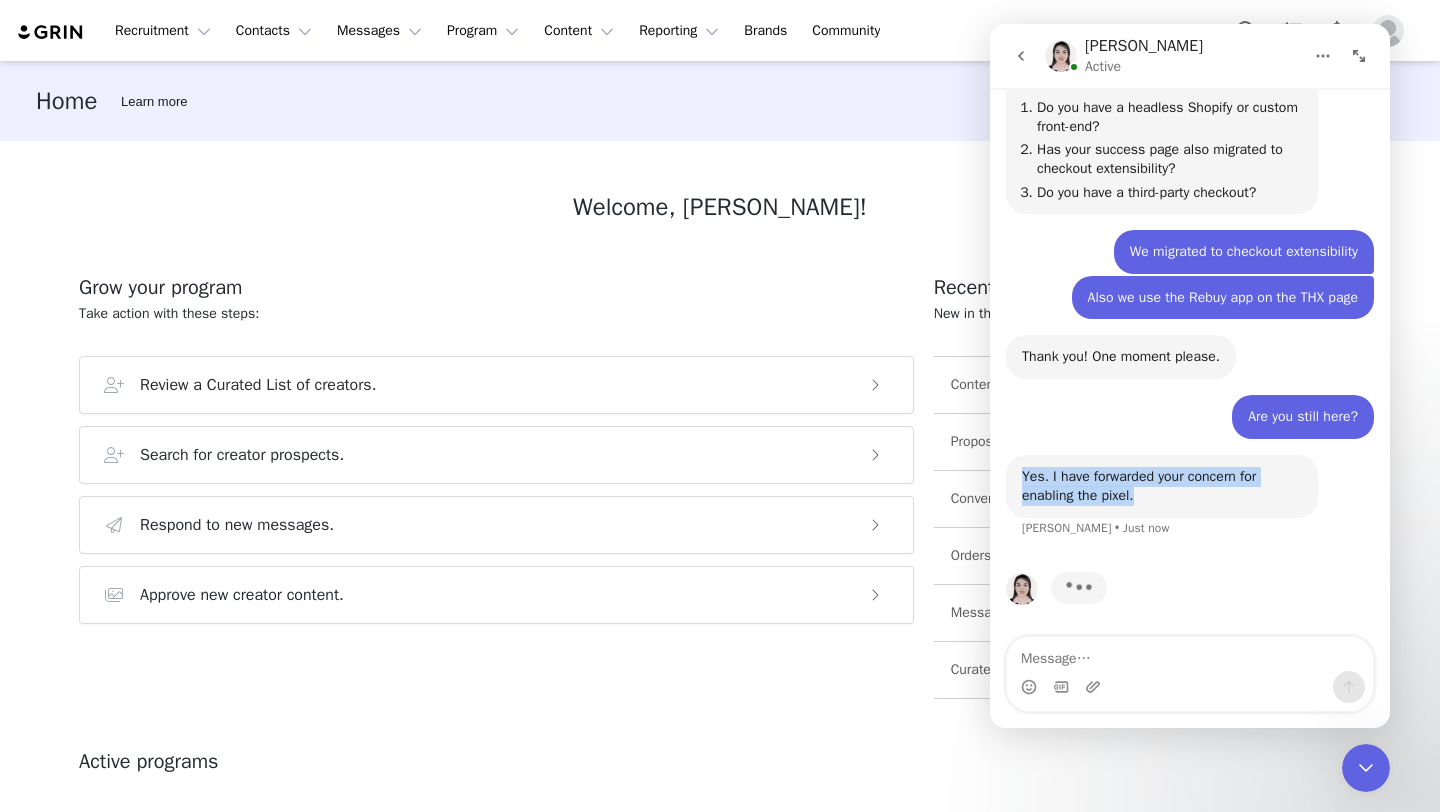 drag, startPoint x: 1150, startPoint y: 498, endPoint x: 1025, endPoint y: 479, distance: 126.43575 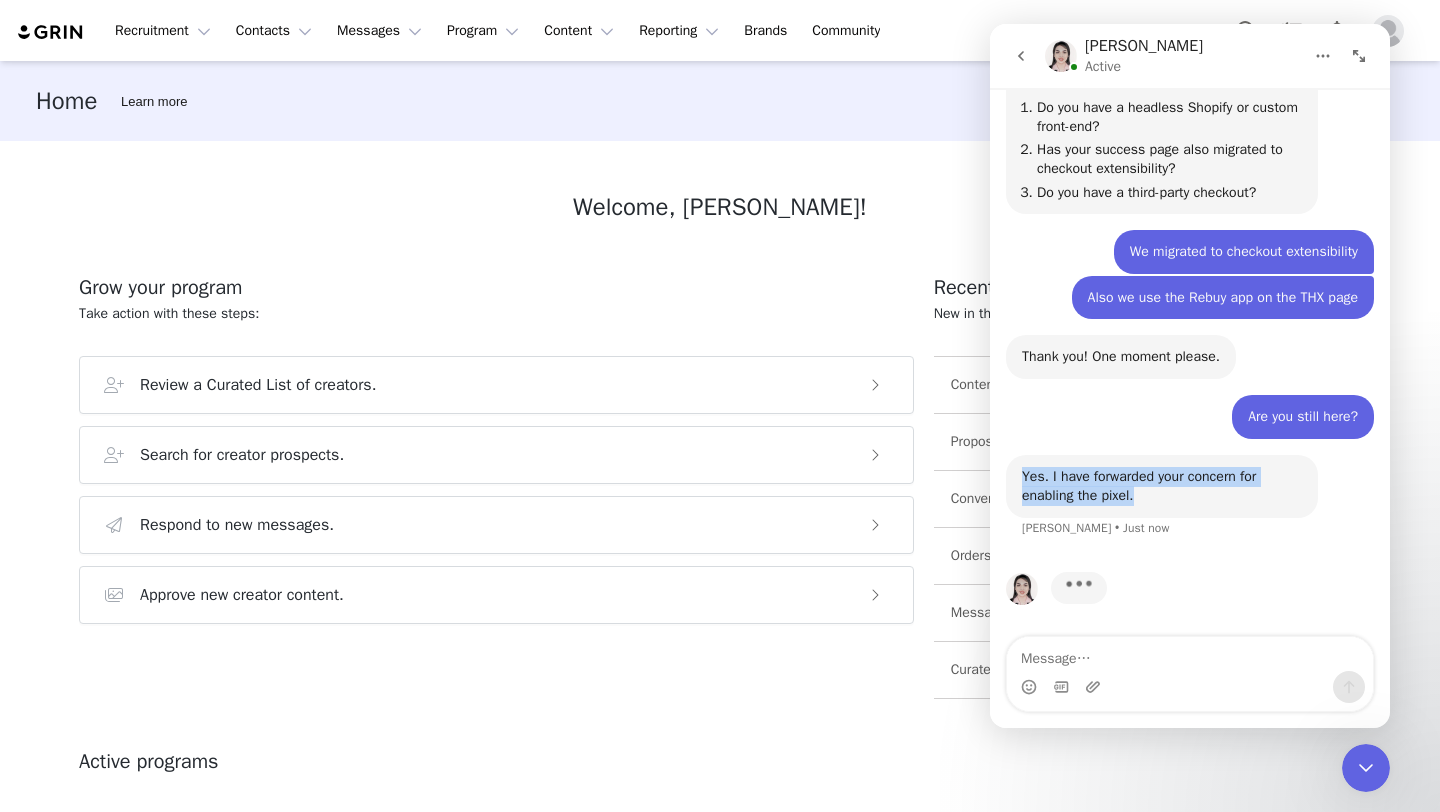 click on "Yes. I have forwarded your concern for enabling the pixel." at bounding box center (1162, 486) 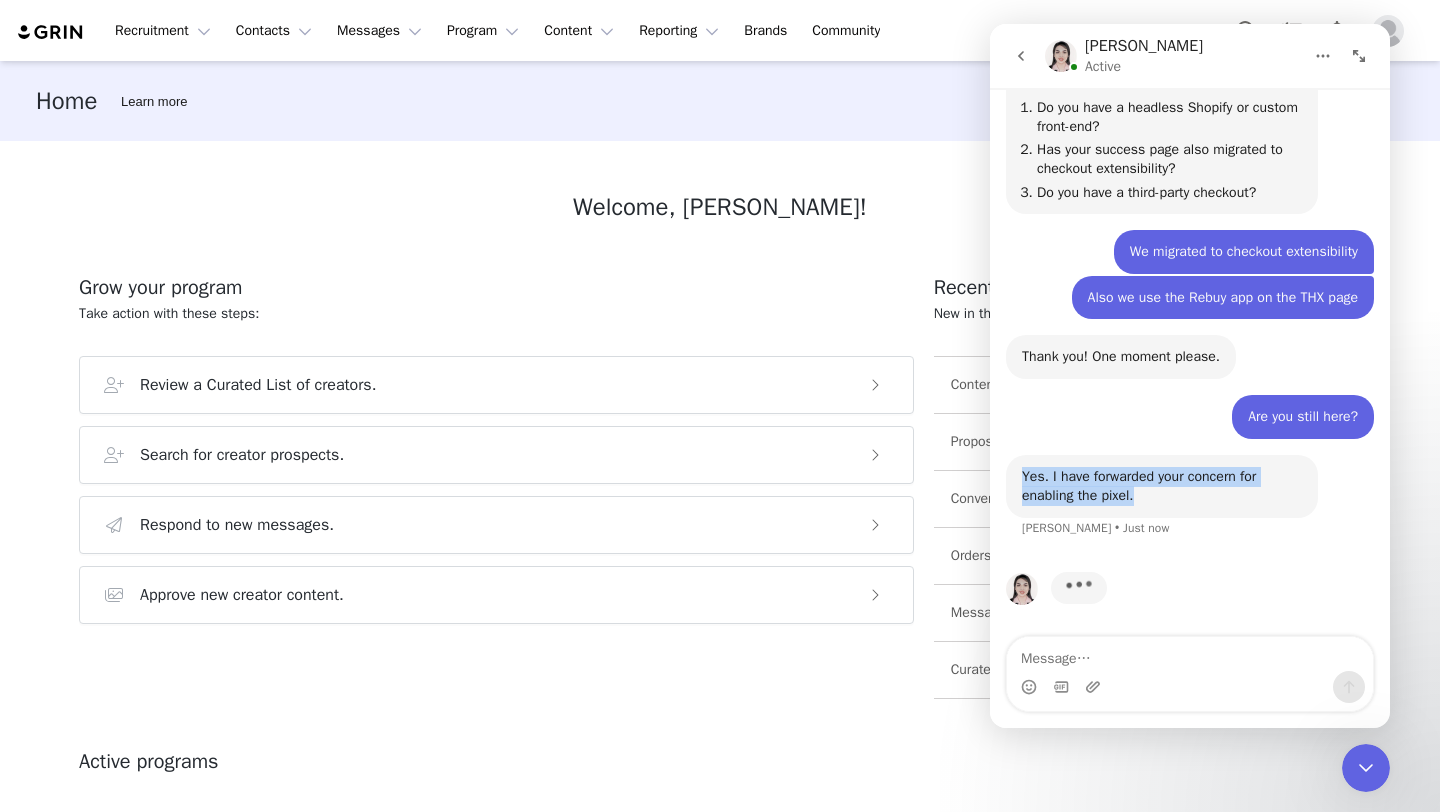 copy on "Yes. I have forwarded your concern for enabling the pixel." 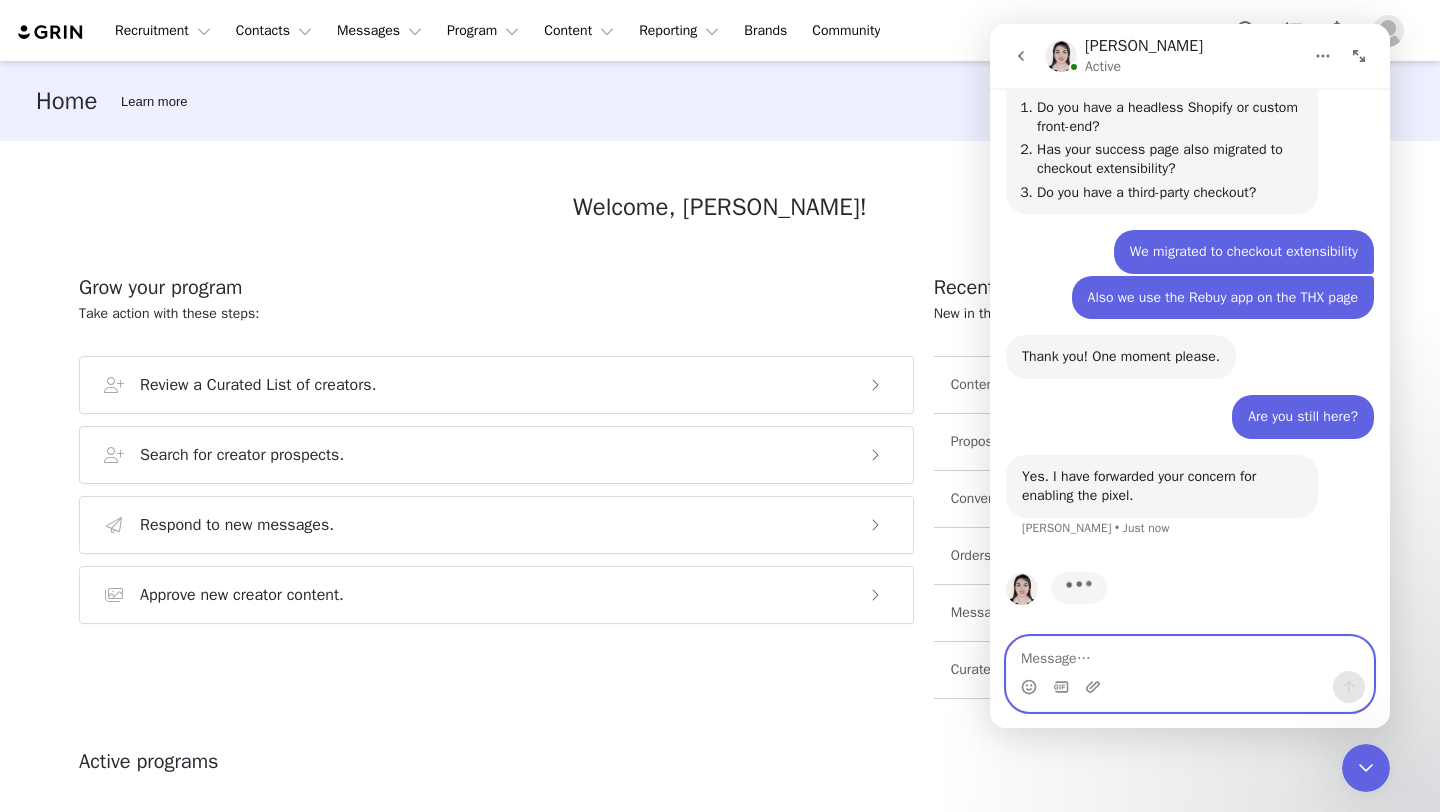 click at bounding box center (1190, 654) 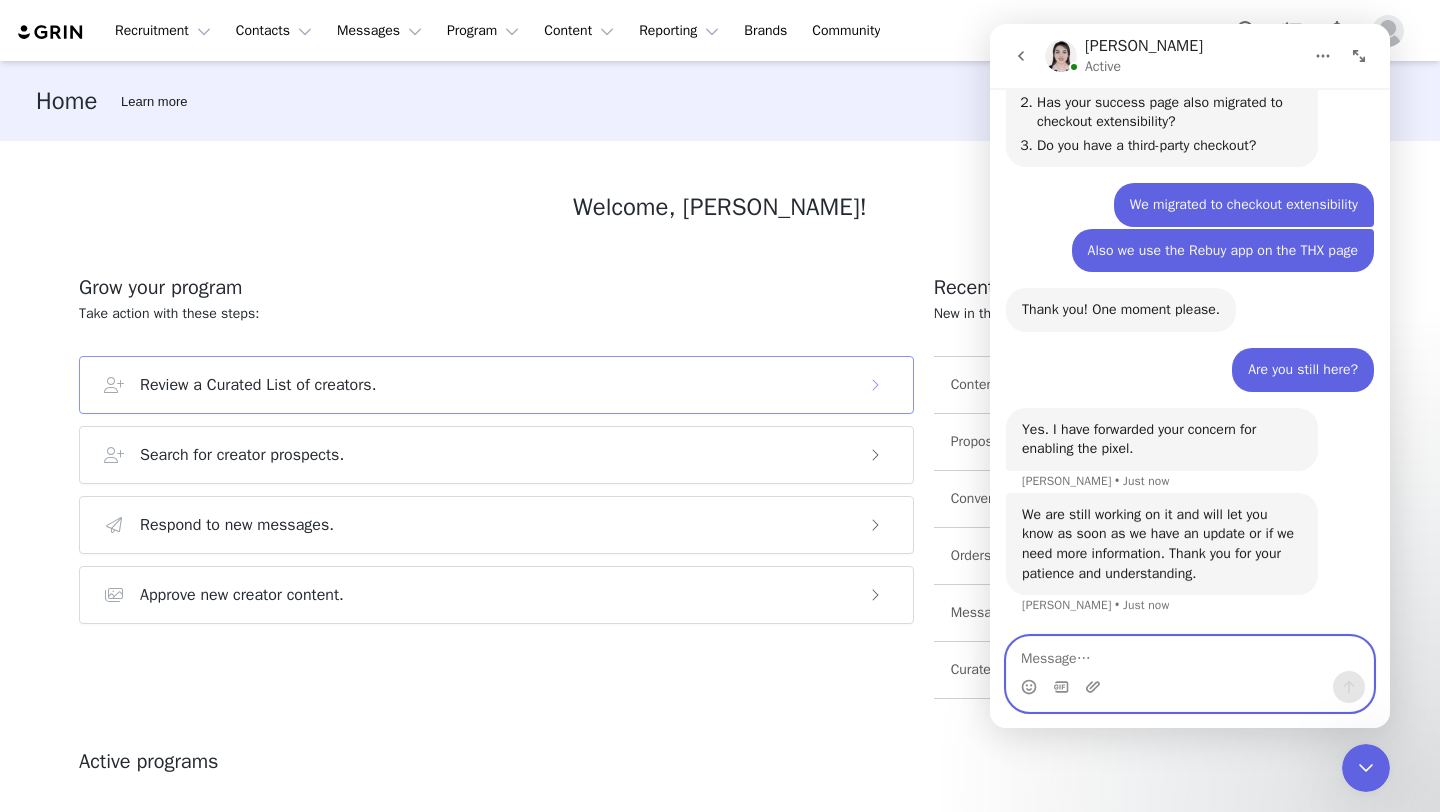 scroll, scrollTop: 4163, scrollLeft: 0, axis: vertical 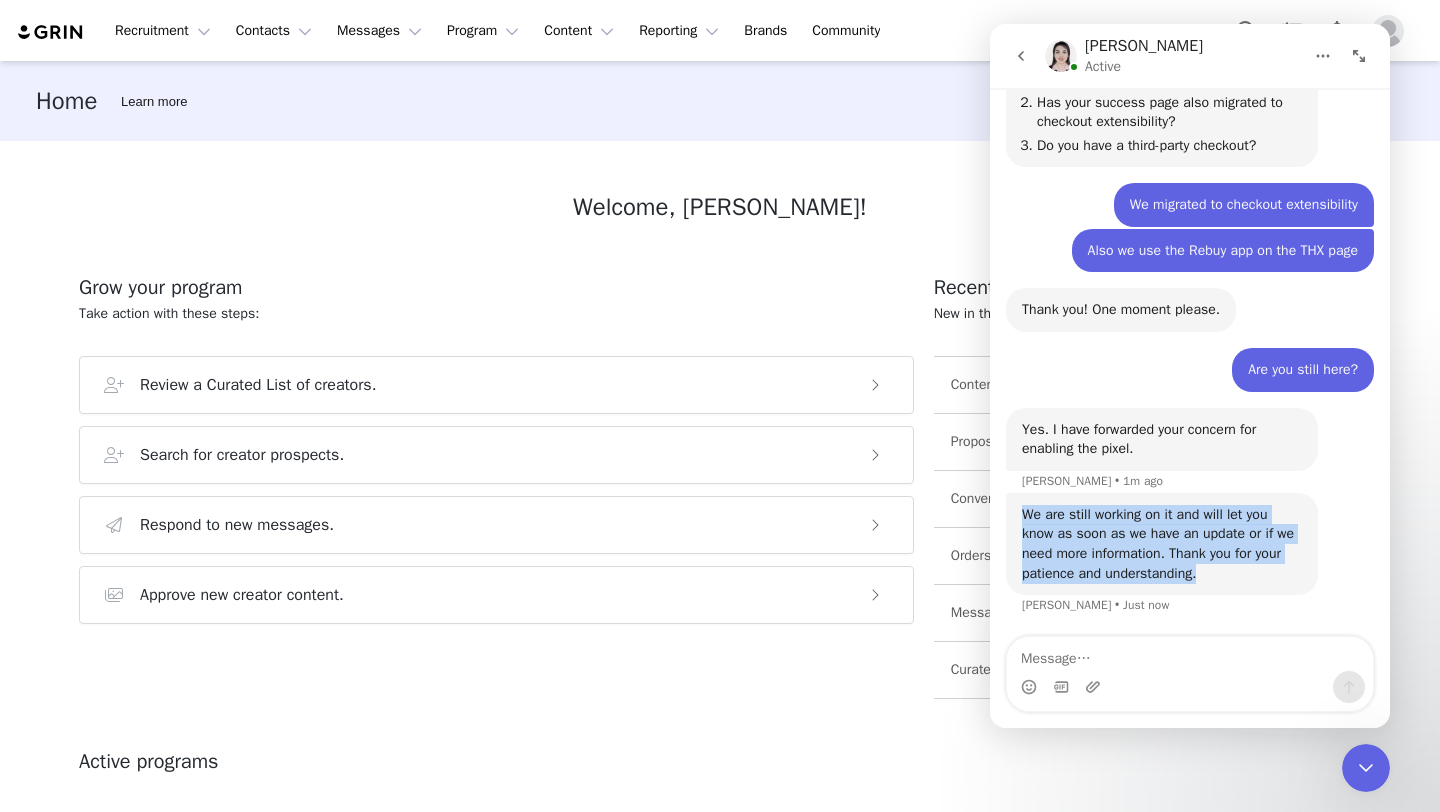 drag, startPoint x: 1250, startPoint y: 580, endPoint x: 1023, endPoint y: 510, distance: 237.5479 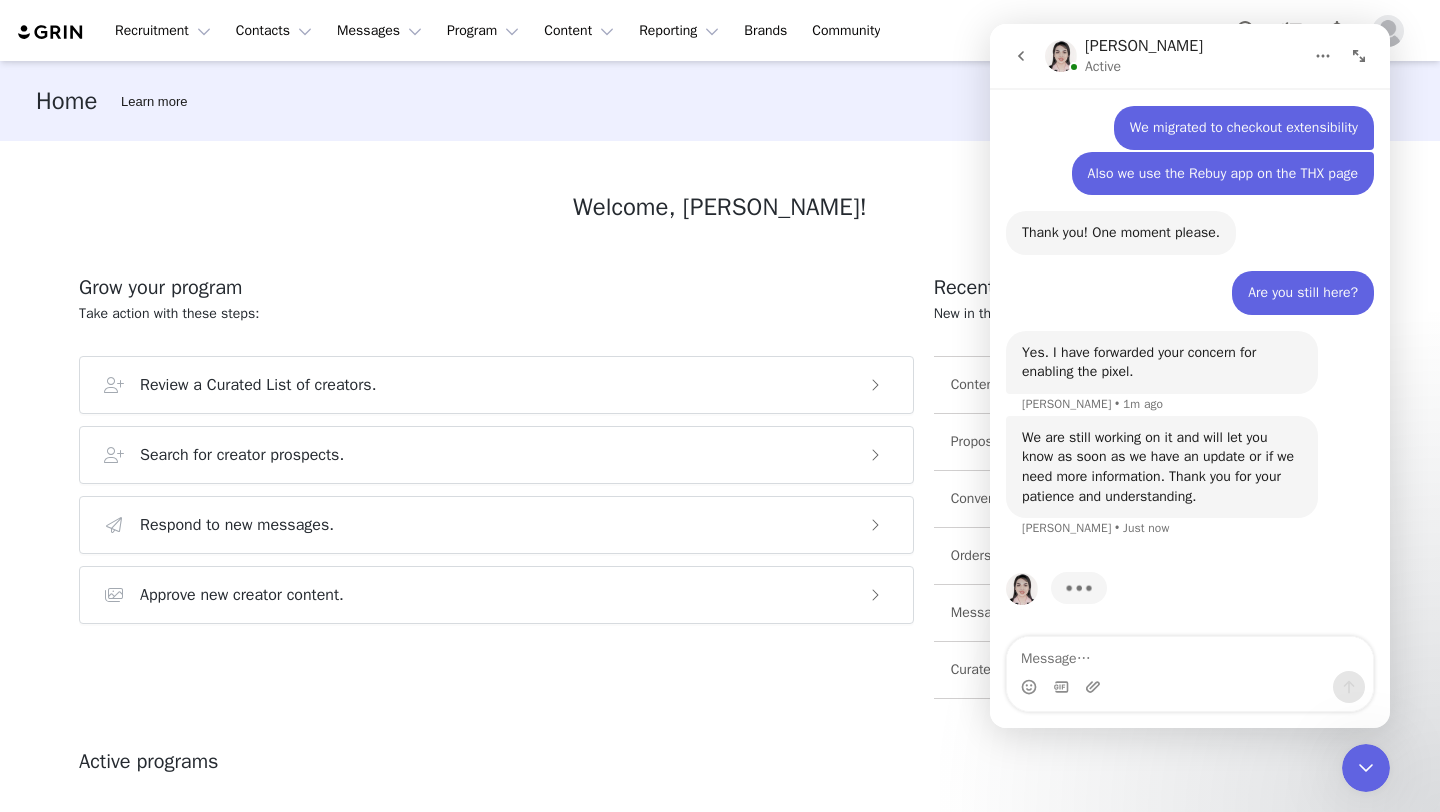 scroll, scrollTop: 4240, scrollLeft: 0, axis: vertical 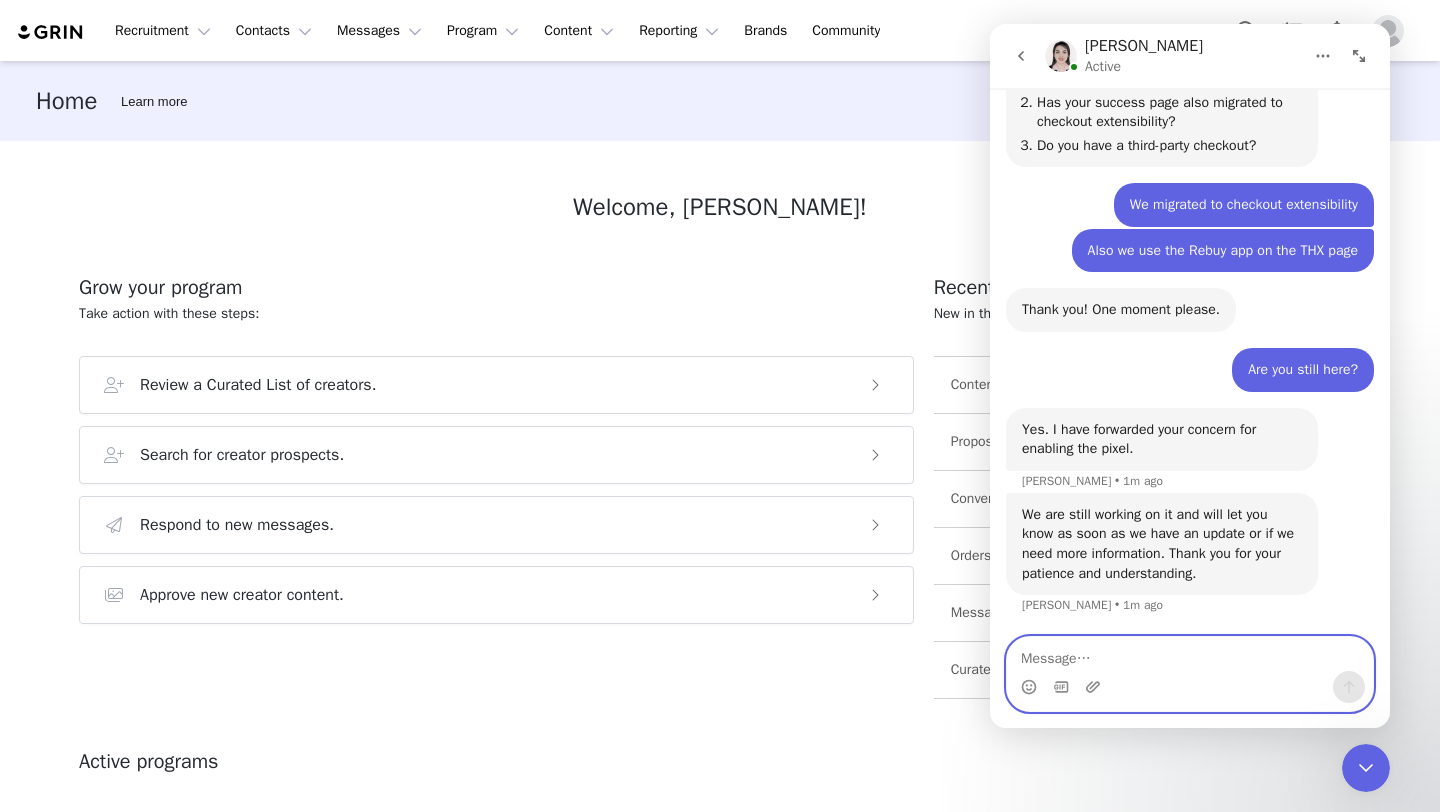click at bounding box center (1190, 654) 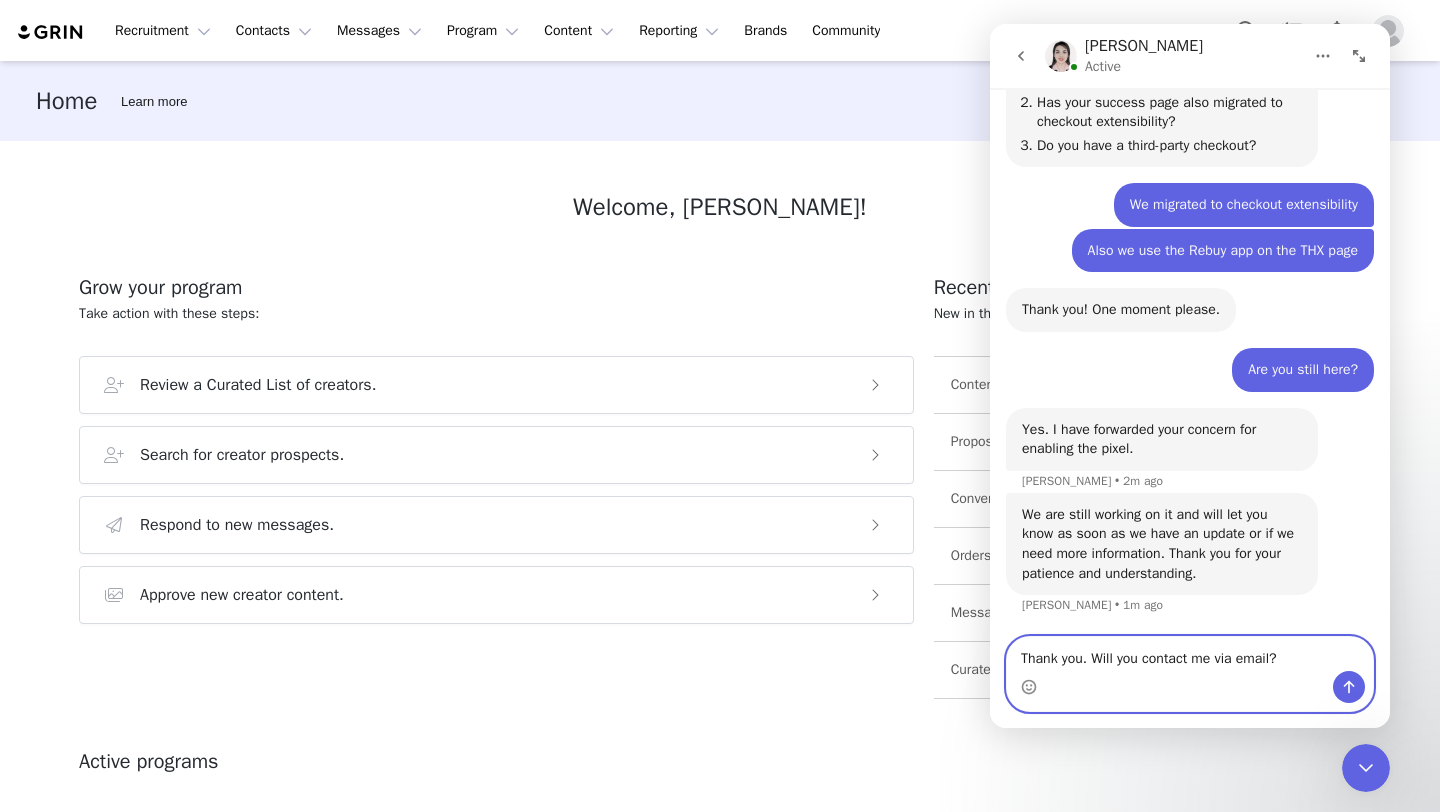 click on "Thank you. Will you contact me via email?" at bounding box center [1190, 654] 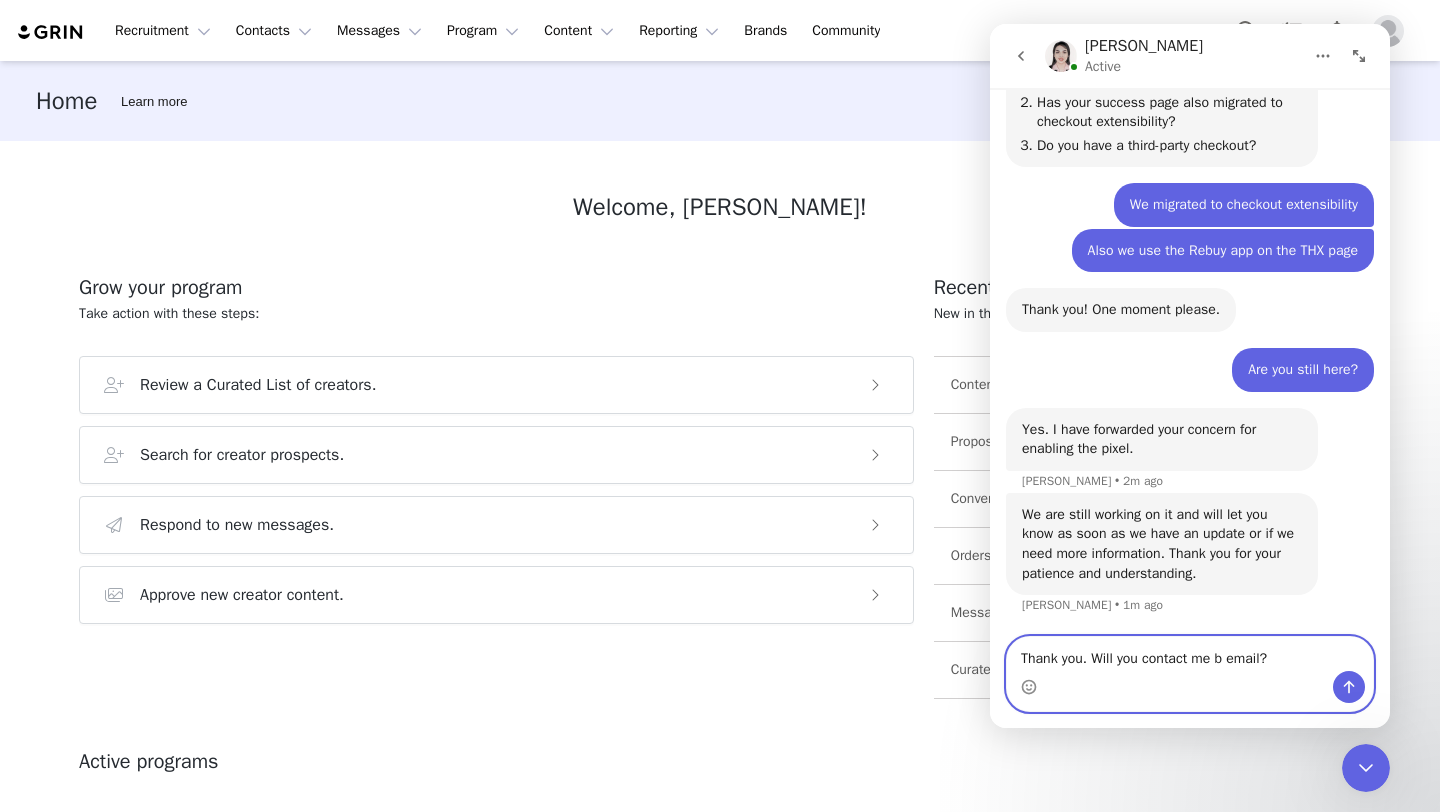 type on "Thank you. Will you contact me by email?" 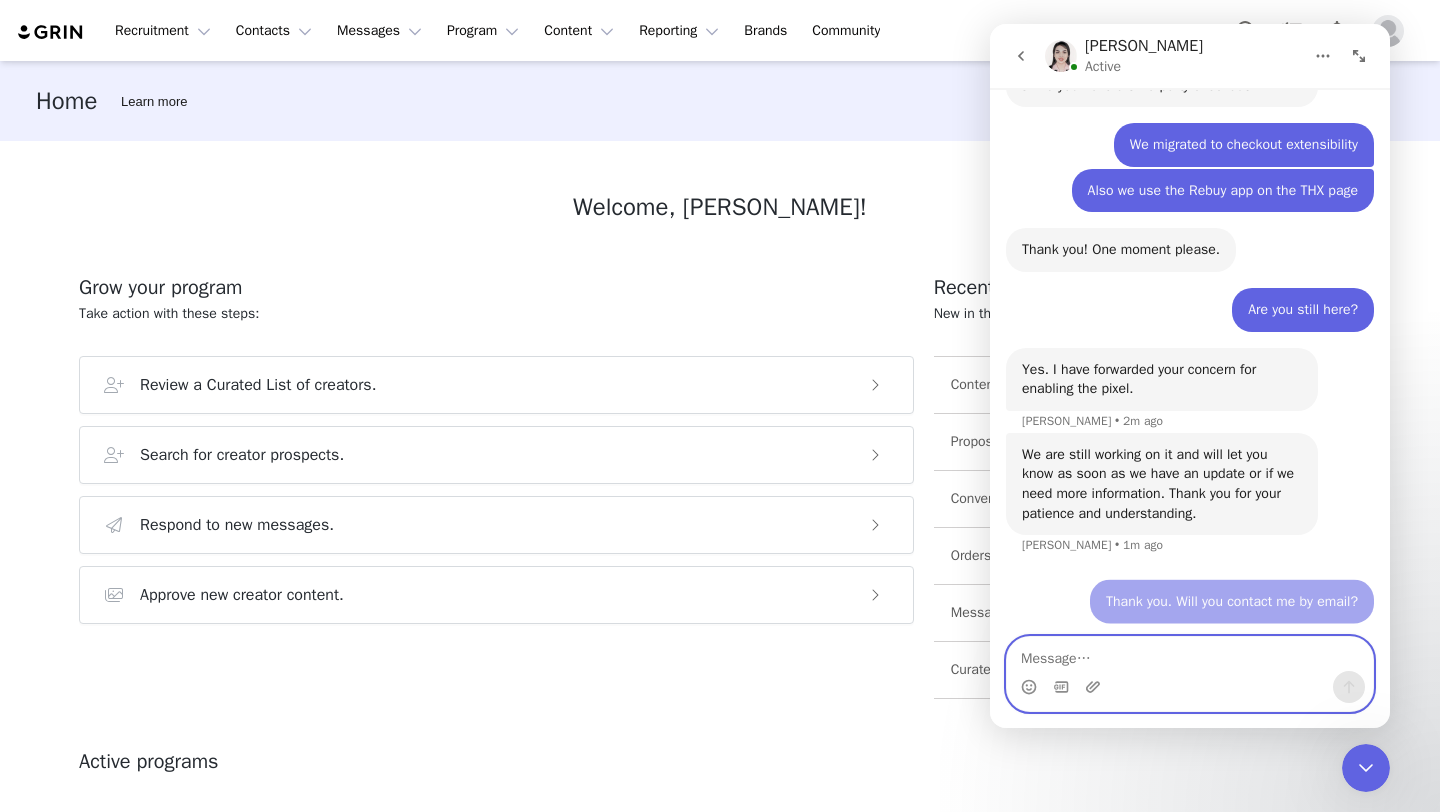 scroll, scrollTop: 4222, scrollLeft: 0, axis: vertical 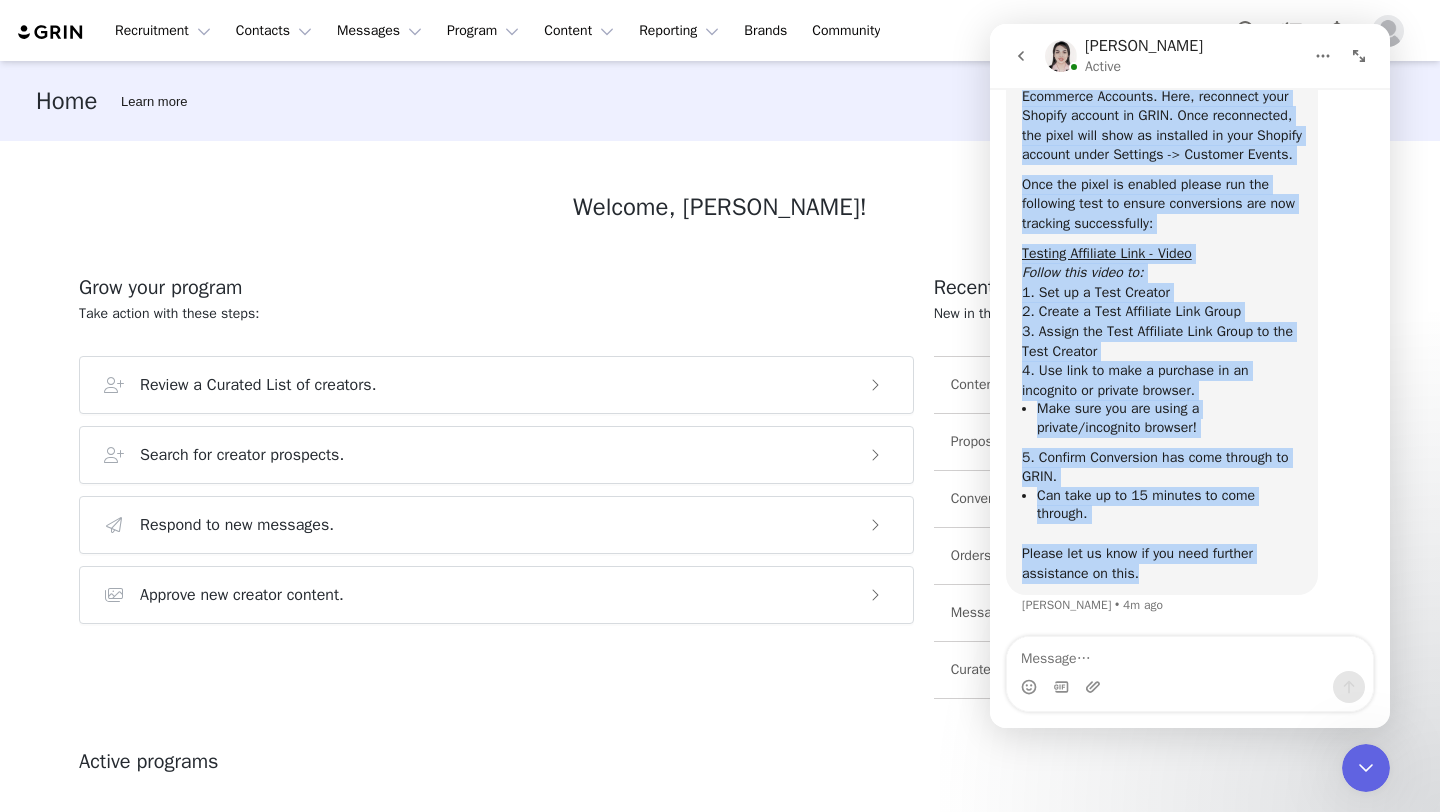 drag, startPoint x: 1144, startPoint y: 591, endPoint x: 1035, endPoint y: 105, distance: 498.07327 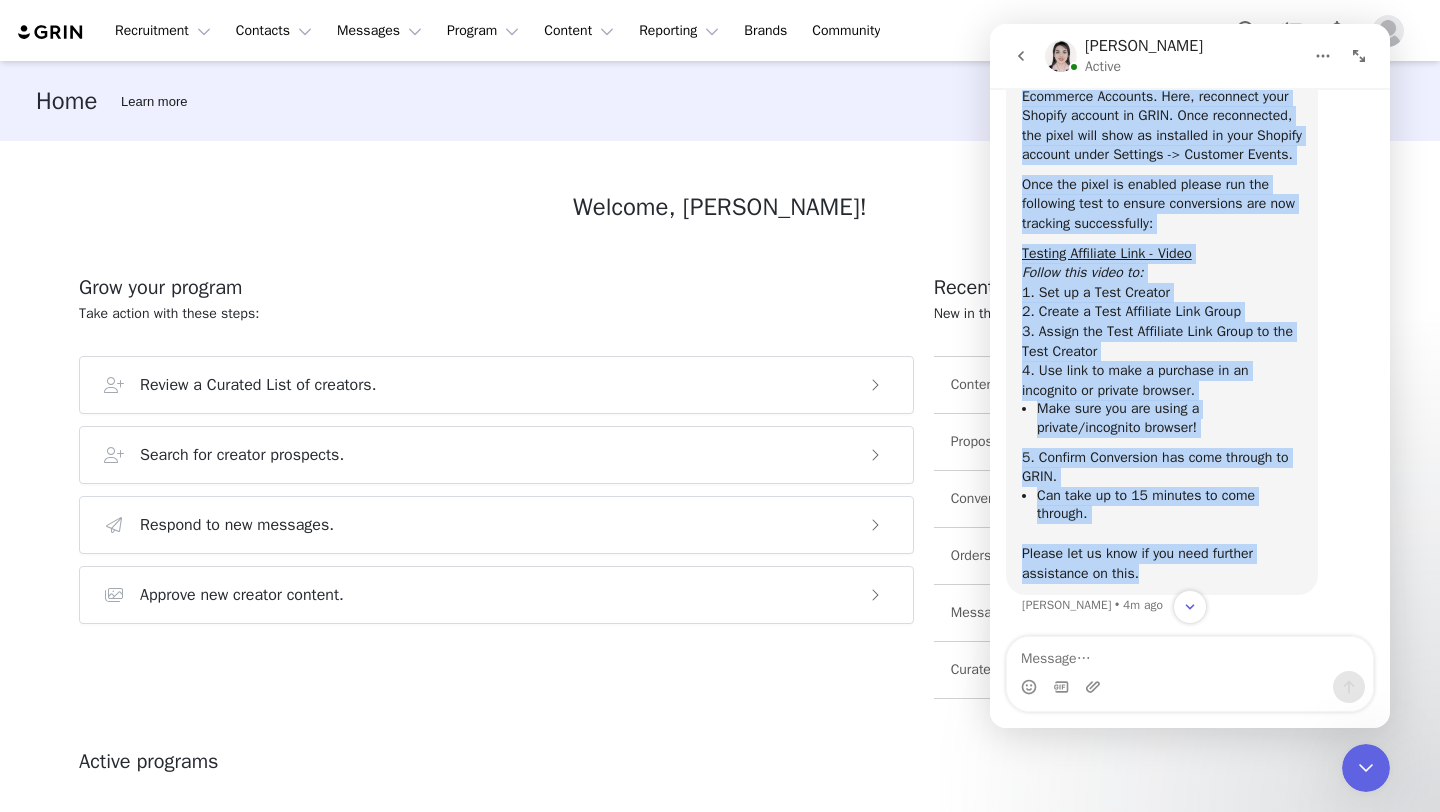click on "We have gone ahead and enabled the GRIN pixel to be installed. This pixel will be used in place of the liquid scripts. To install the pixel, please navigate to Brands -> Edit -> Step 3. Ecommerce Accounts. Here, reconnect your Shopify account in GRIN. Once reconnected, the pixel will show as installed in your Shopify account under Settings -> Customer Events." at bounding box center [1162, 86] 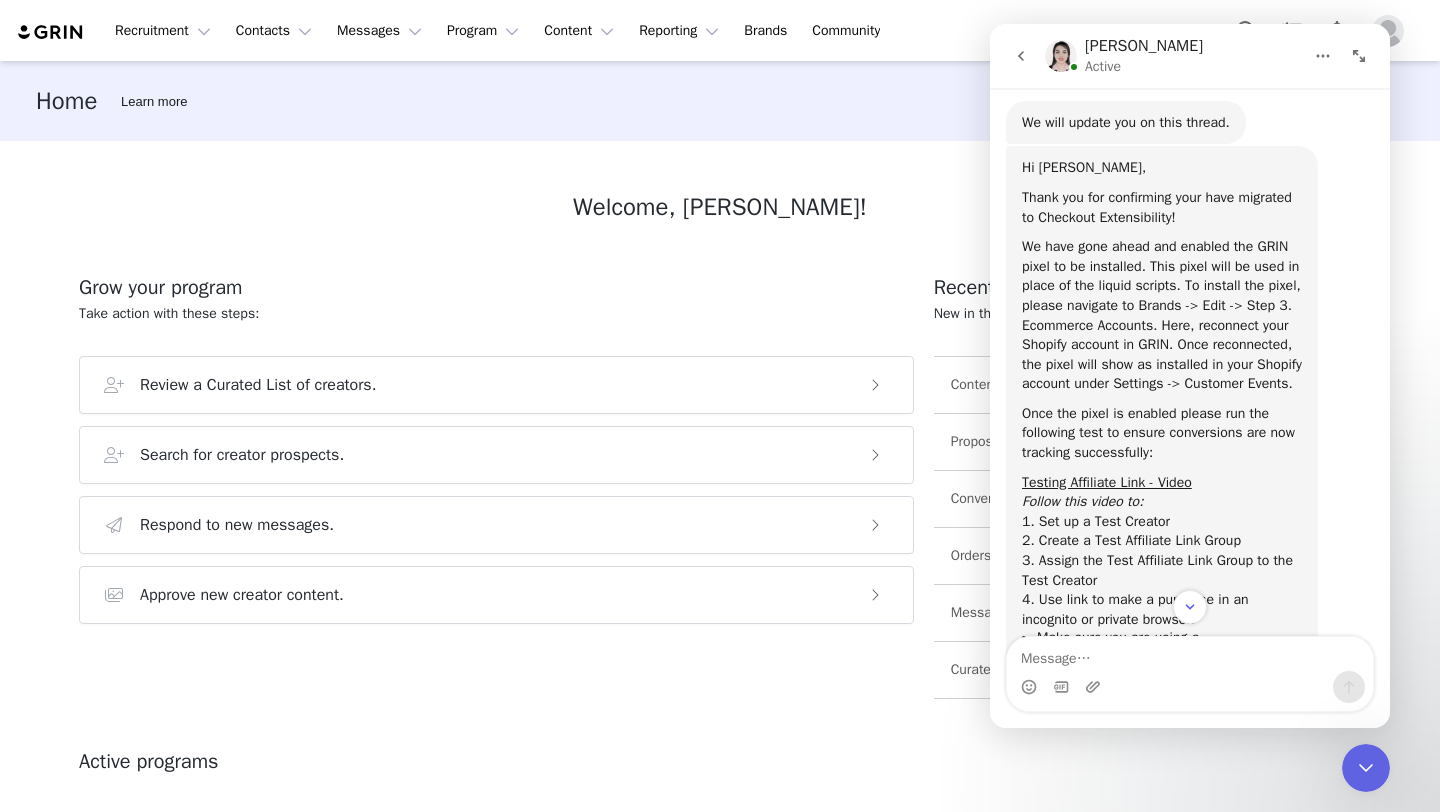 scroll, scrollTop: 4605, scrollLeft: 0, axis: vertical 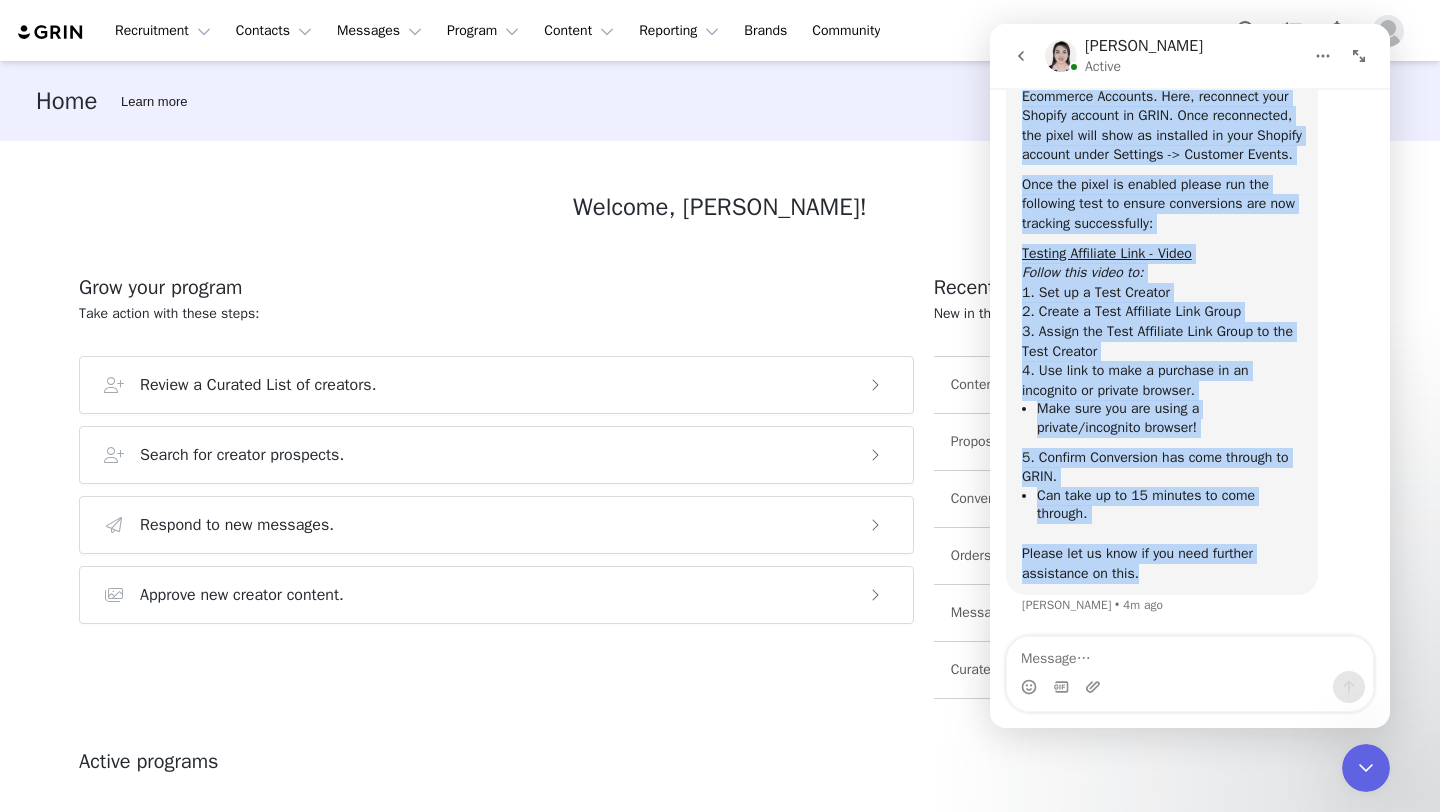 drag, startPoint x: 1022, startPoint y: 292, endPoint x: 1144, endPoint y: 577, distance: 310.01453 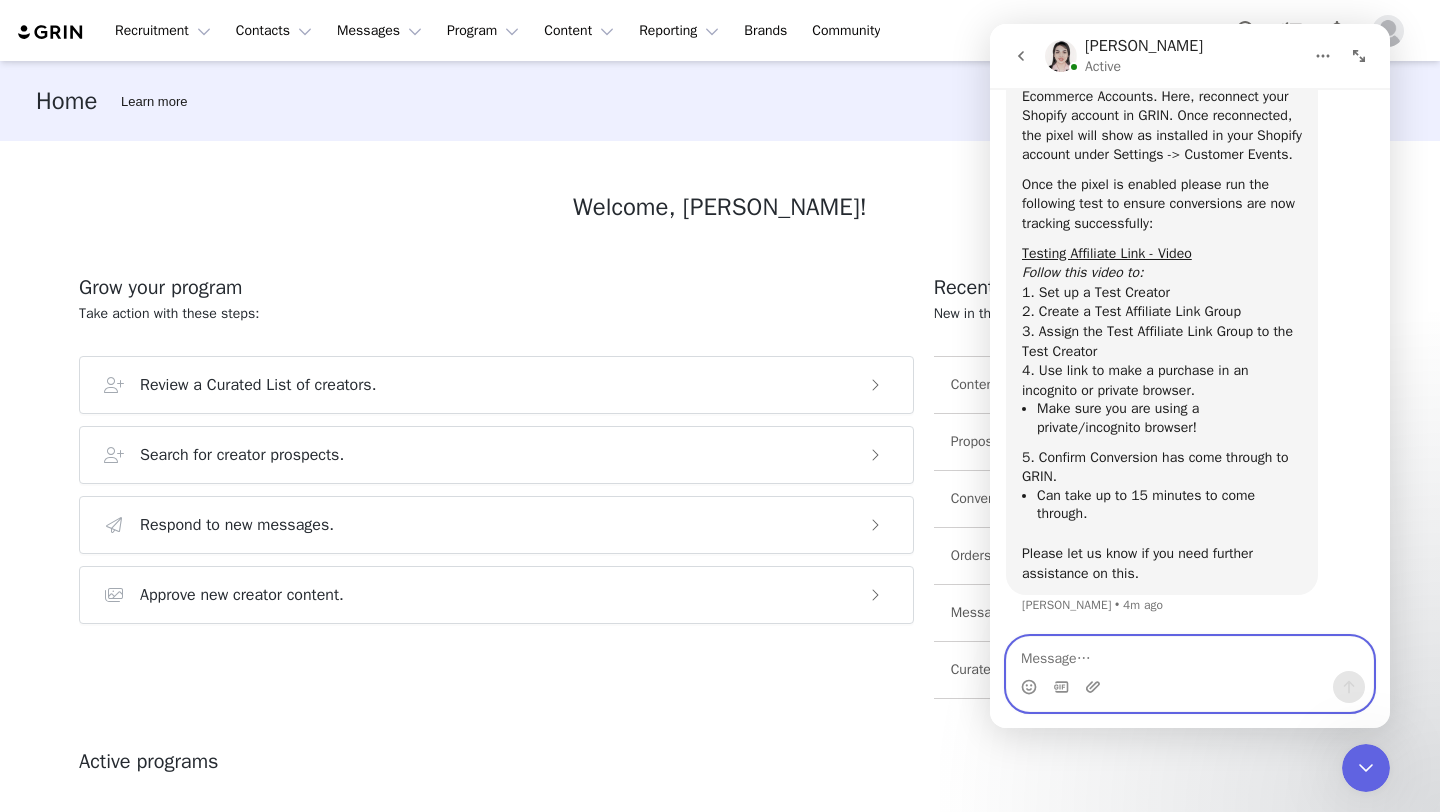 click at bounding box center [1190, 654] 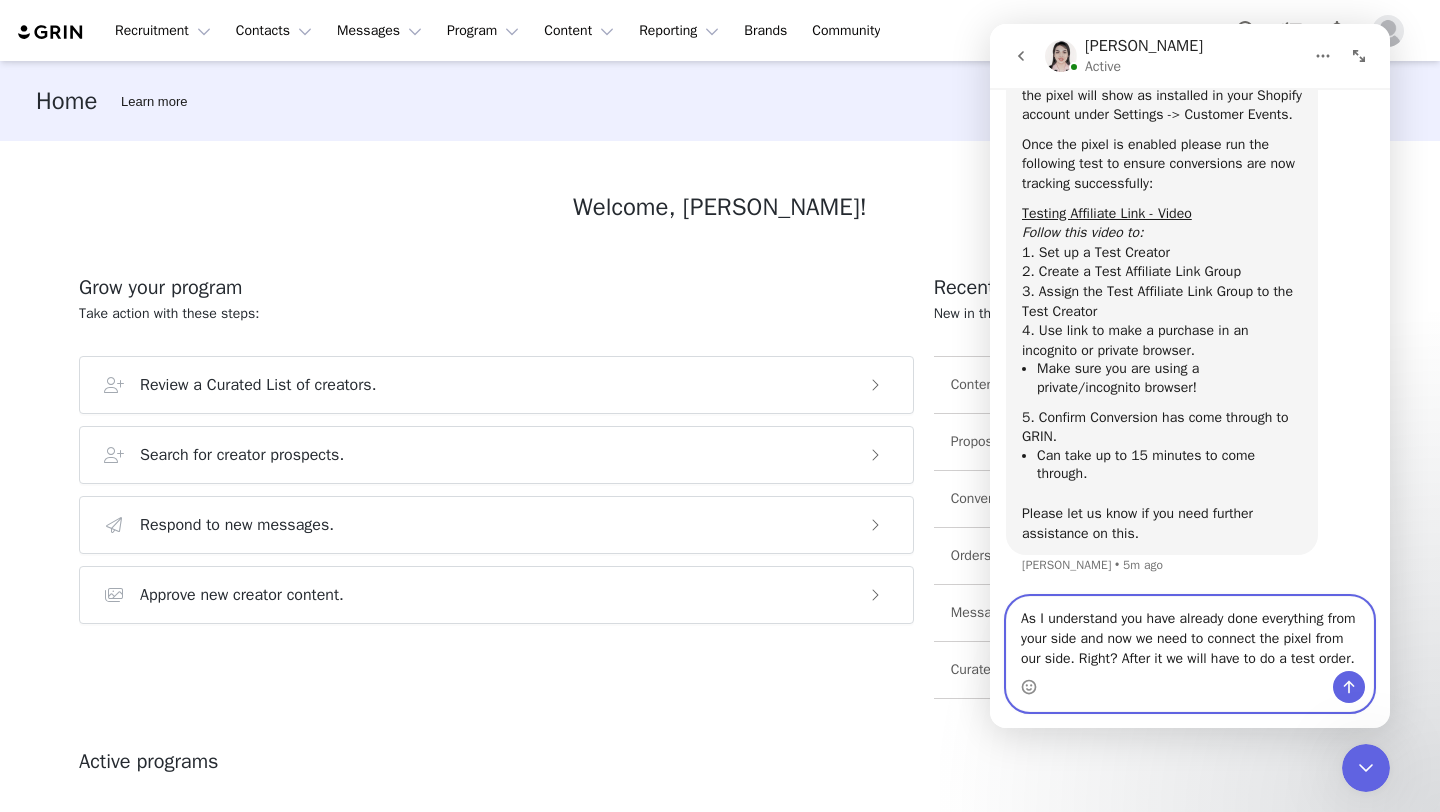 paste on ", you have already done everything from your side, and now we need to connect the pixel from our side. Right? After it," 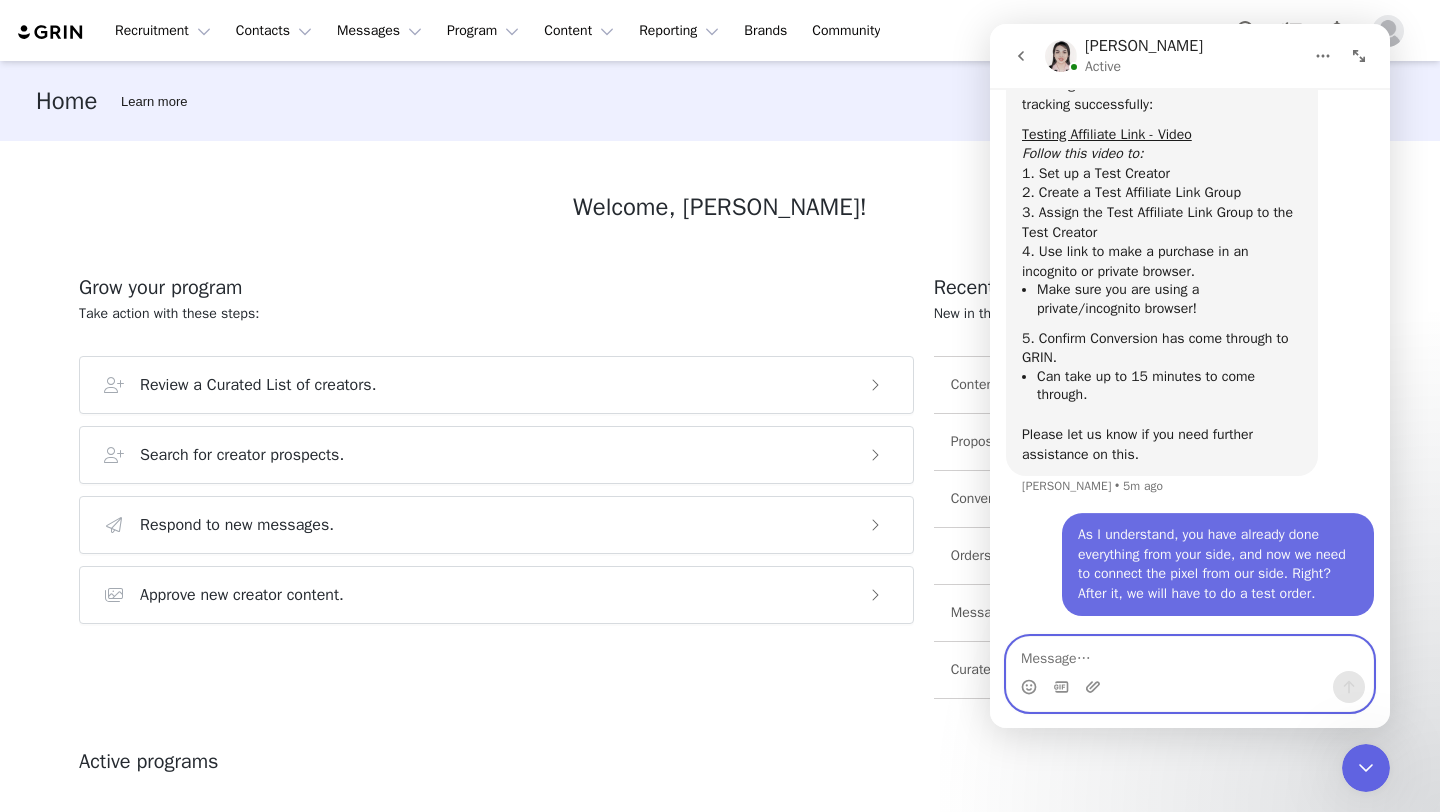 scroll, scrollTop: 5119, scrollLeft: 0, axis: vertical 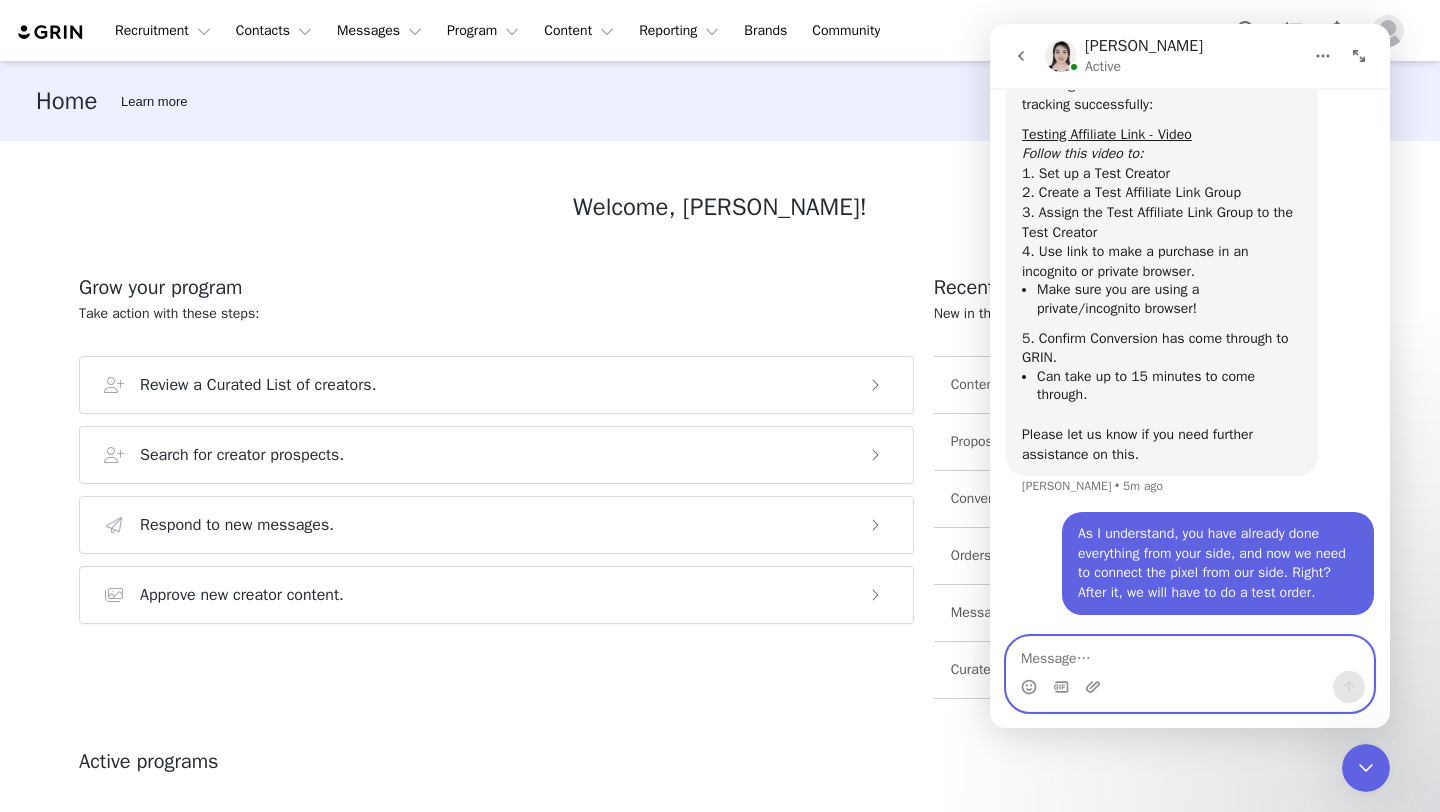 type 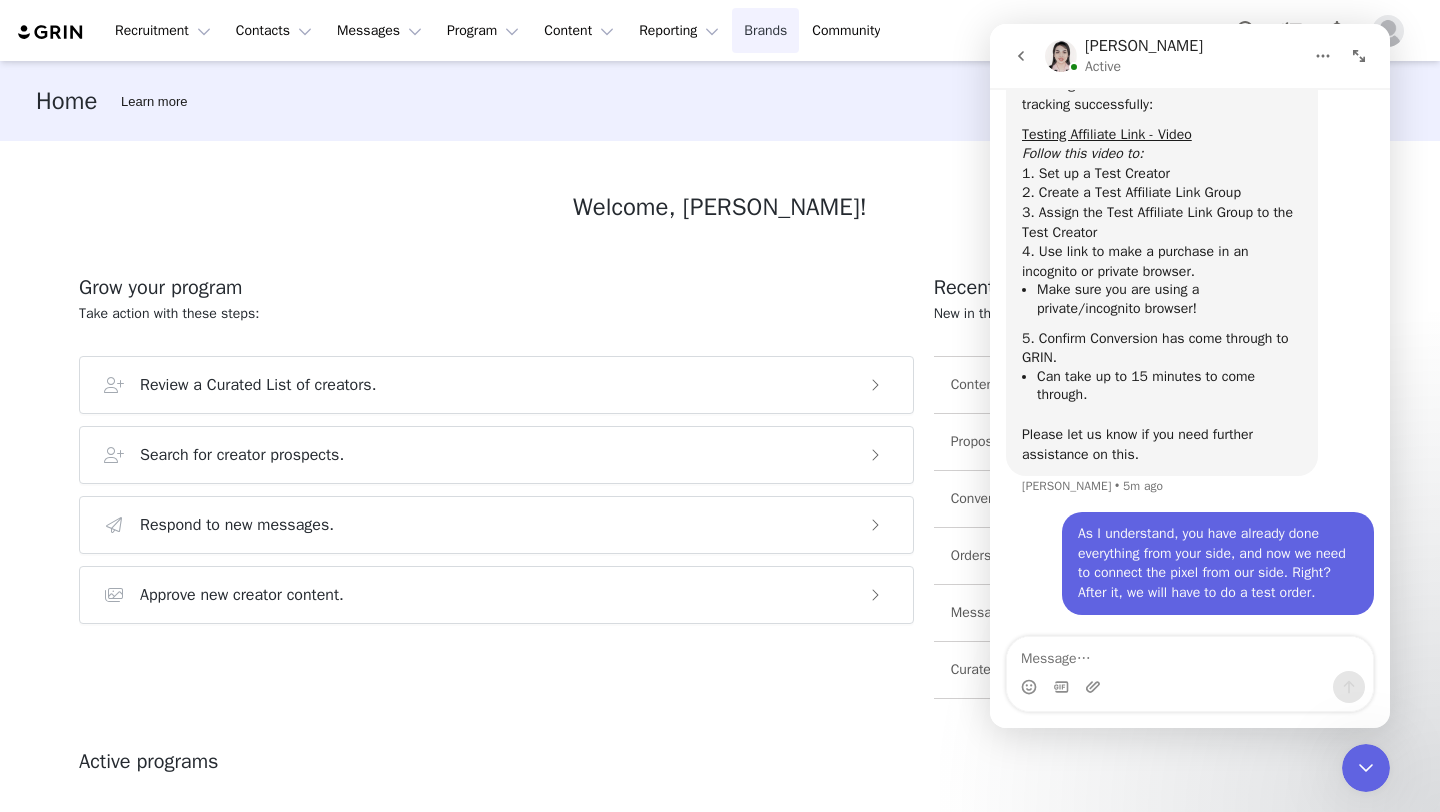 click on "Brands Brands" at bounding box center [765, 30] 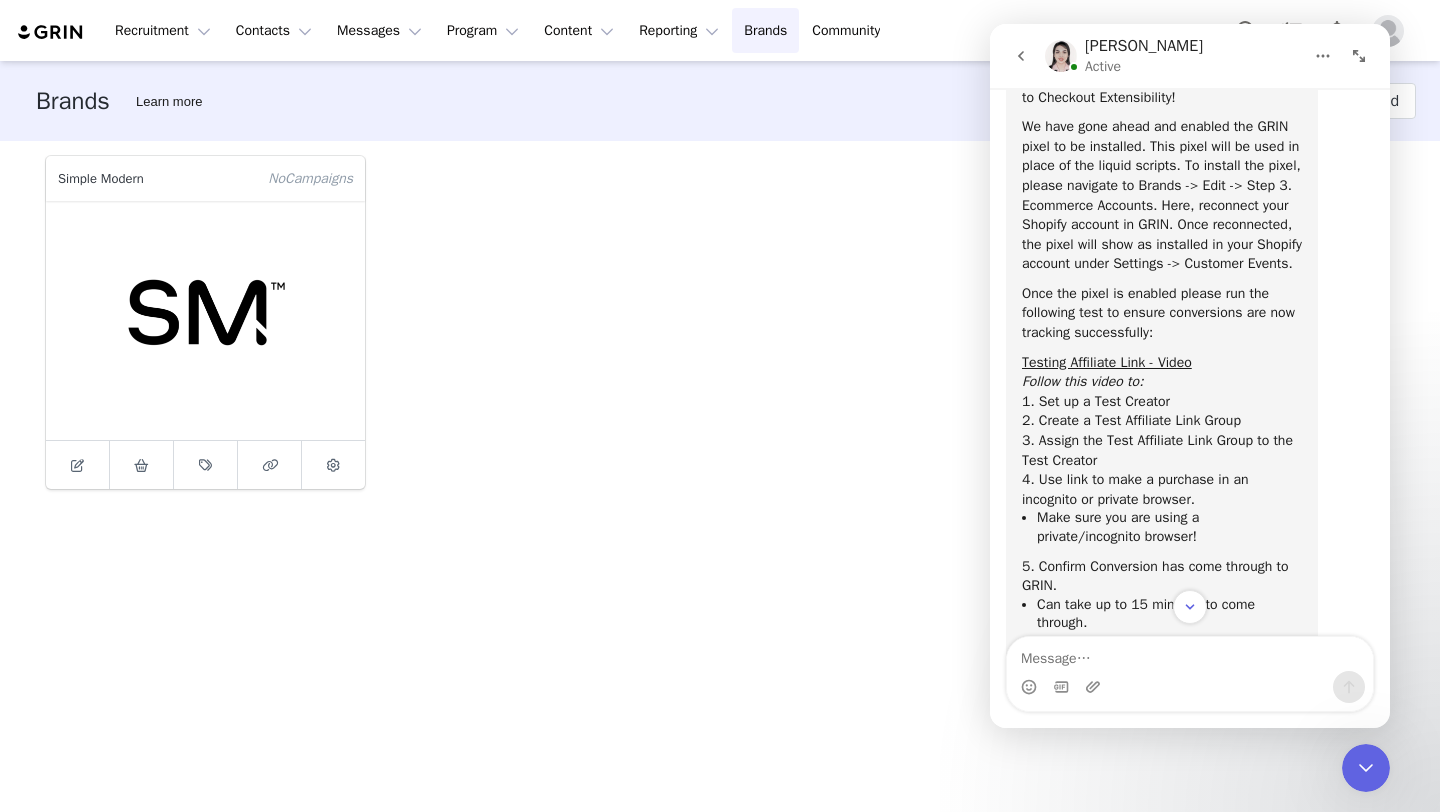 scroll, scrollTop: 4704, scrollLeft: 0, axis: vertical 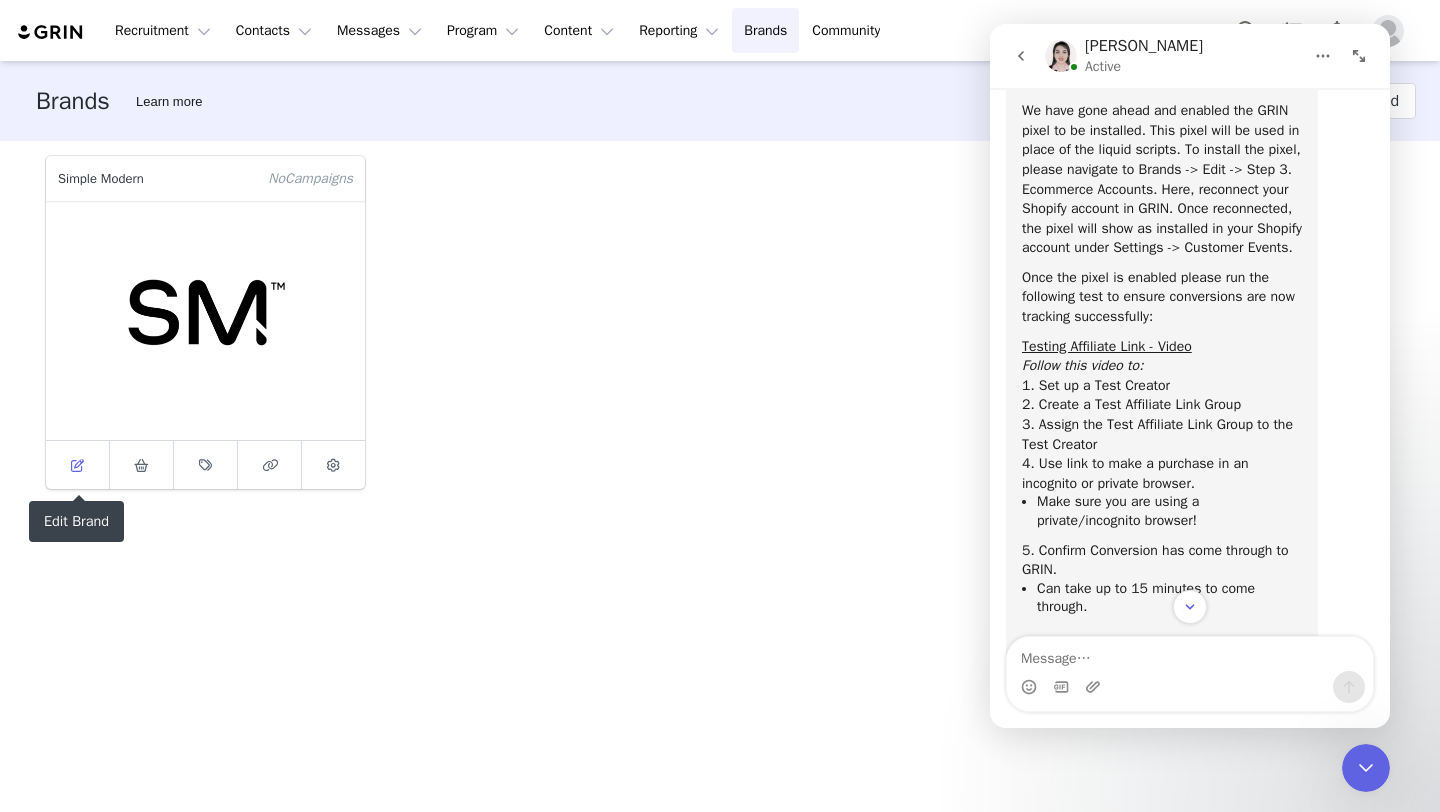 click at bounding box center [78, 465] 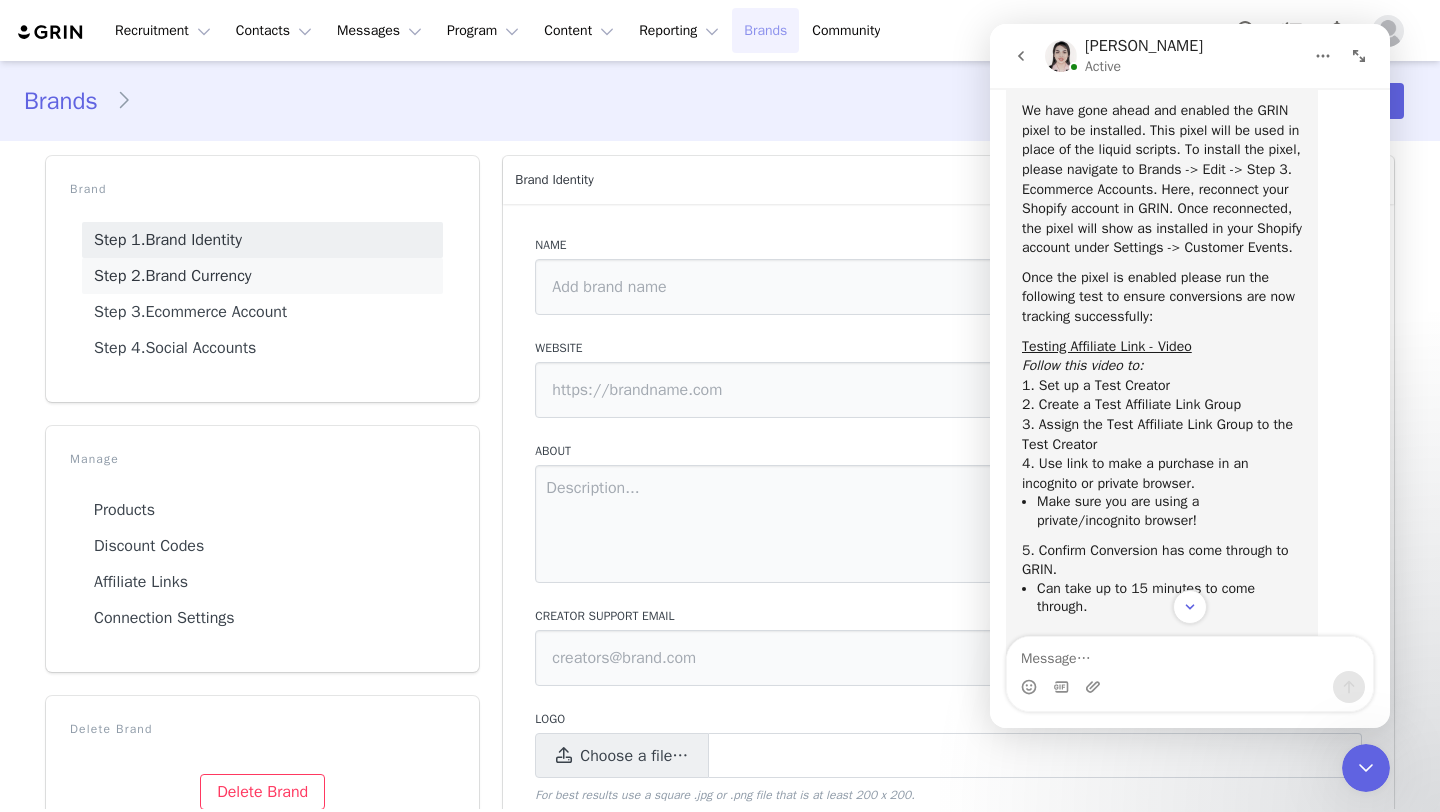 type on "Simple Modern" 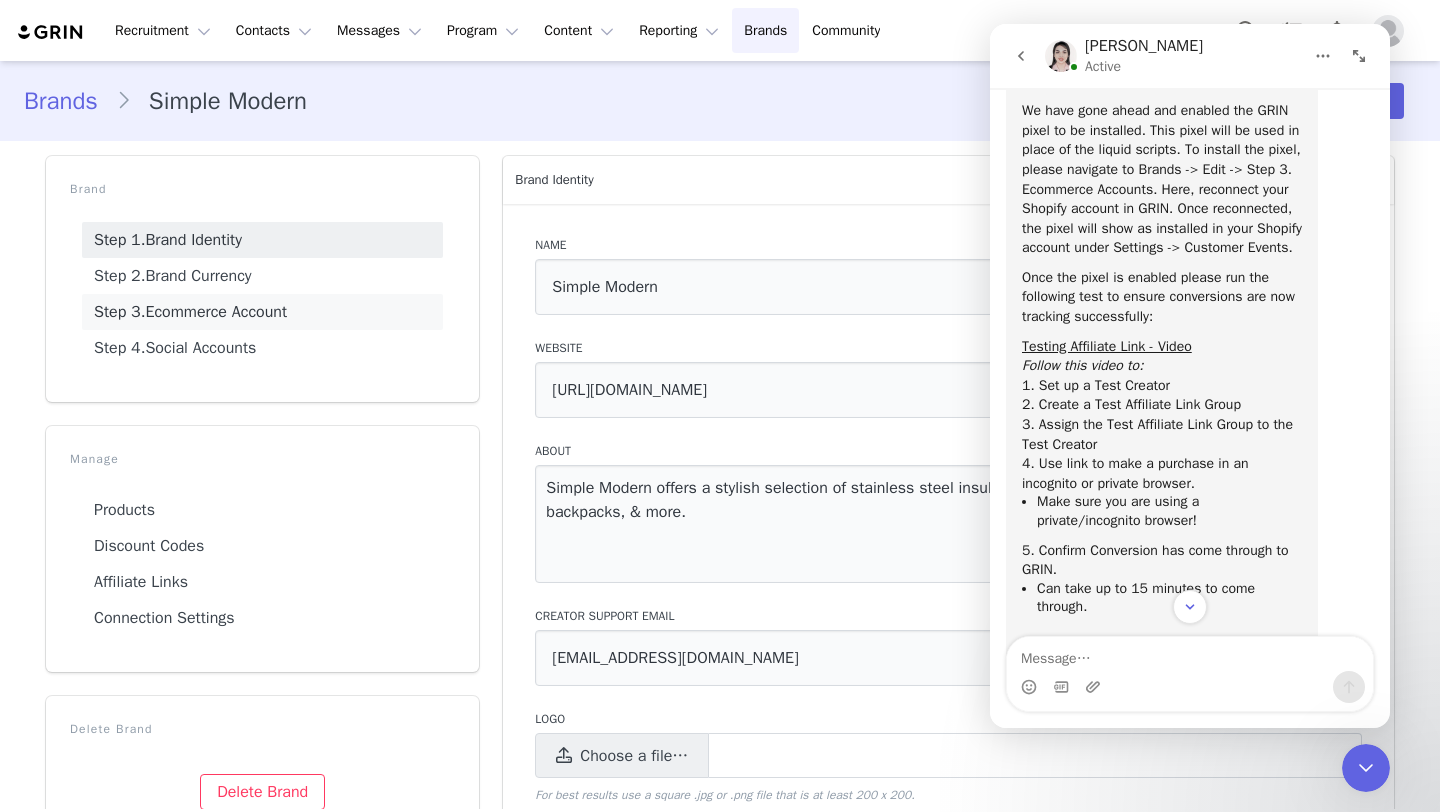 click on "Step 3.  Ecommerce Account" at bounding box center [262, 312] 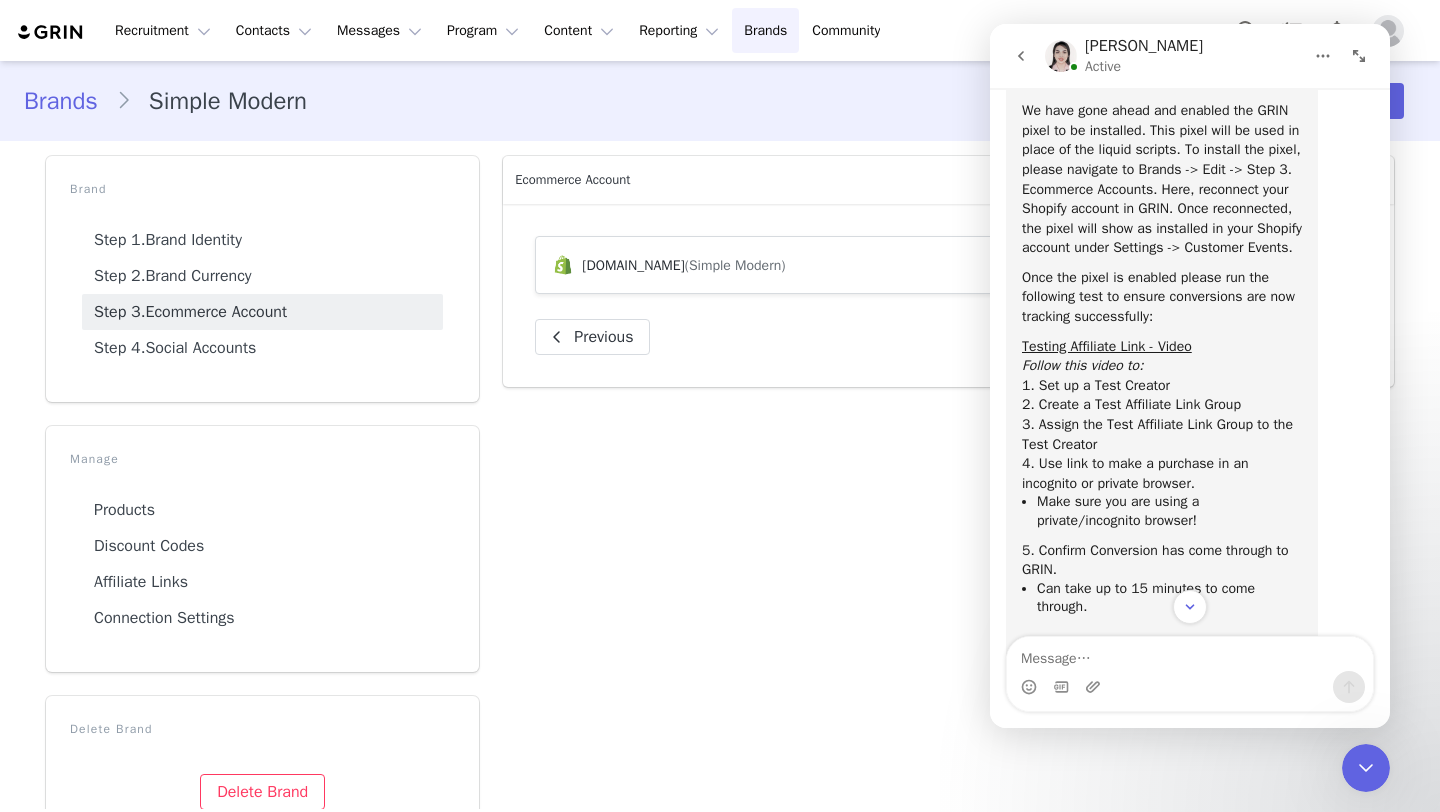 click 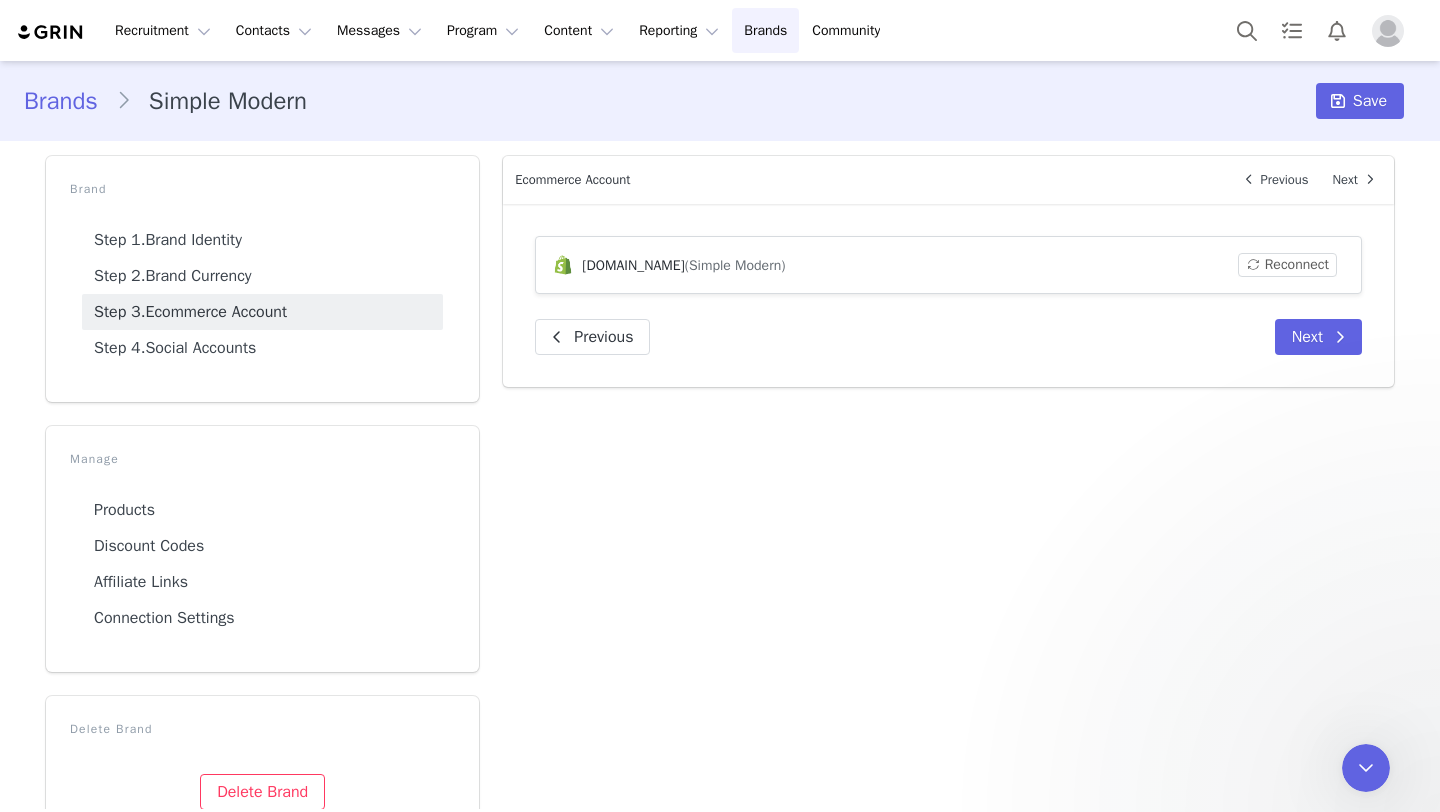 scroll, scrollTop: 0, scrollLeft: 0, axis: both 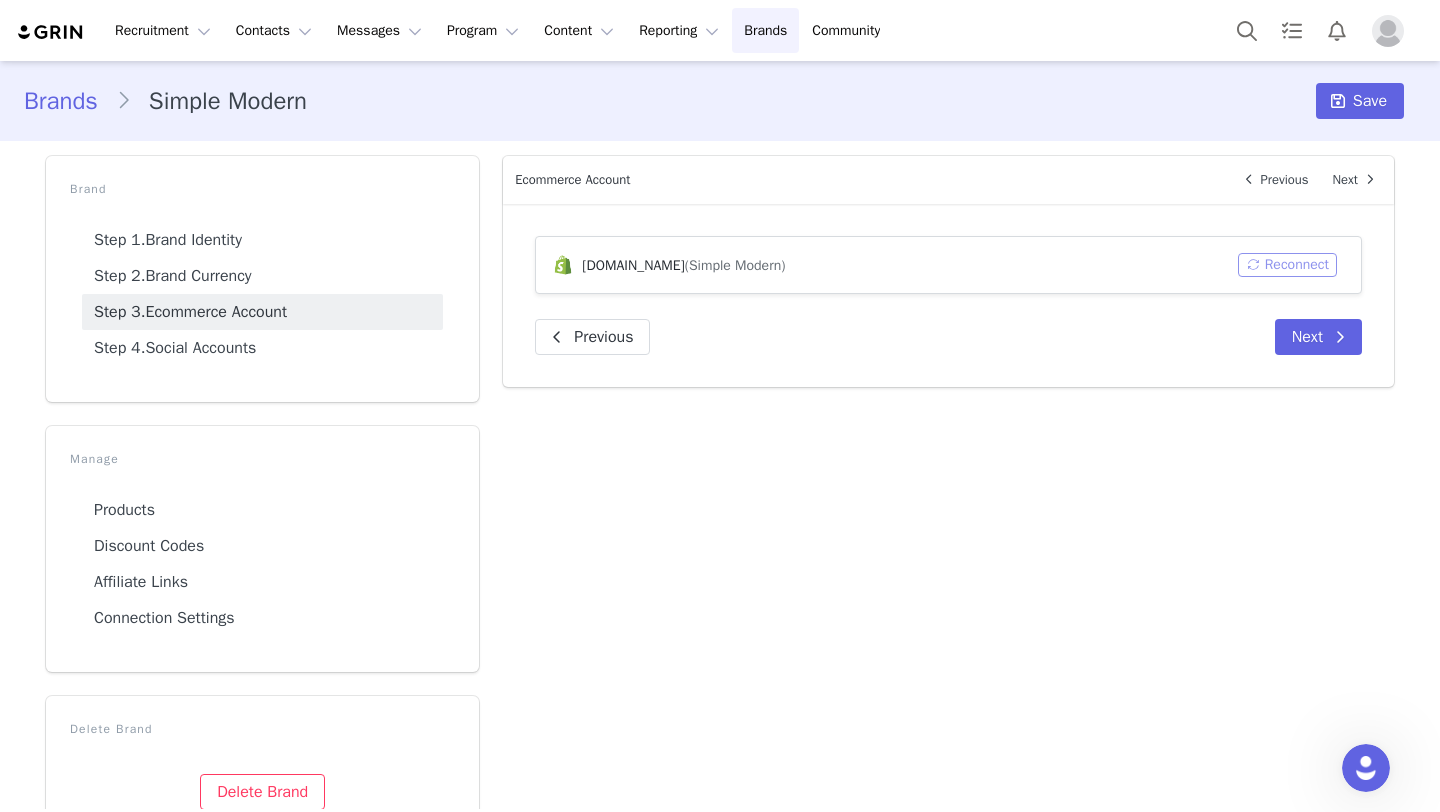 click on "Reconnect" at bounding box center (1287, 265) 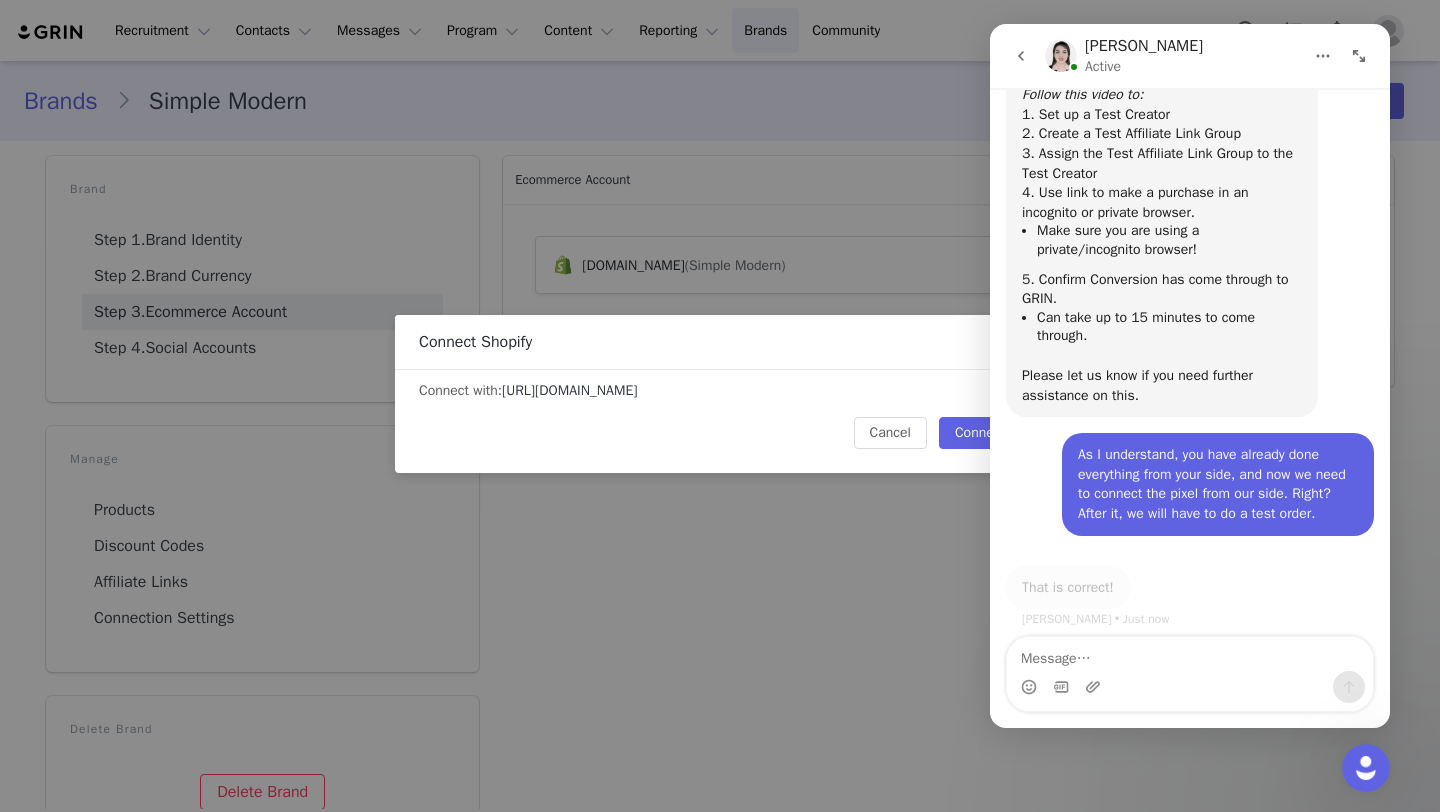 scroll, scrollTop: 0, scrollLeft: 0, axis: both 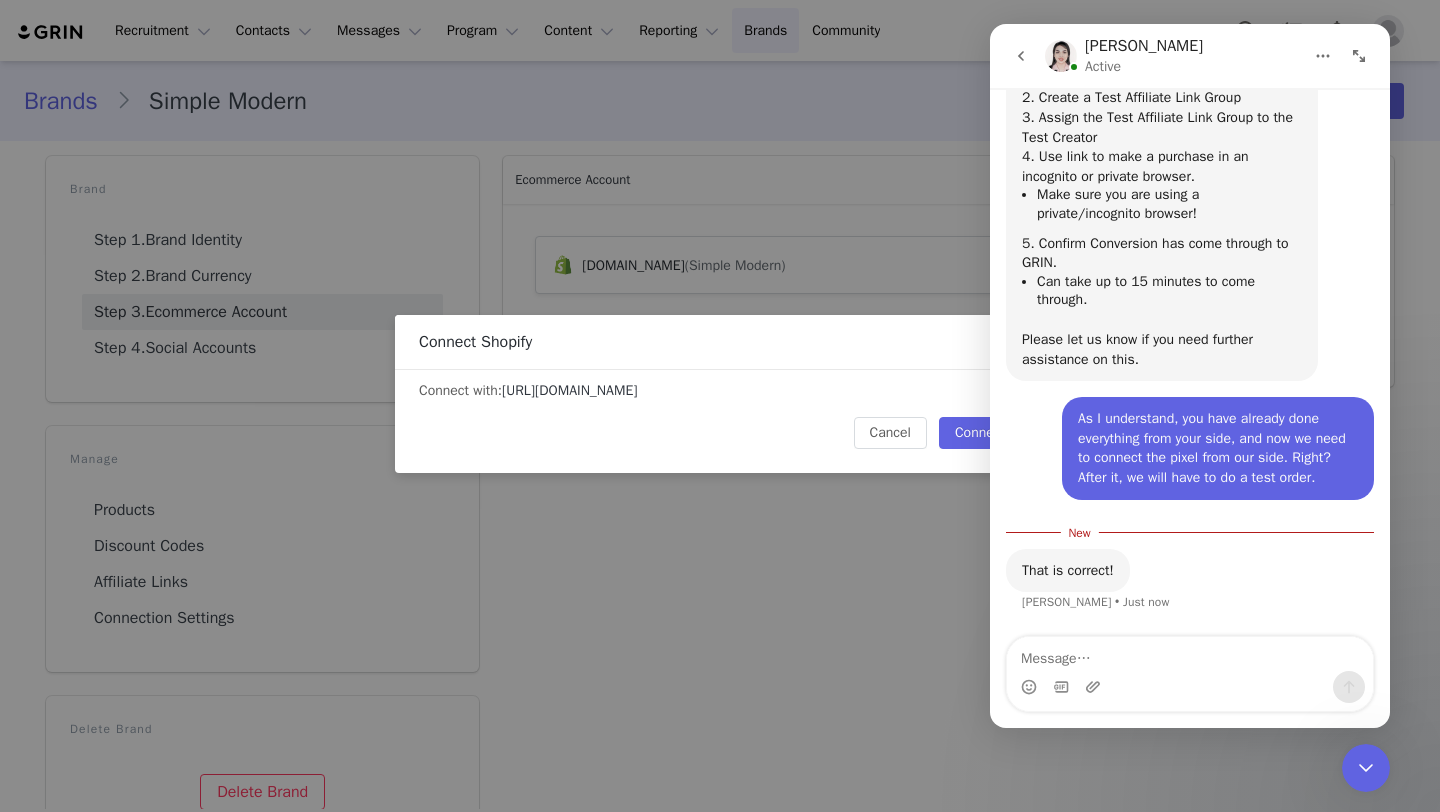 click 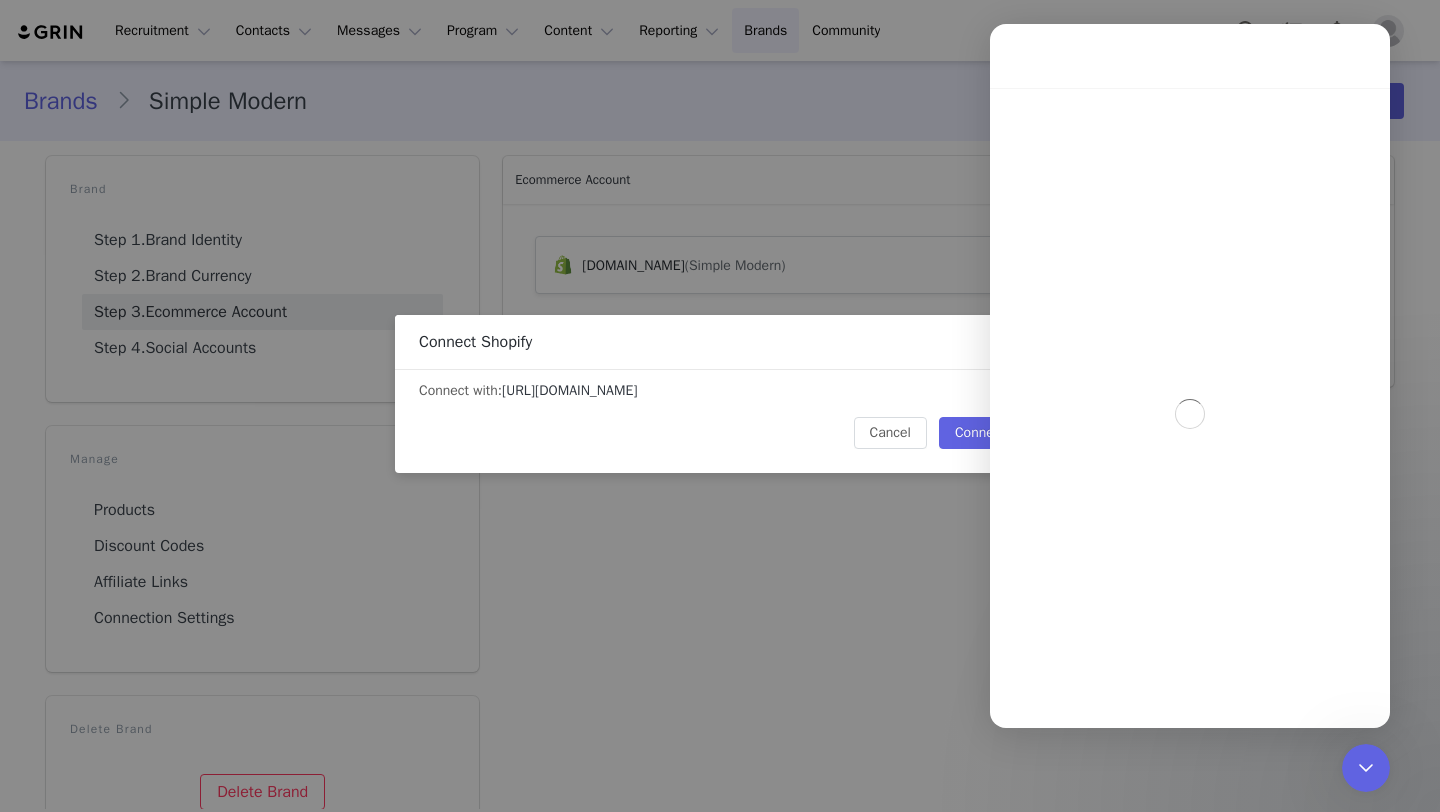 click 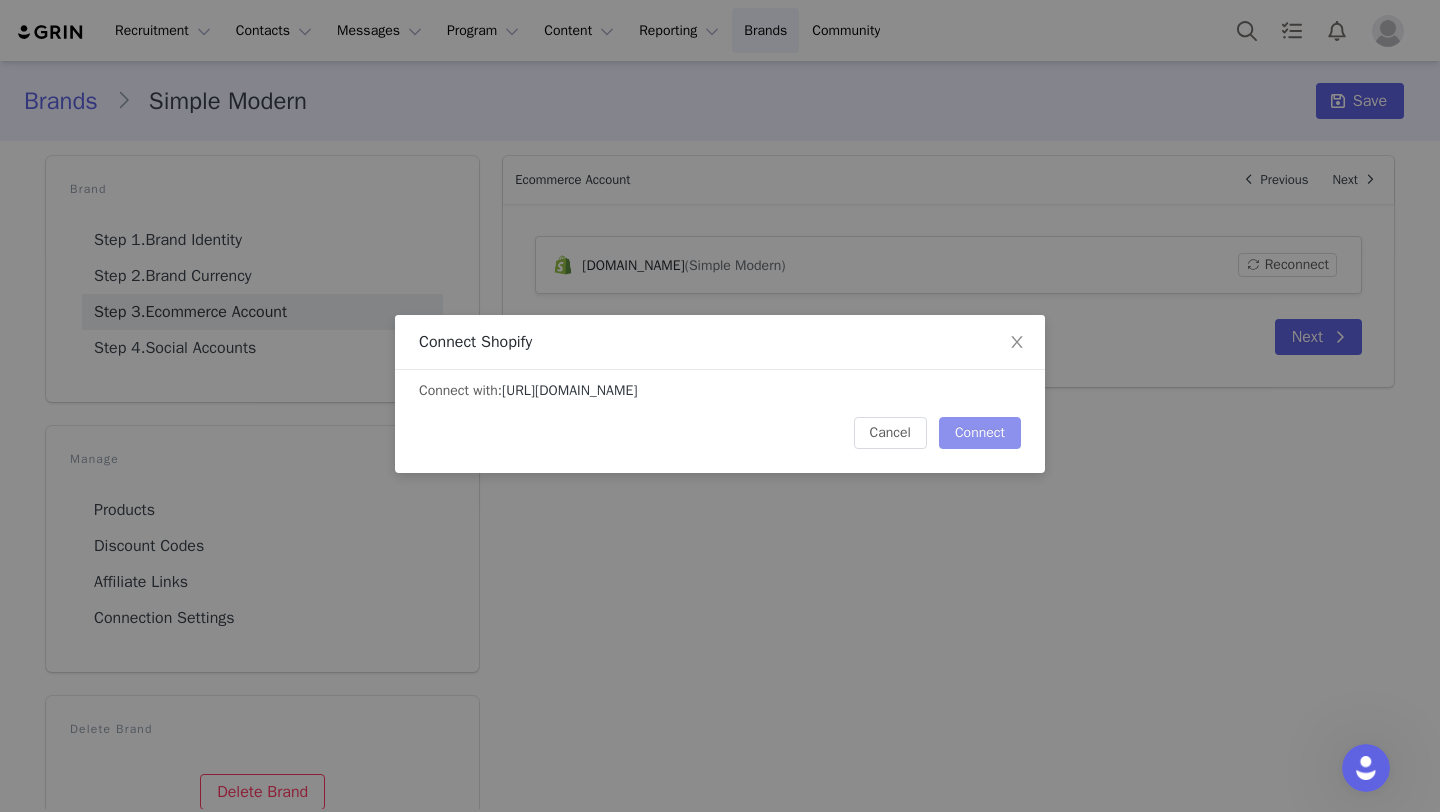 scroll, scrollTop: 5159, scrollLeft: 0, axis: vertical 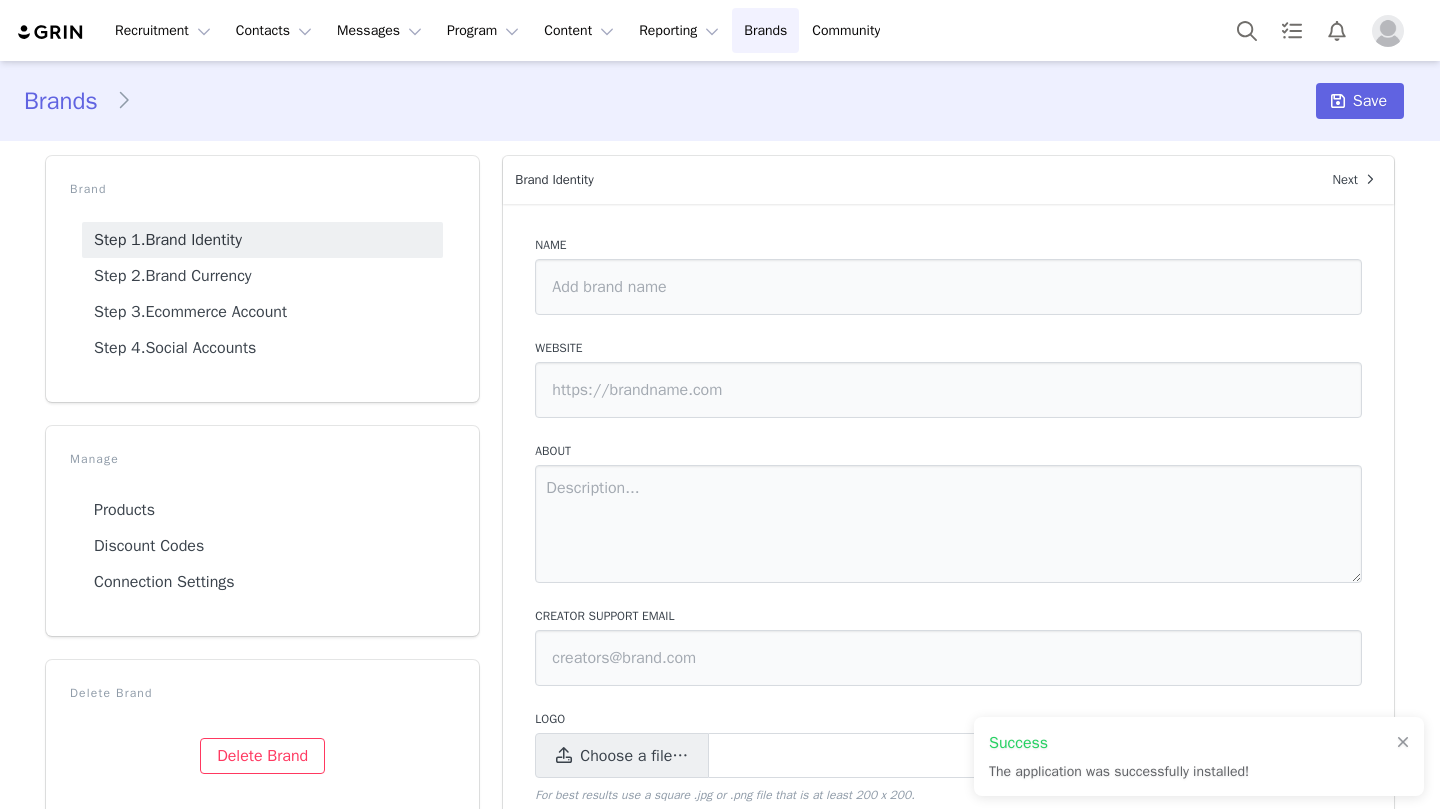 type on "Simple Modern" 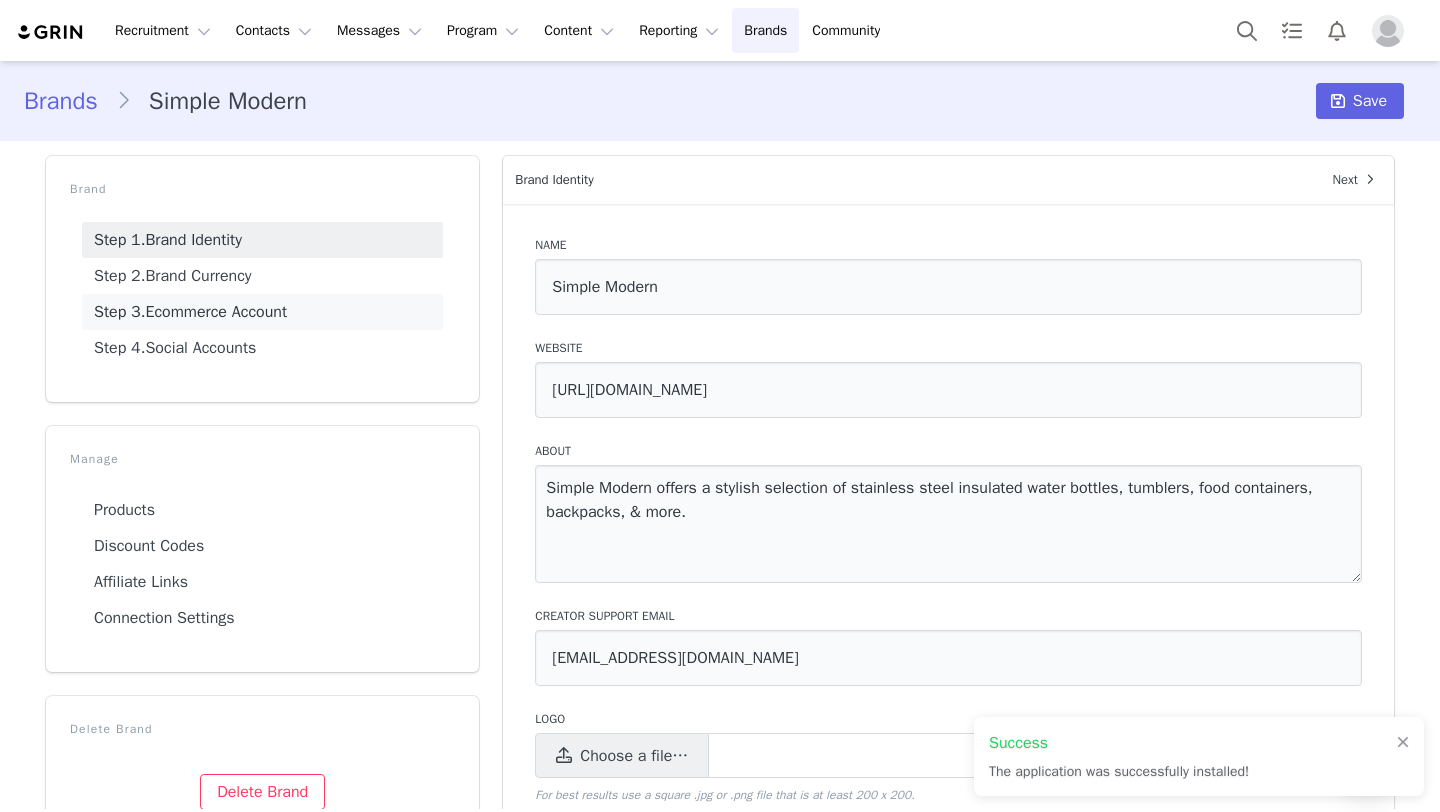 click on "Step 3.  Ecommerce Account" at bounding box center [262, 312] 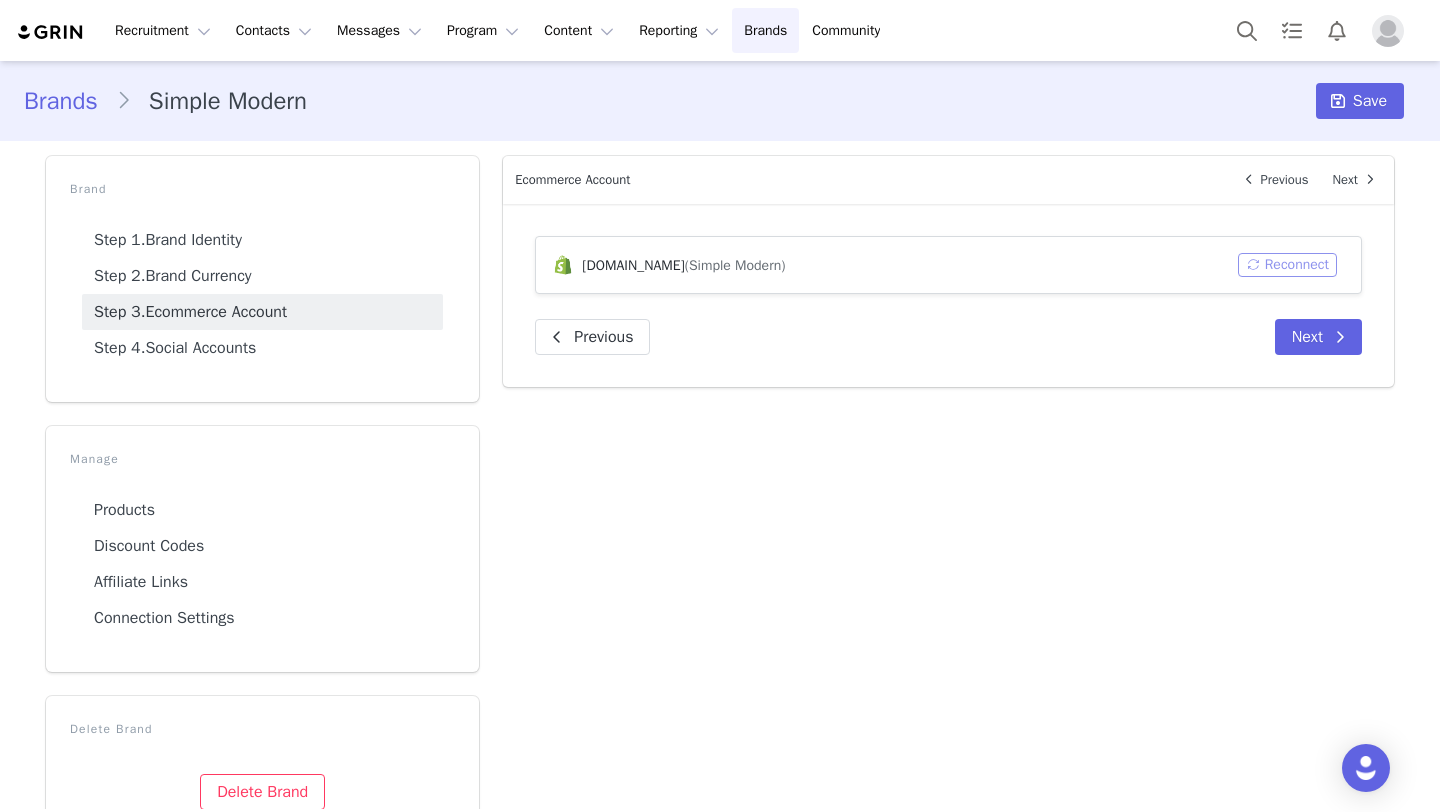 click on "Reconnect" at bounding box center (1287, 265) 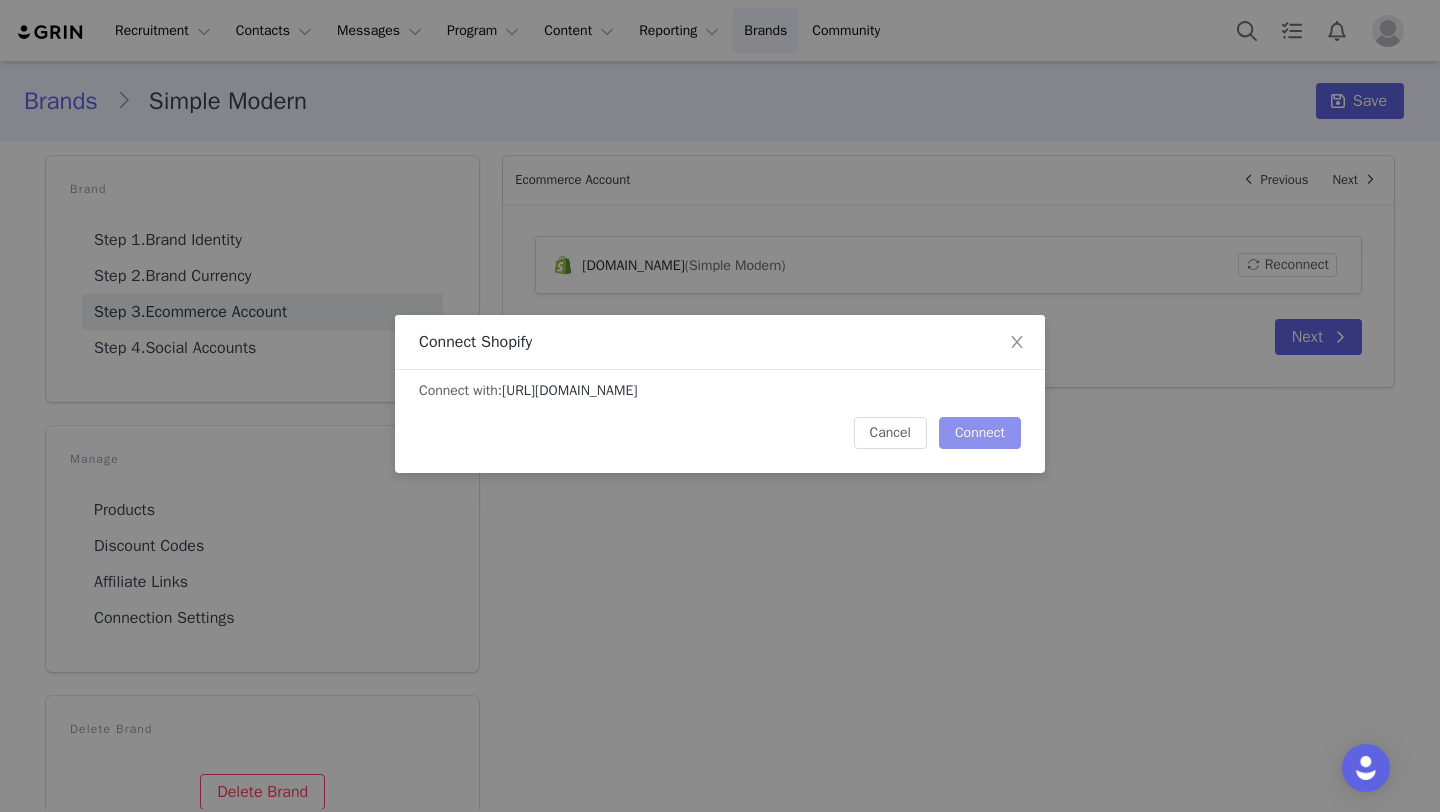 click on "Connect" at bounding box center [980, 433] 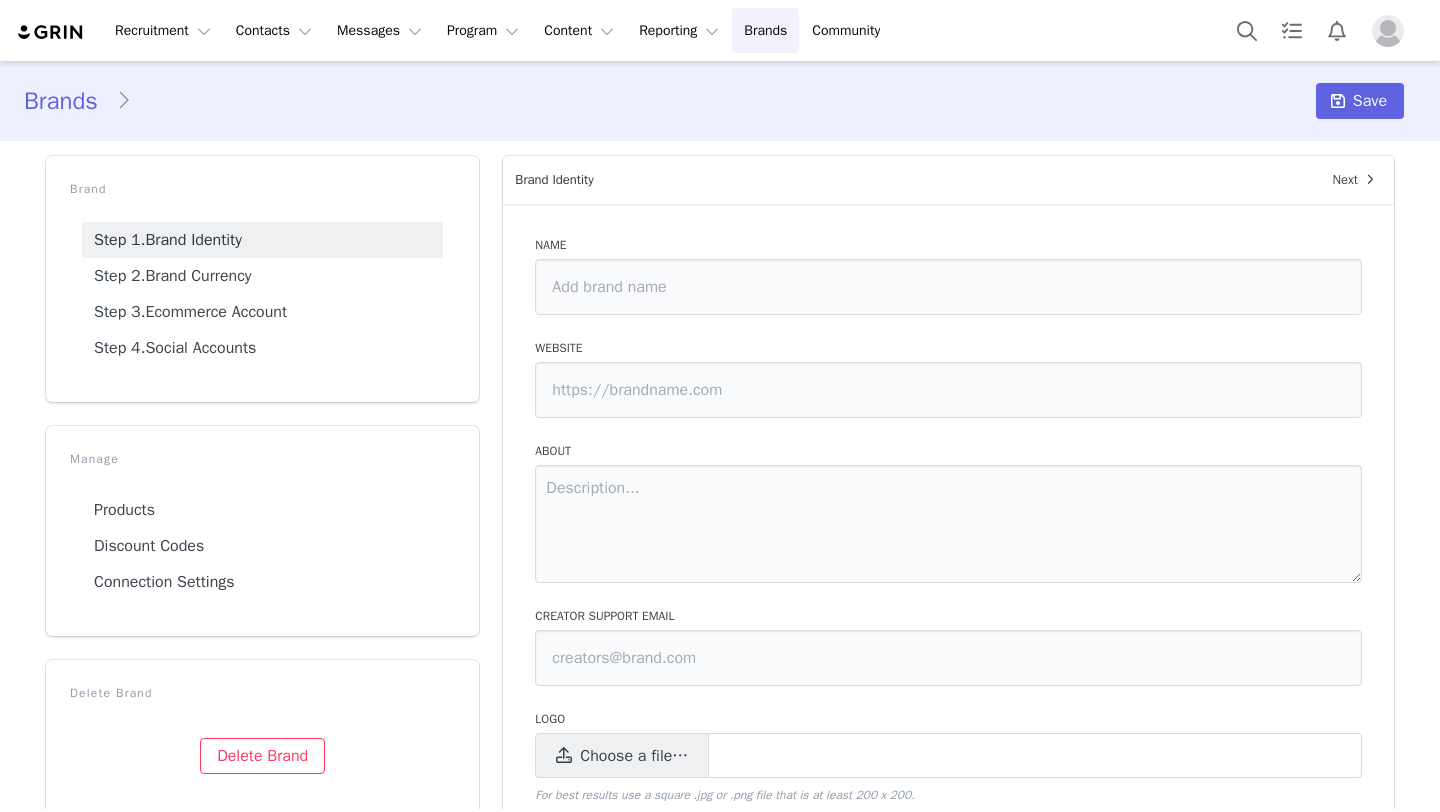 scroll, scrollTop: 0, scrollLeft: 0, axis: both 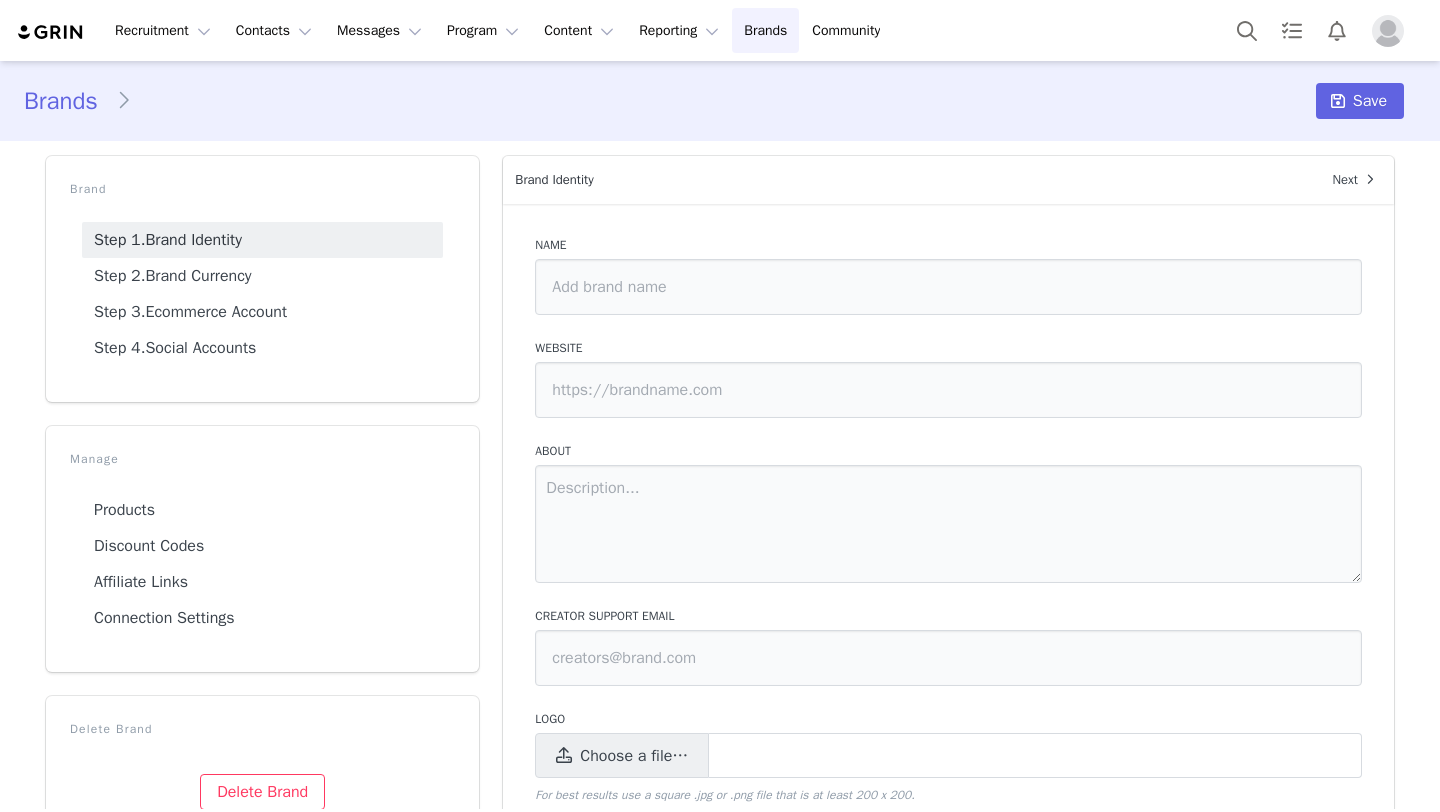 type on "Simple Modern" 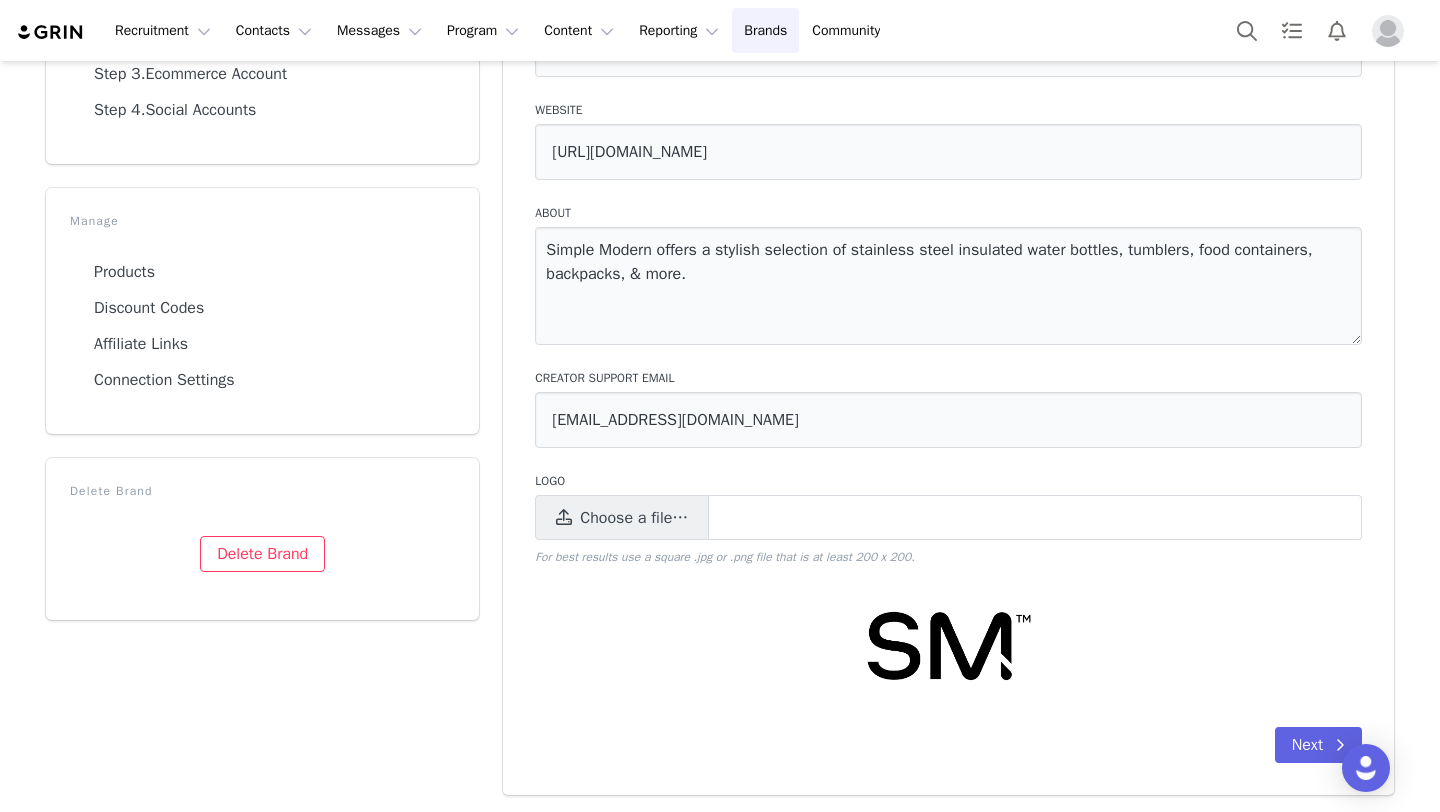 scroll, scrollTop: 0, scrollLeft: 0, axis: both 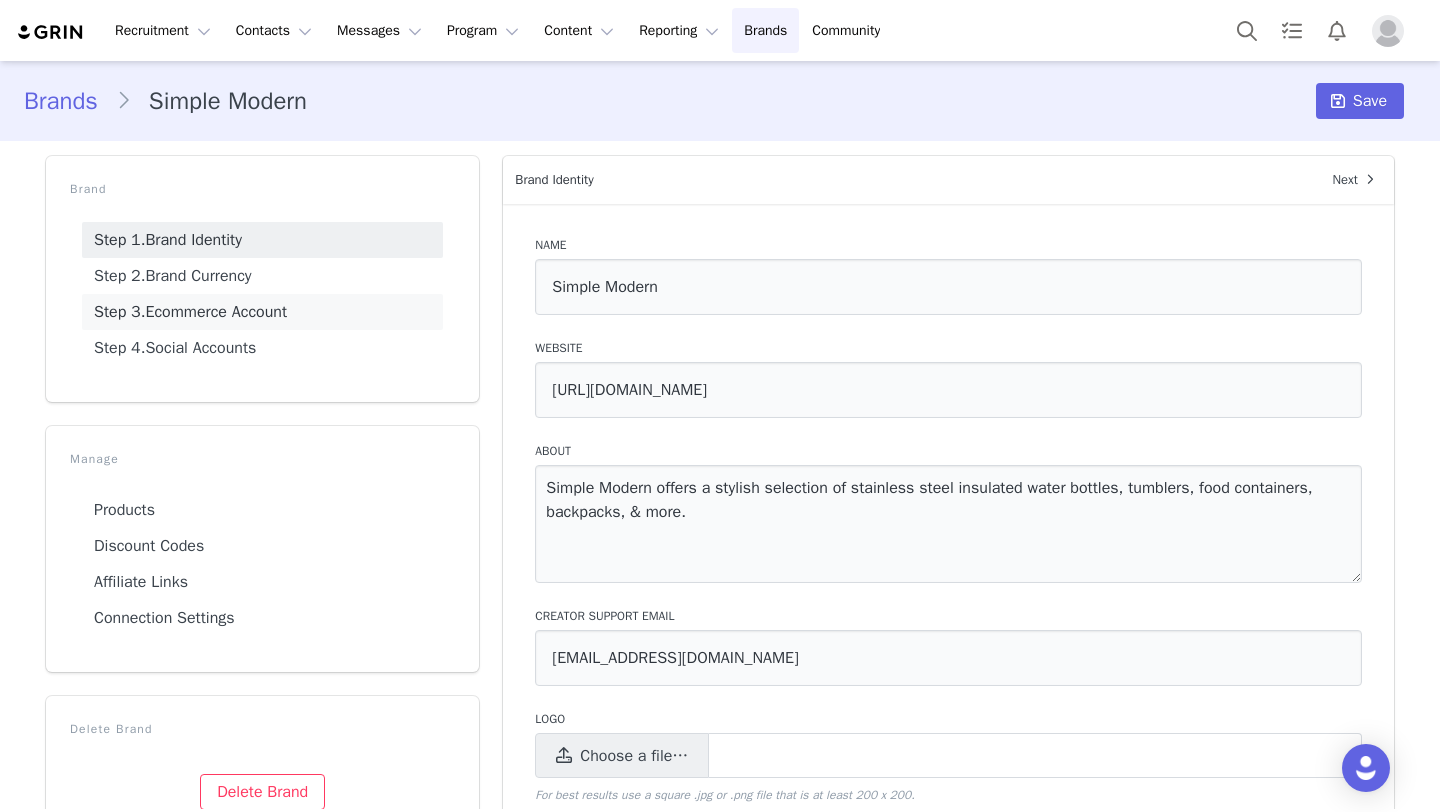 click on "Step 3.  Ecommerce Account" at bounding box center [262, 312] 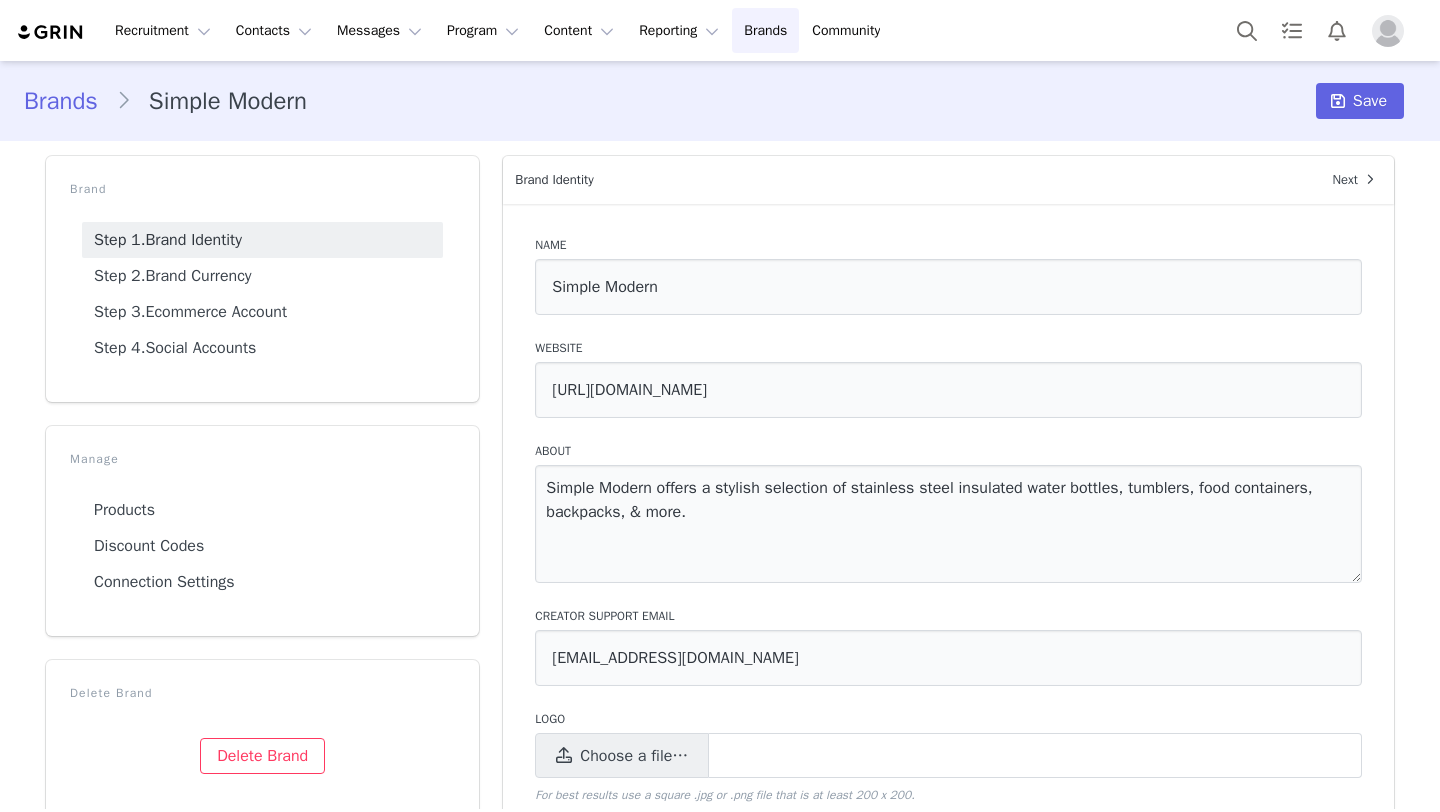 scroll, scrollTop: 0, scrollLeft: 0, axis: both 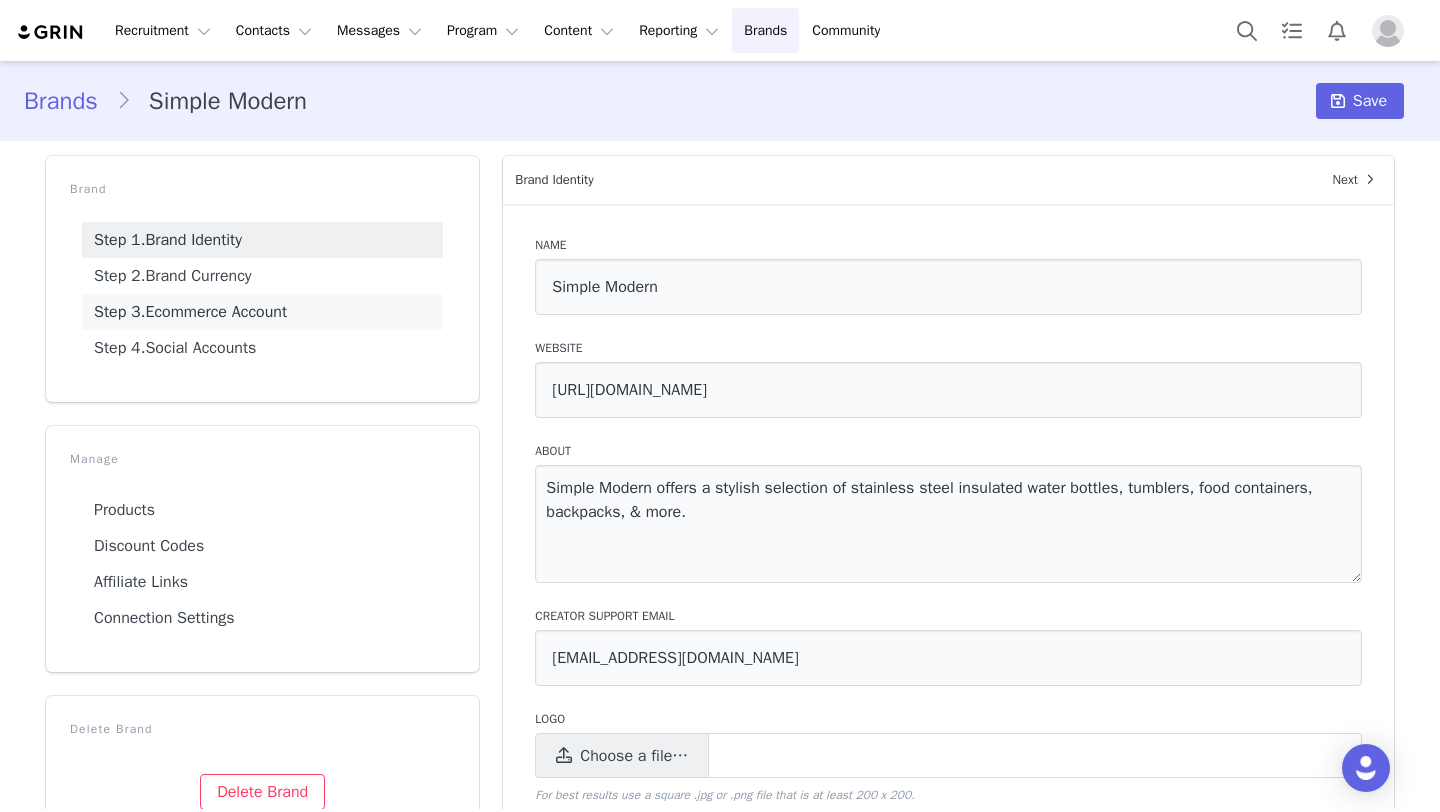 click on "Step 3.  Ecommerce Account" at bounding box center [262, 312] 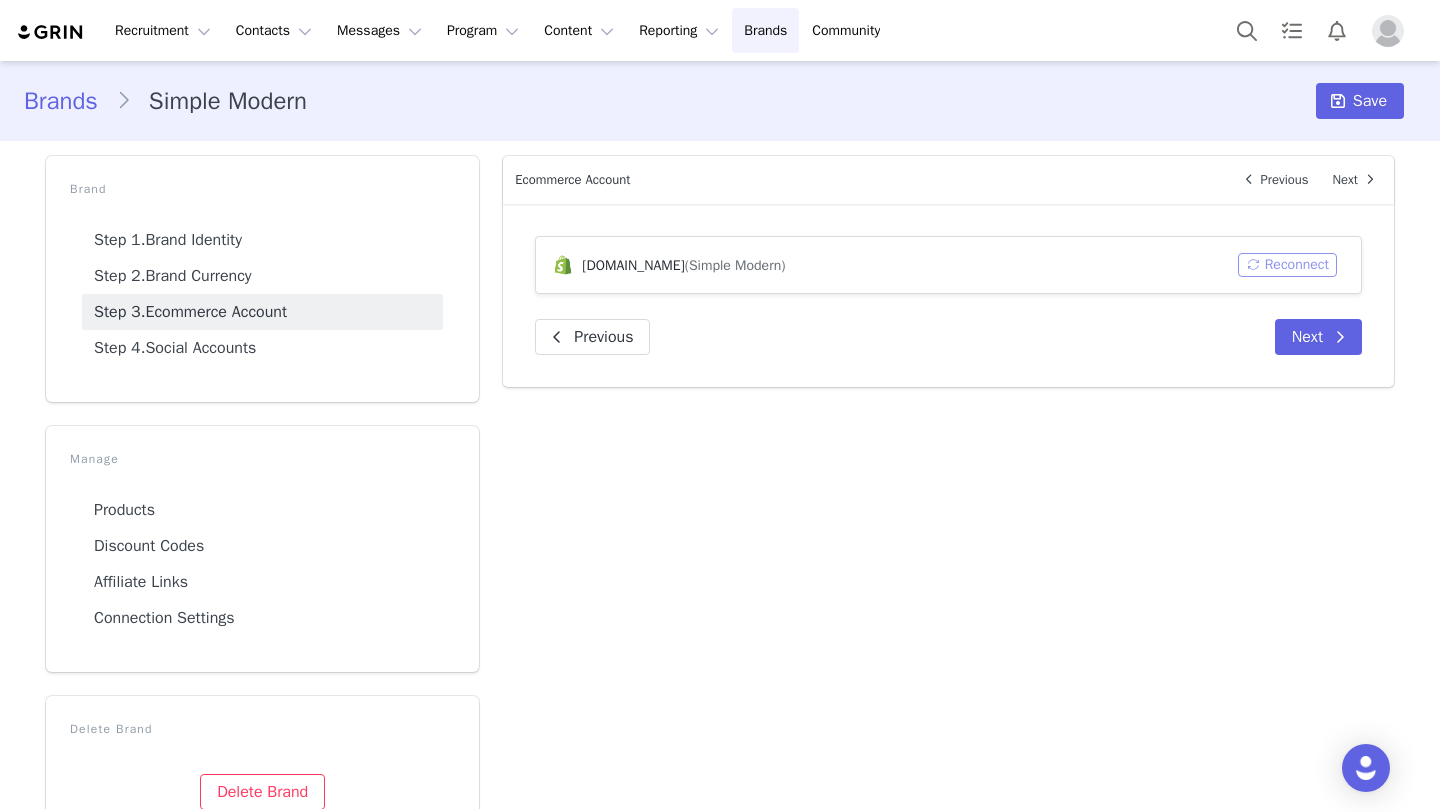 click on "Reconnect" at bounding box center (1287, 265) 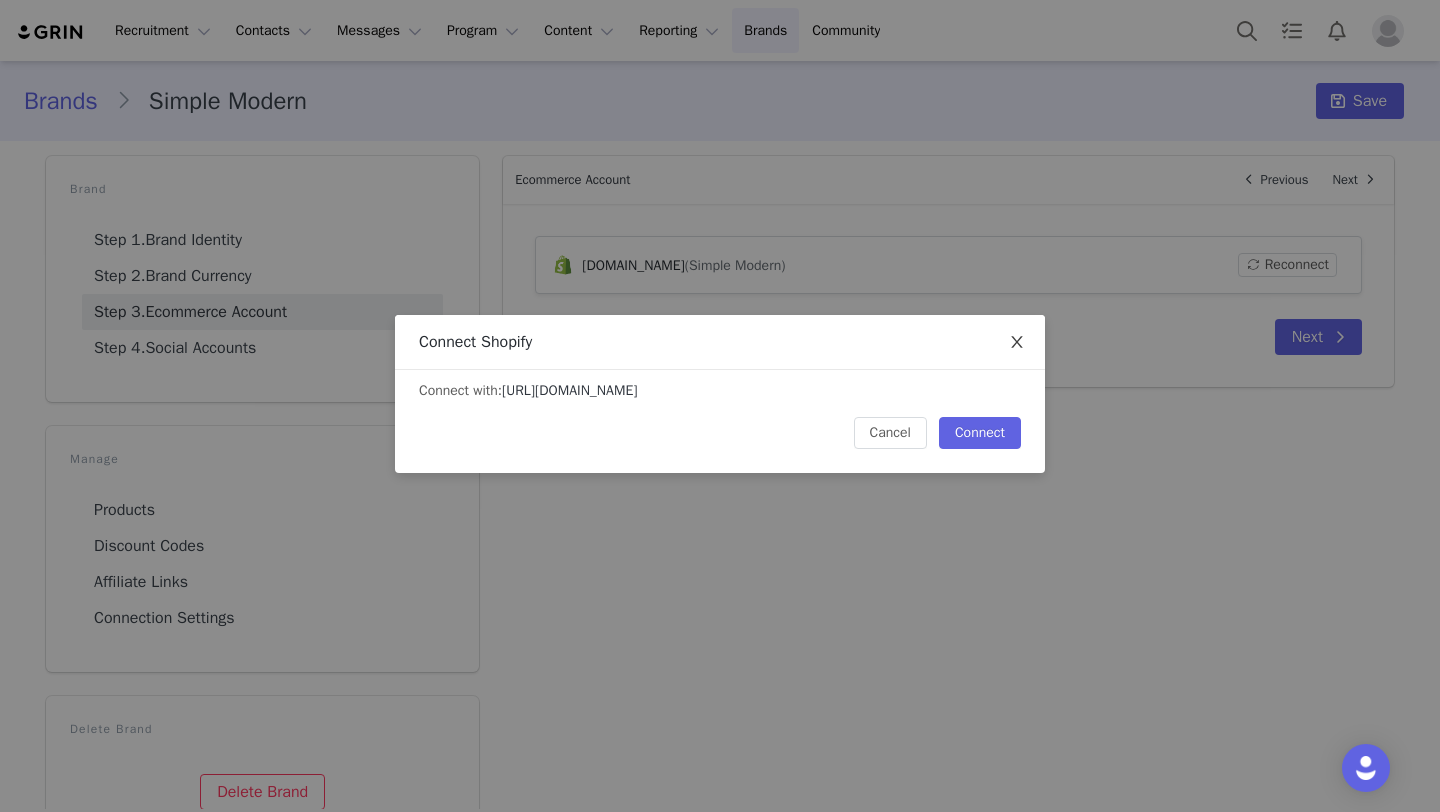 click 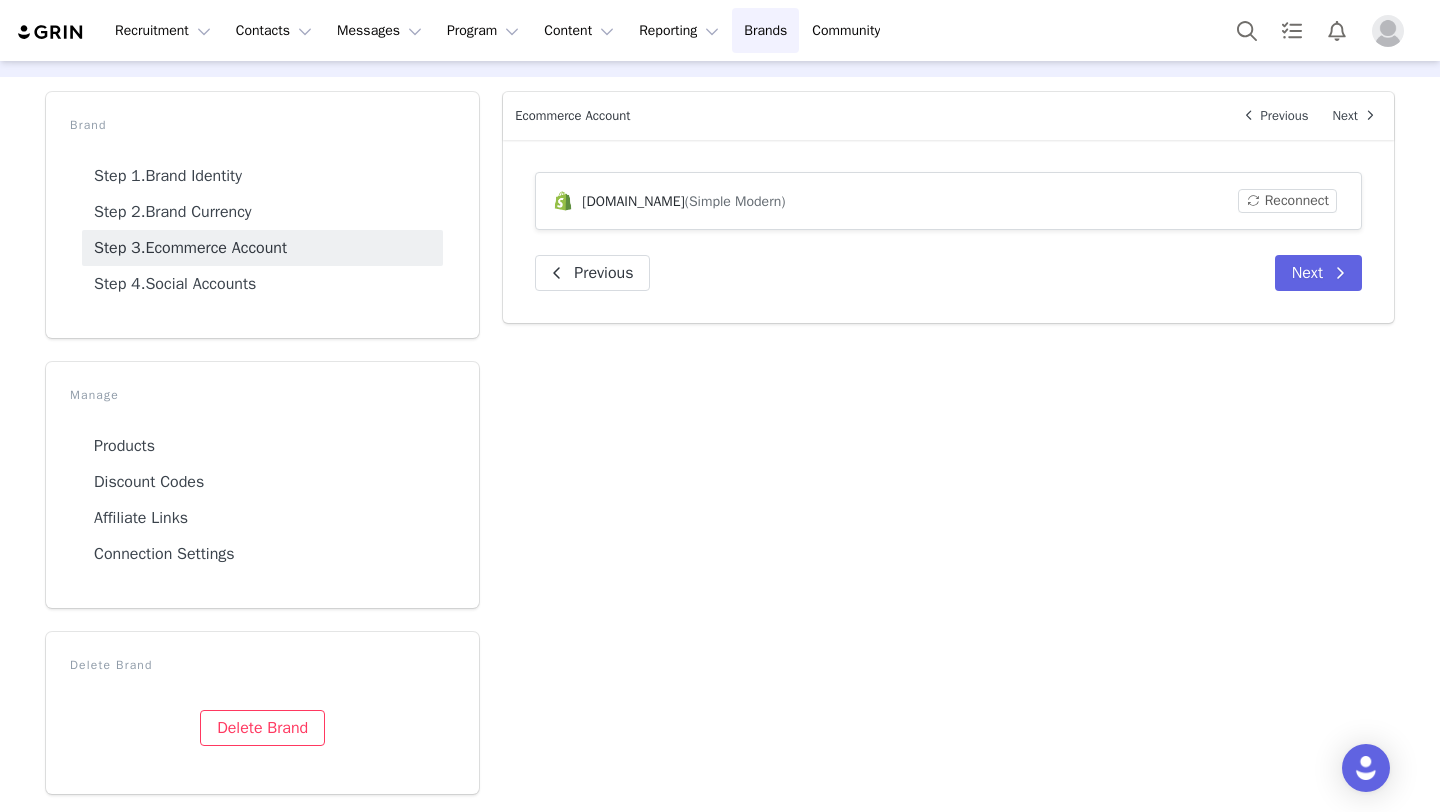 scroll, scrollTop: 0, scrollLeft: 0, axis: both 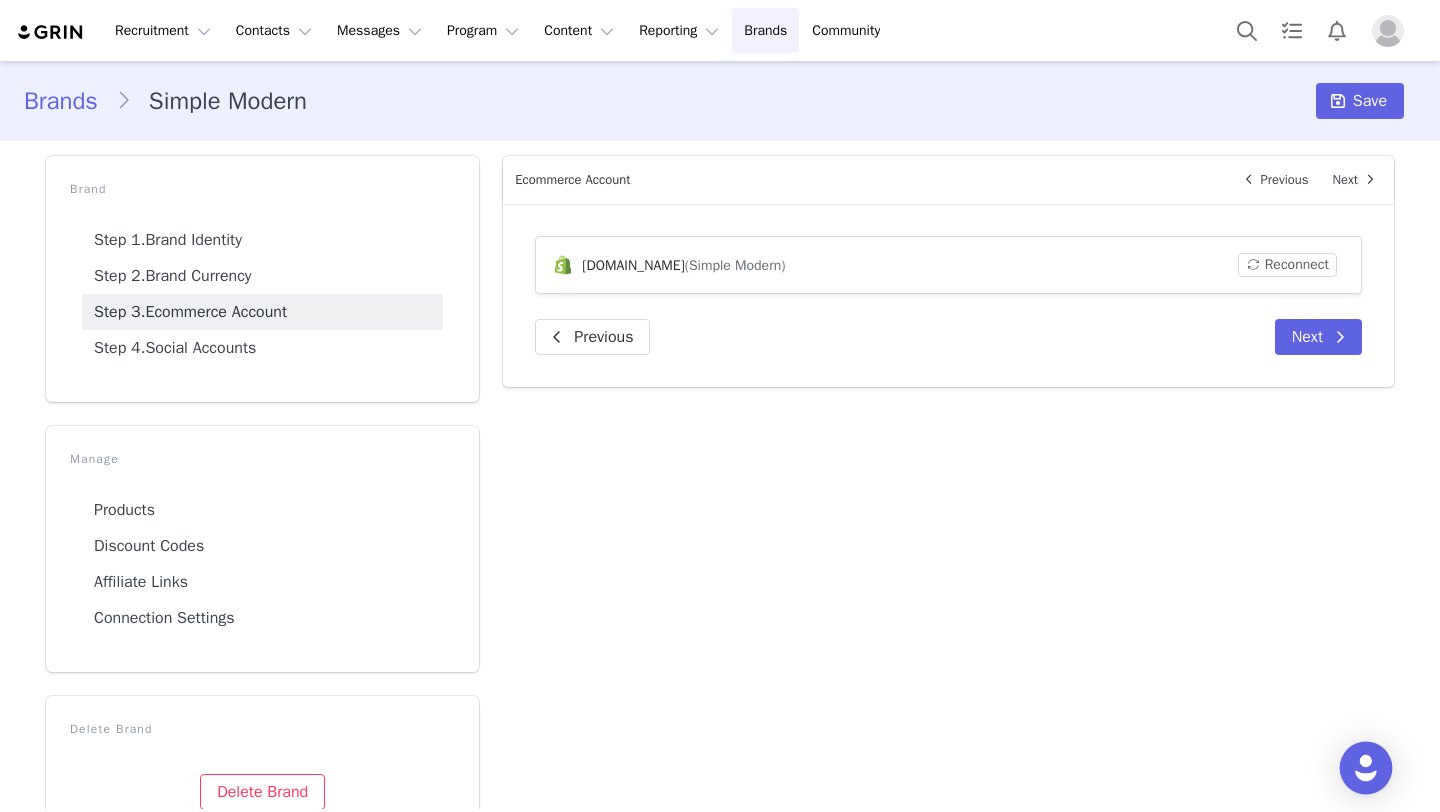 click at bounding box center (1366, 768) 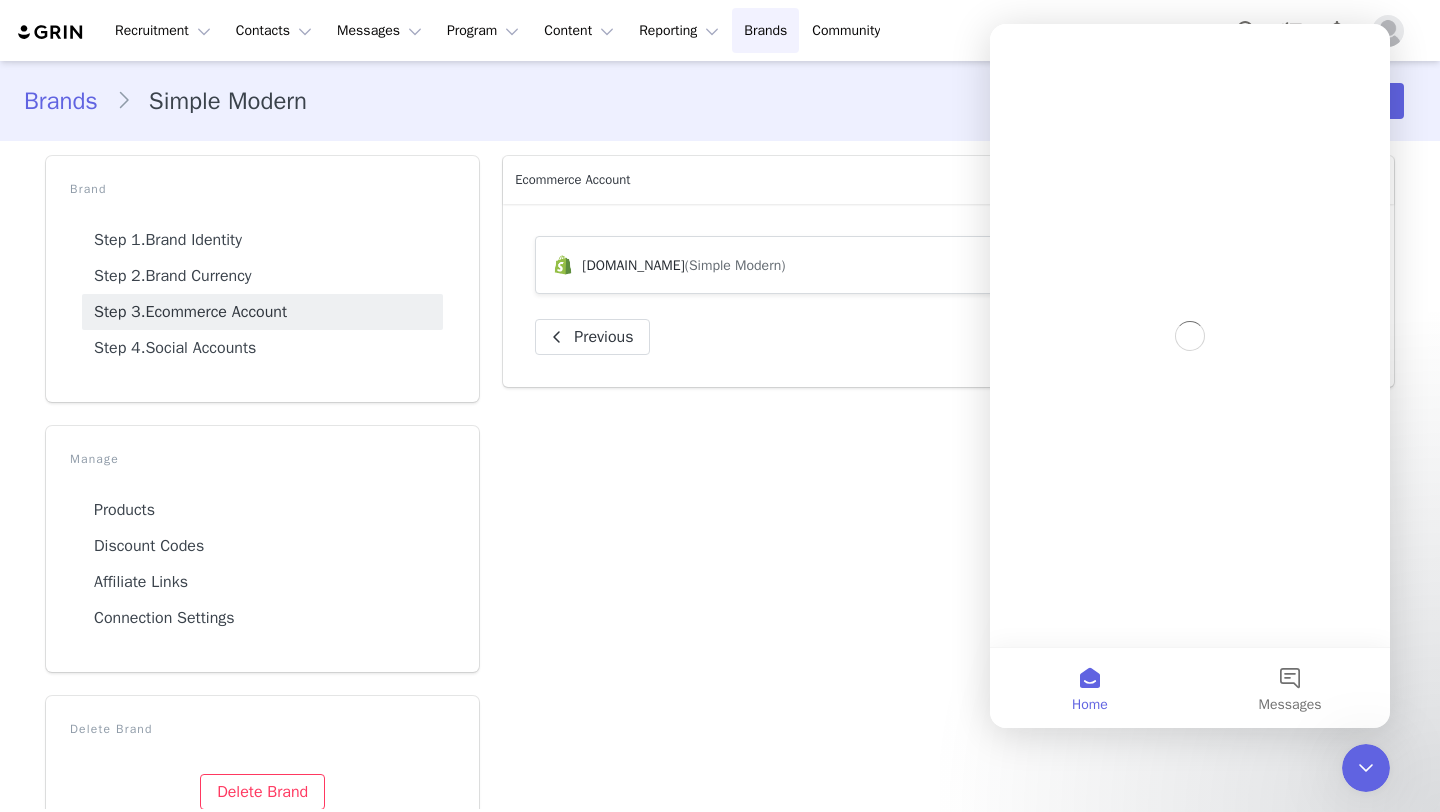 scroll, scrollTop: 0, scrollLeft: 0, axis: both 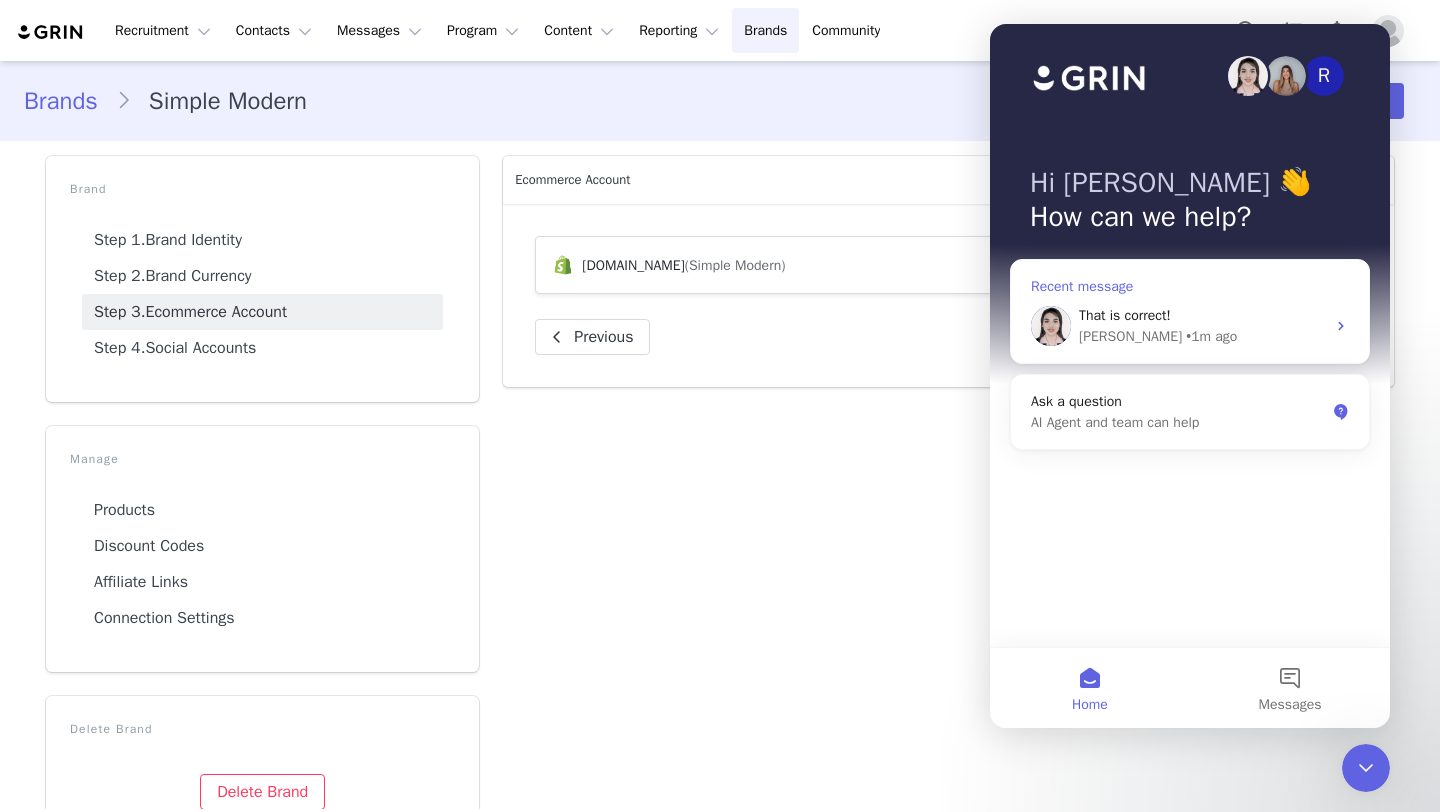click on "[PERSON_NAME] •  1m ago" at bounding box center (1202, 336) 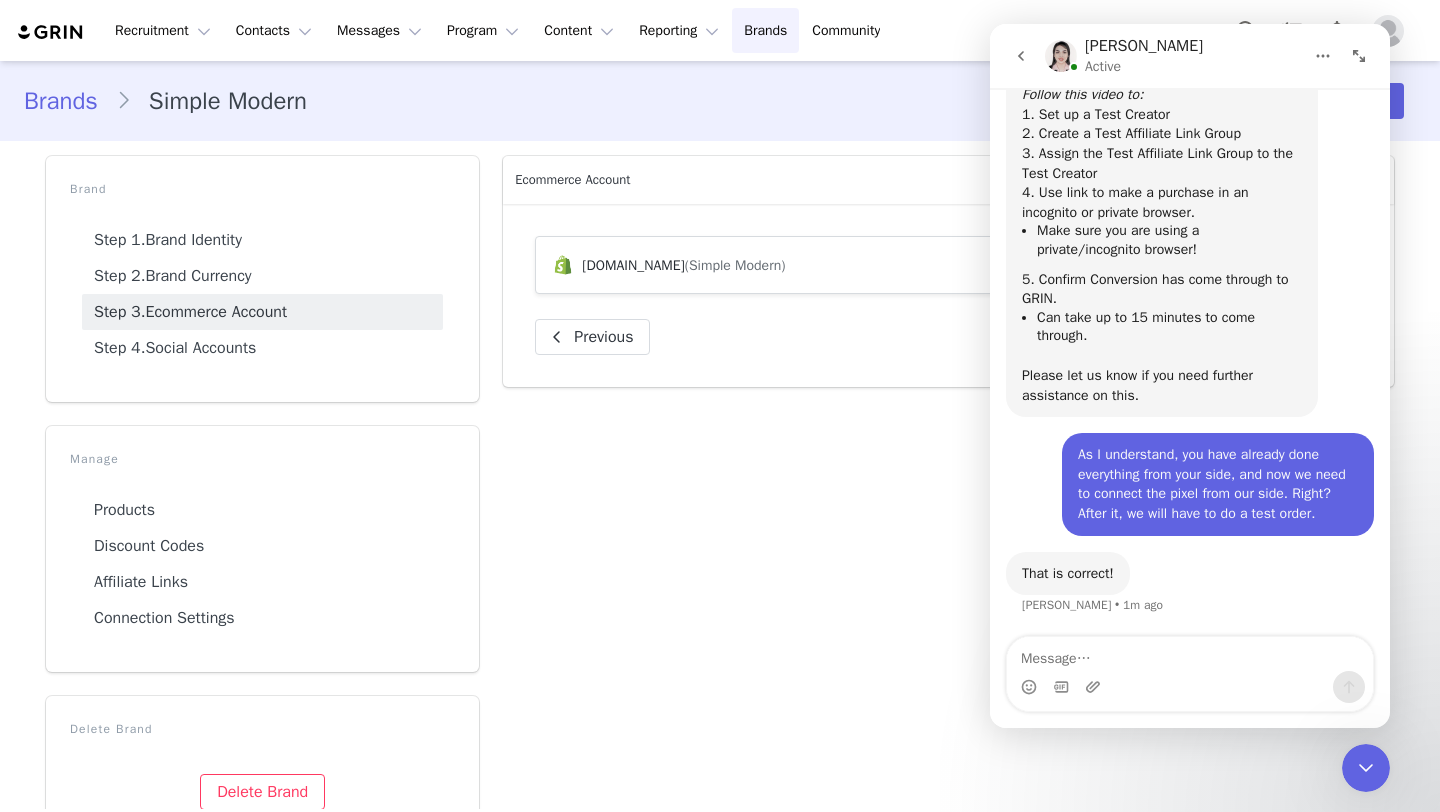 scroll, scrollTop: 5159, scrollLeft: 0, axis: vertical 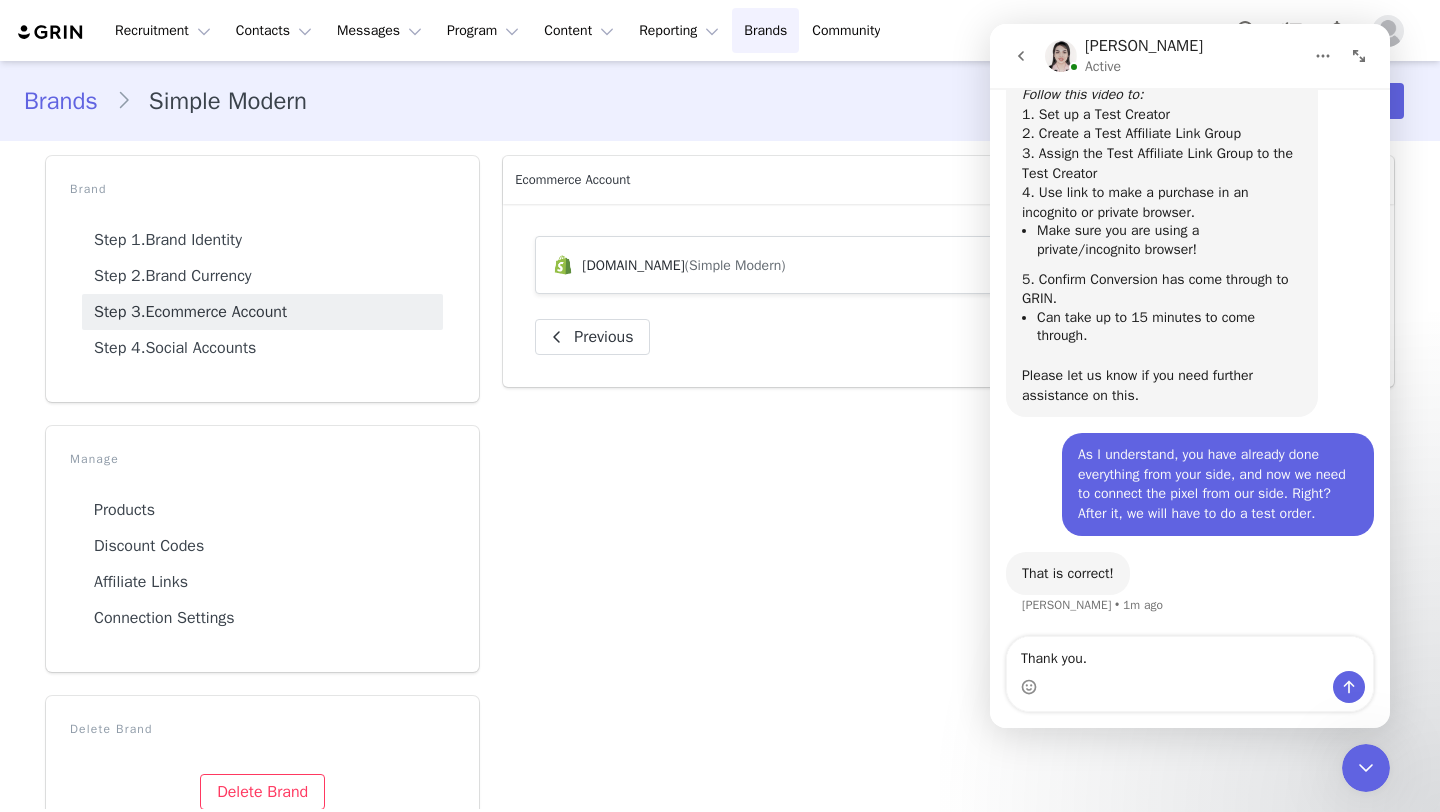 type on "Thank you." 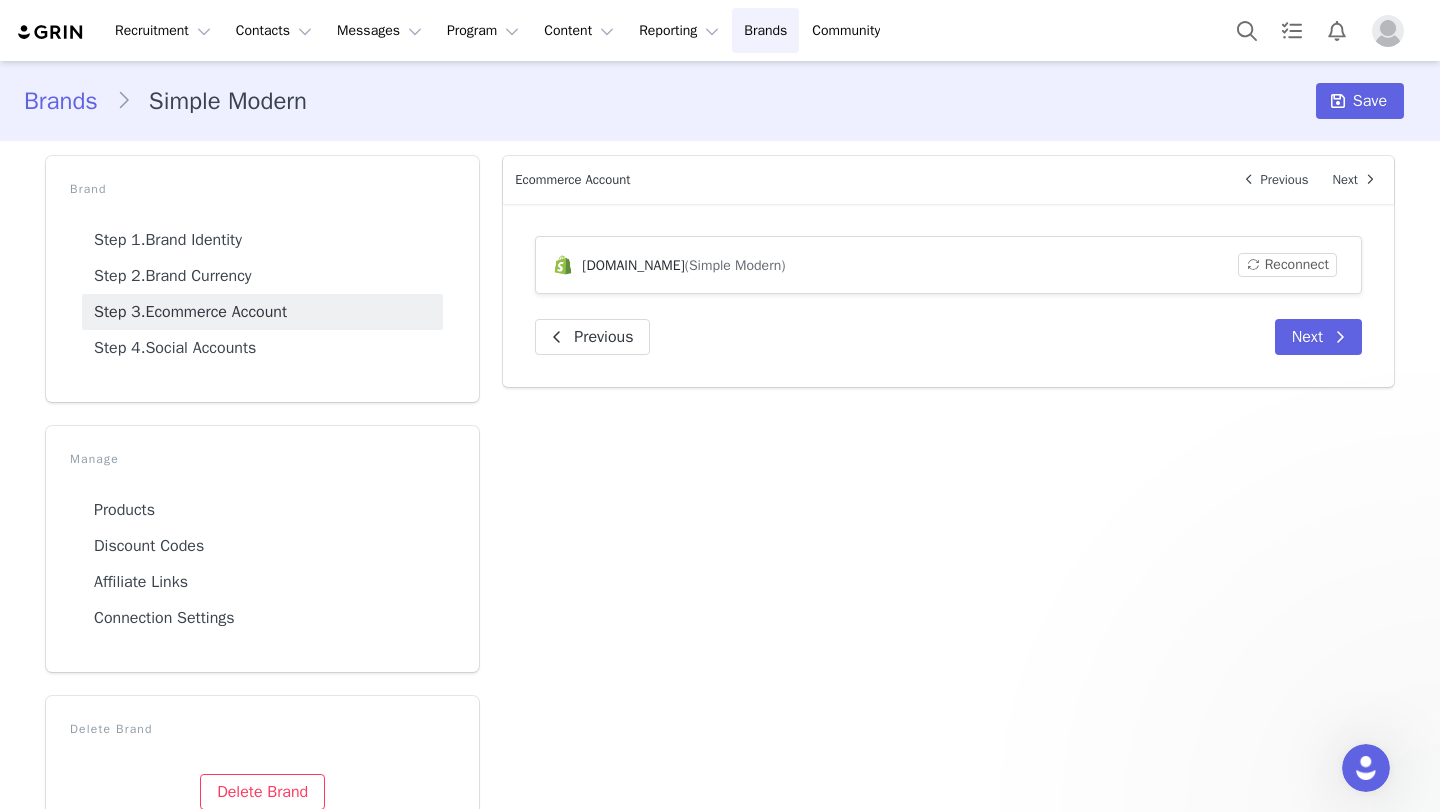 scroll, scrollTop: 0, scrollLeft: 0, axis: both 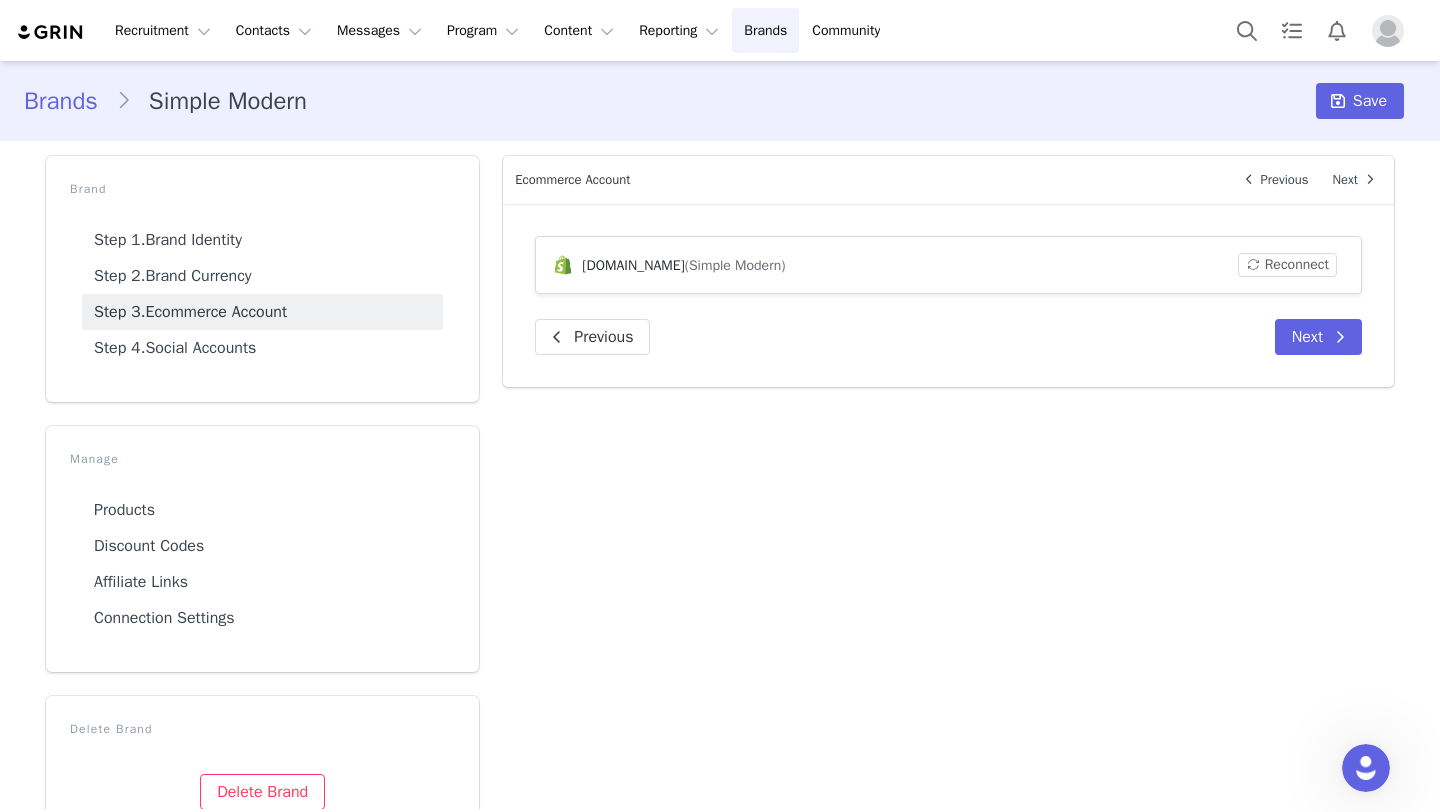 click 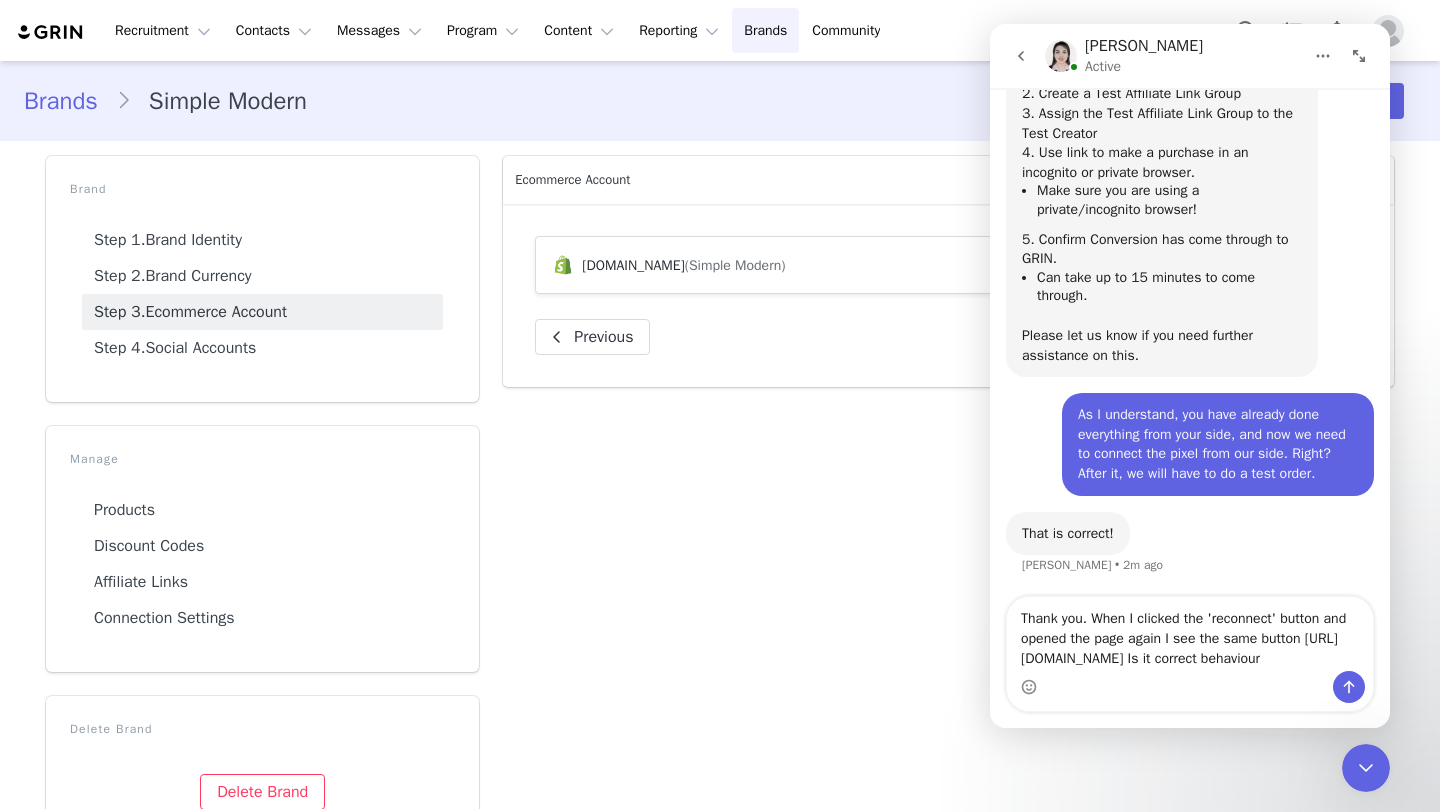 scroll, scrollTop: 5219, scrollLeft: 0, axis: vertical 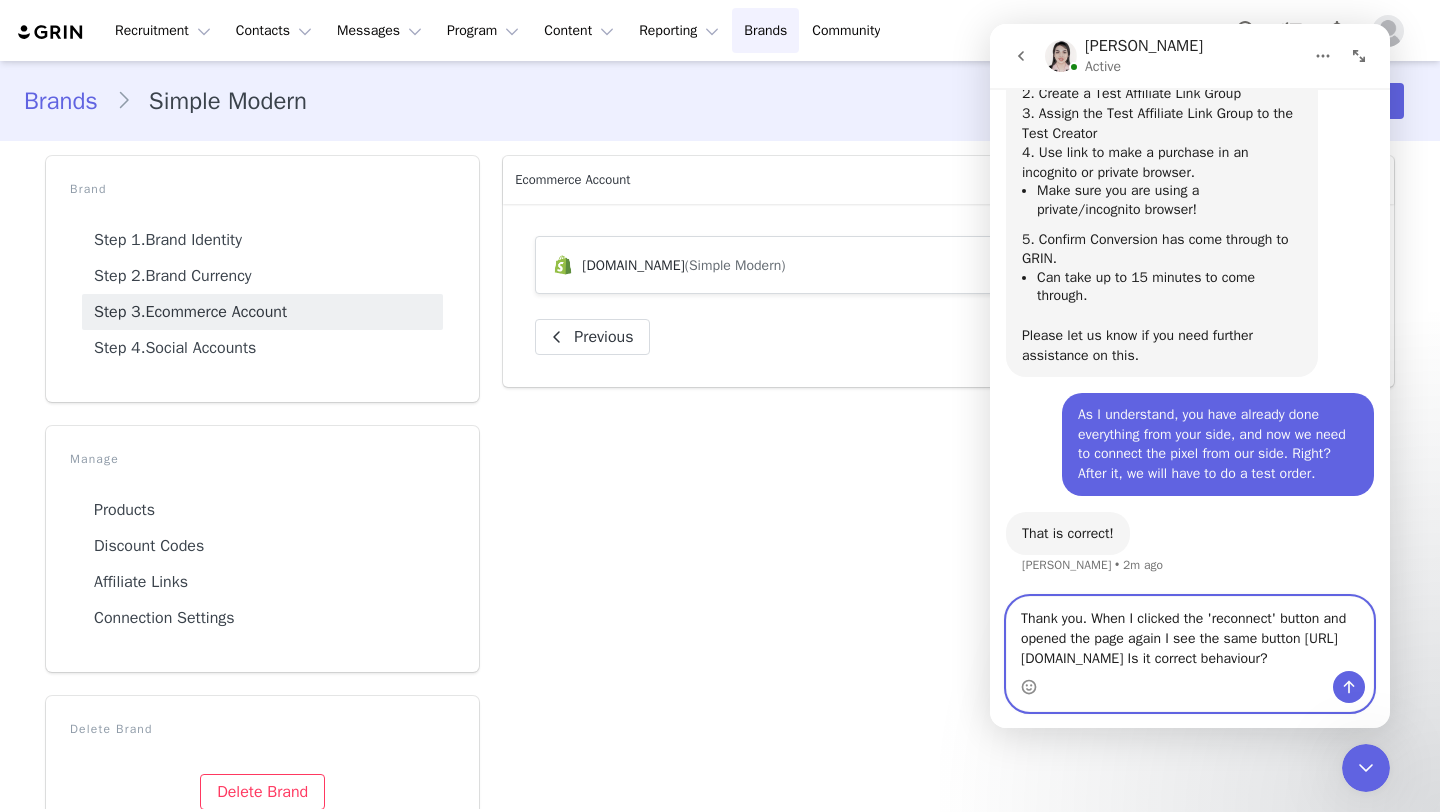 click on "Thank you. When I clicked the 'reconnect' button and opened the page again I see the same button [URL][DOMAIN_NAME] Is it correct behaviour?" at bounding box center [1190, 634] 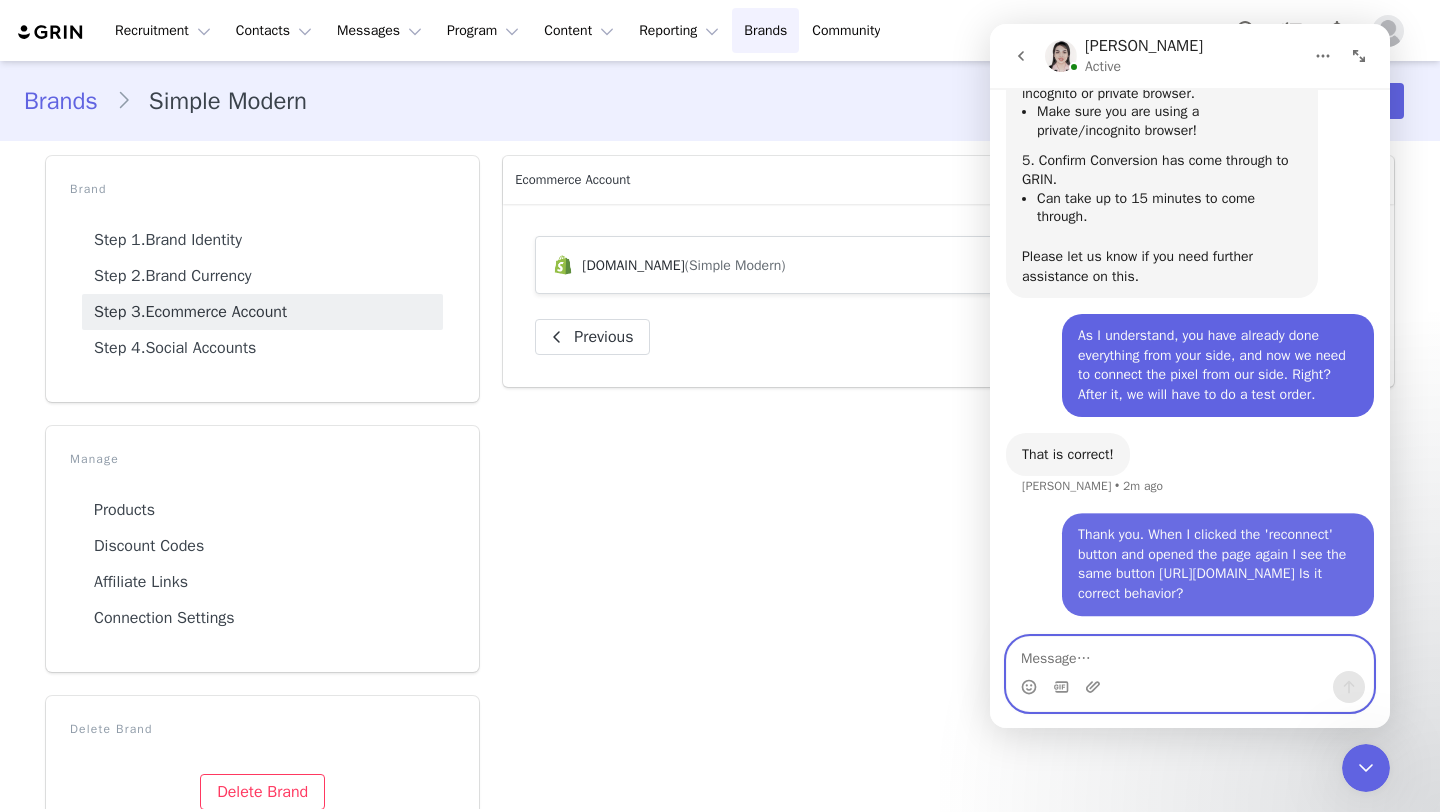 scroll, scrollTop: 5297, scrollLeft: 0, axis: vertical 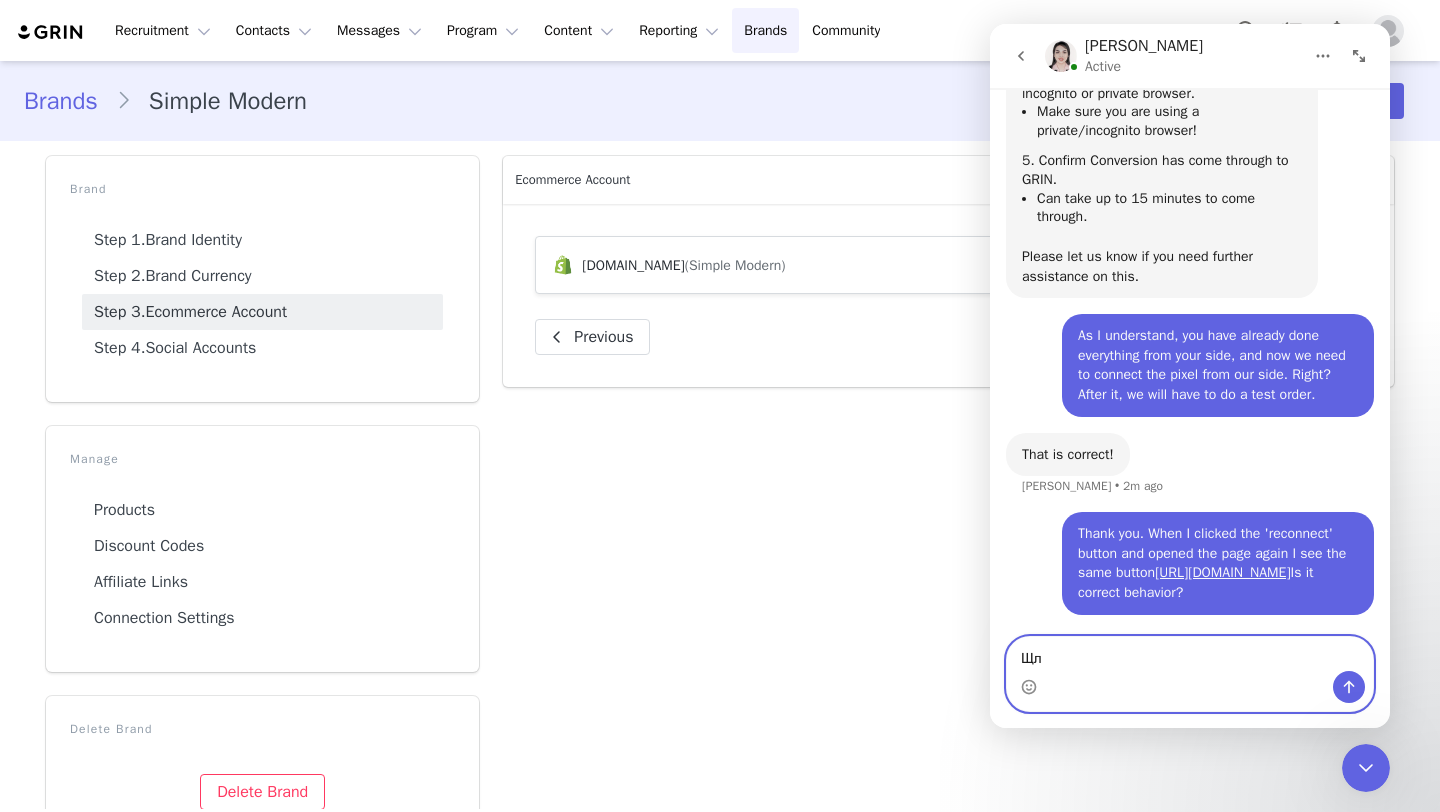 type on "Щ" 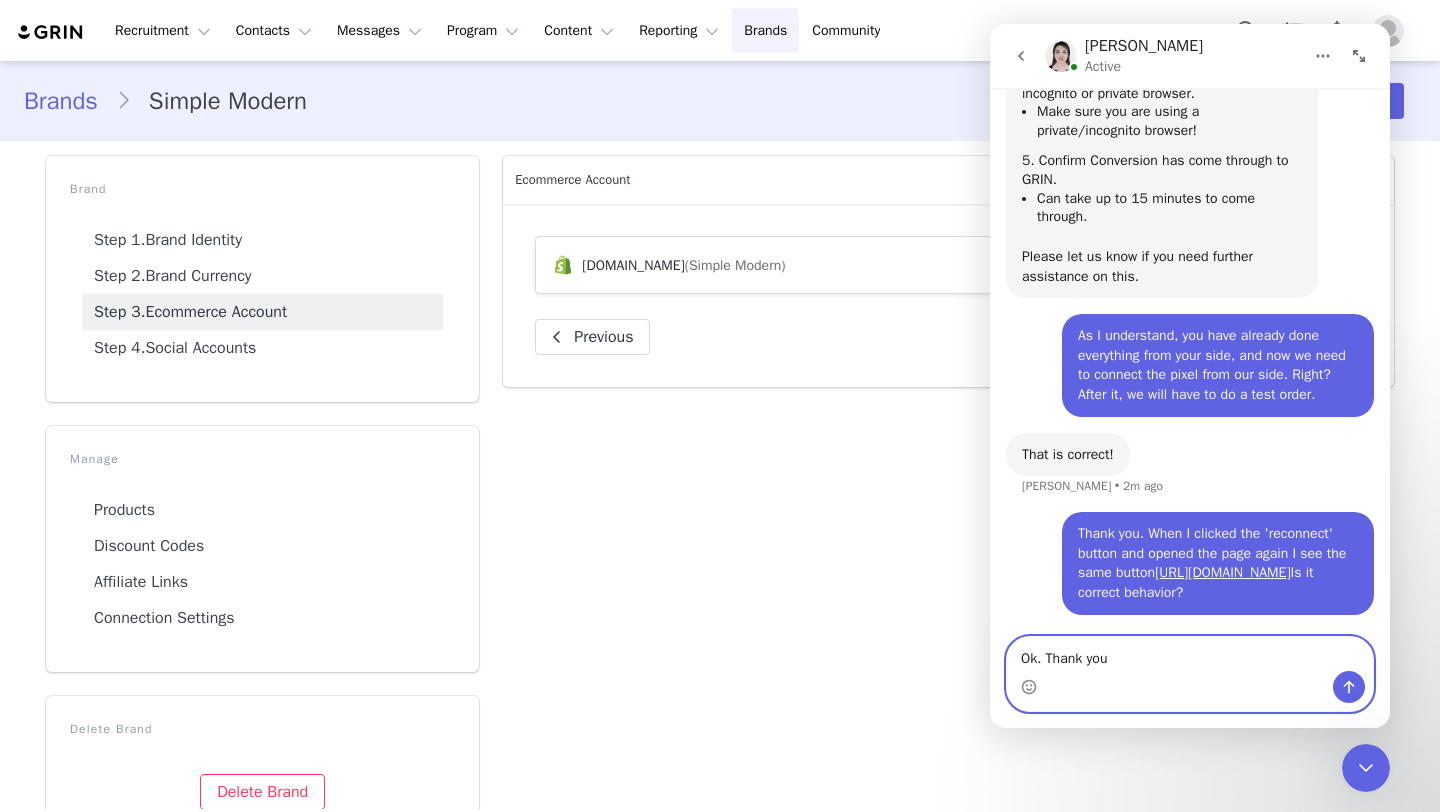 click on "Ok. Thank you" at bounding box center [1190, 654] 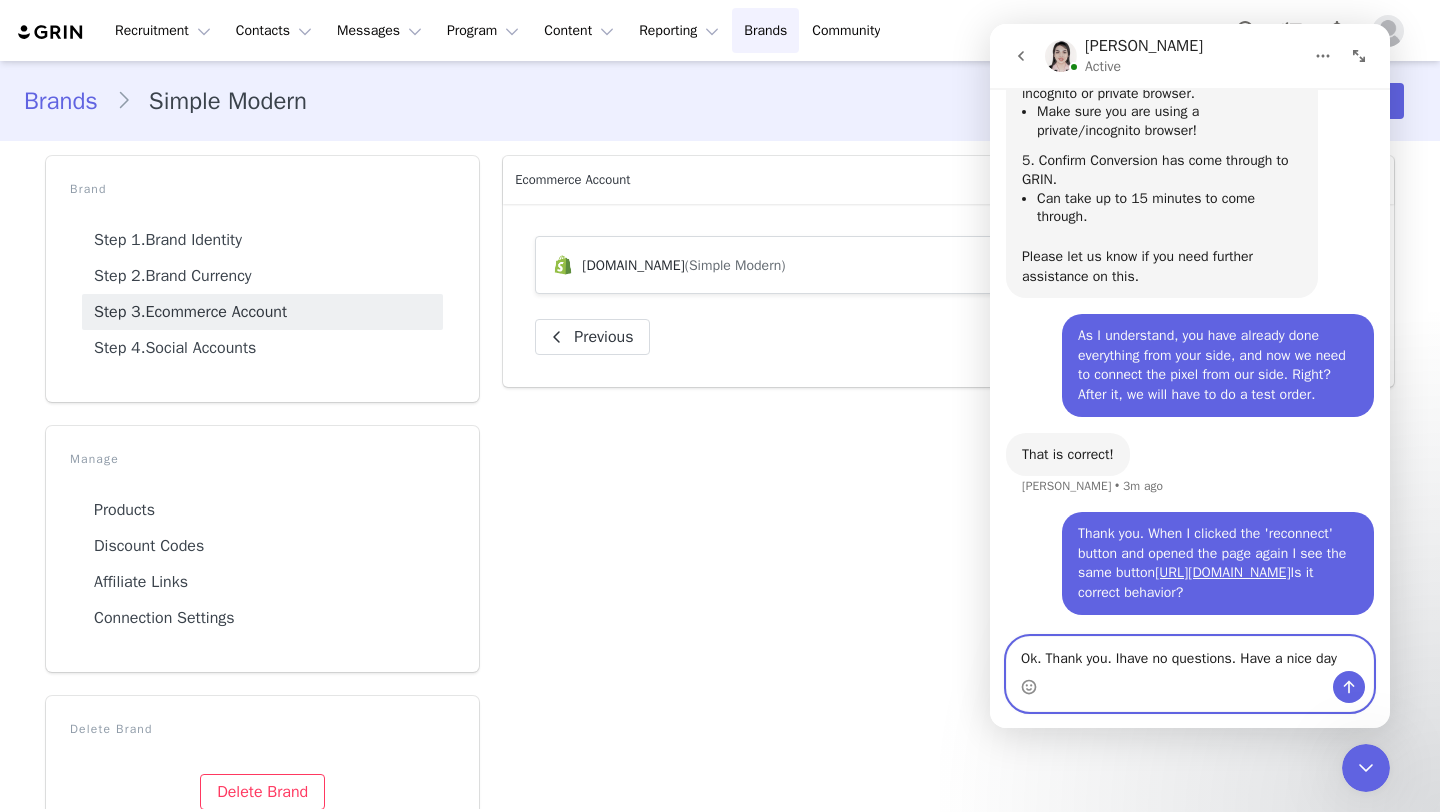 click on "Ok. Thank you. Ihave no questions. Have a nice day" at bounding box center (1190, 654) 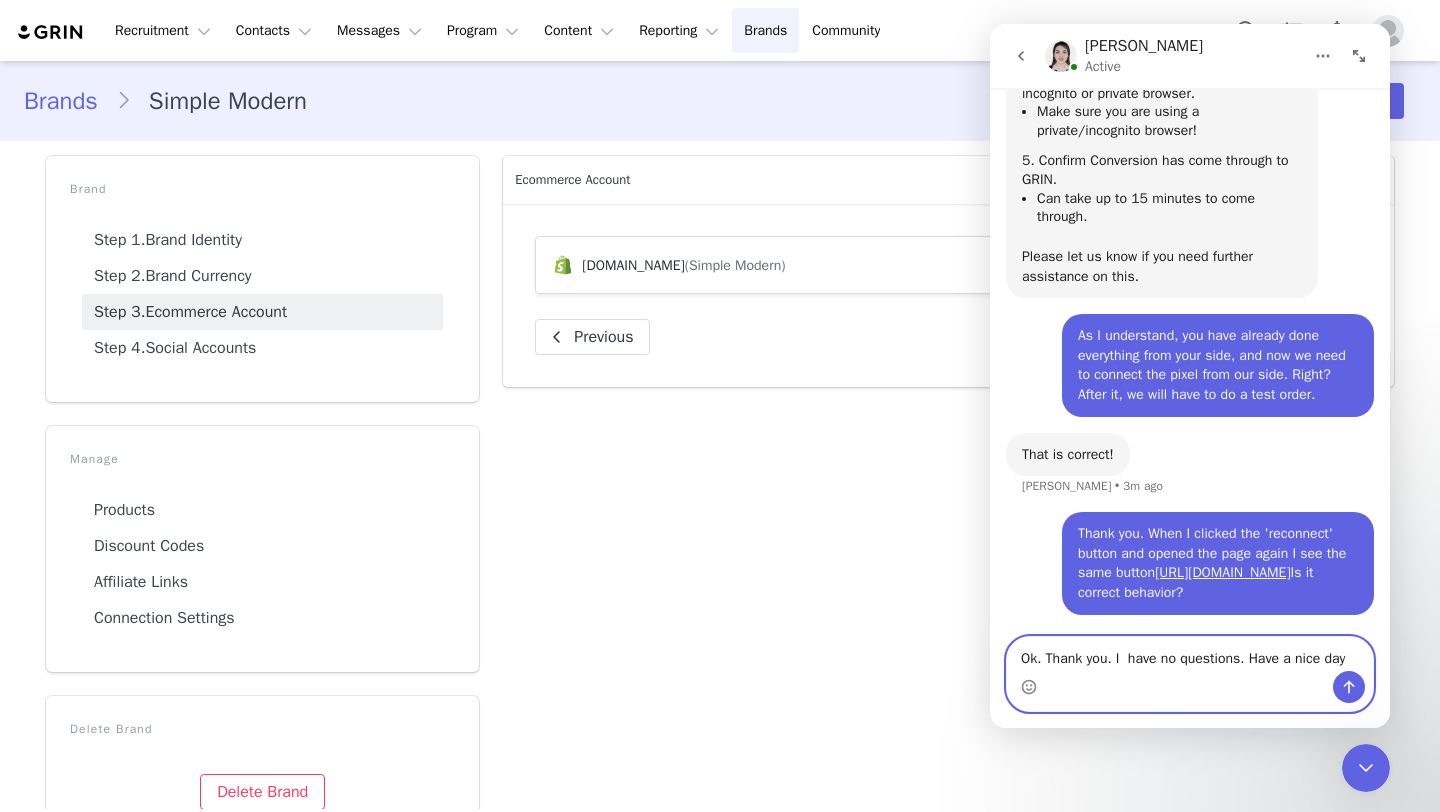 type on "Ok. Thank you. I have no questions. Have a nice day" 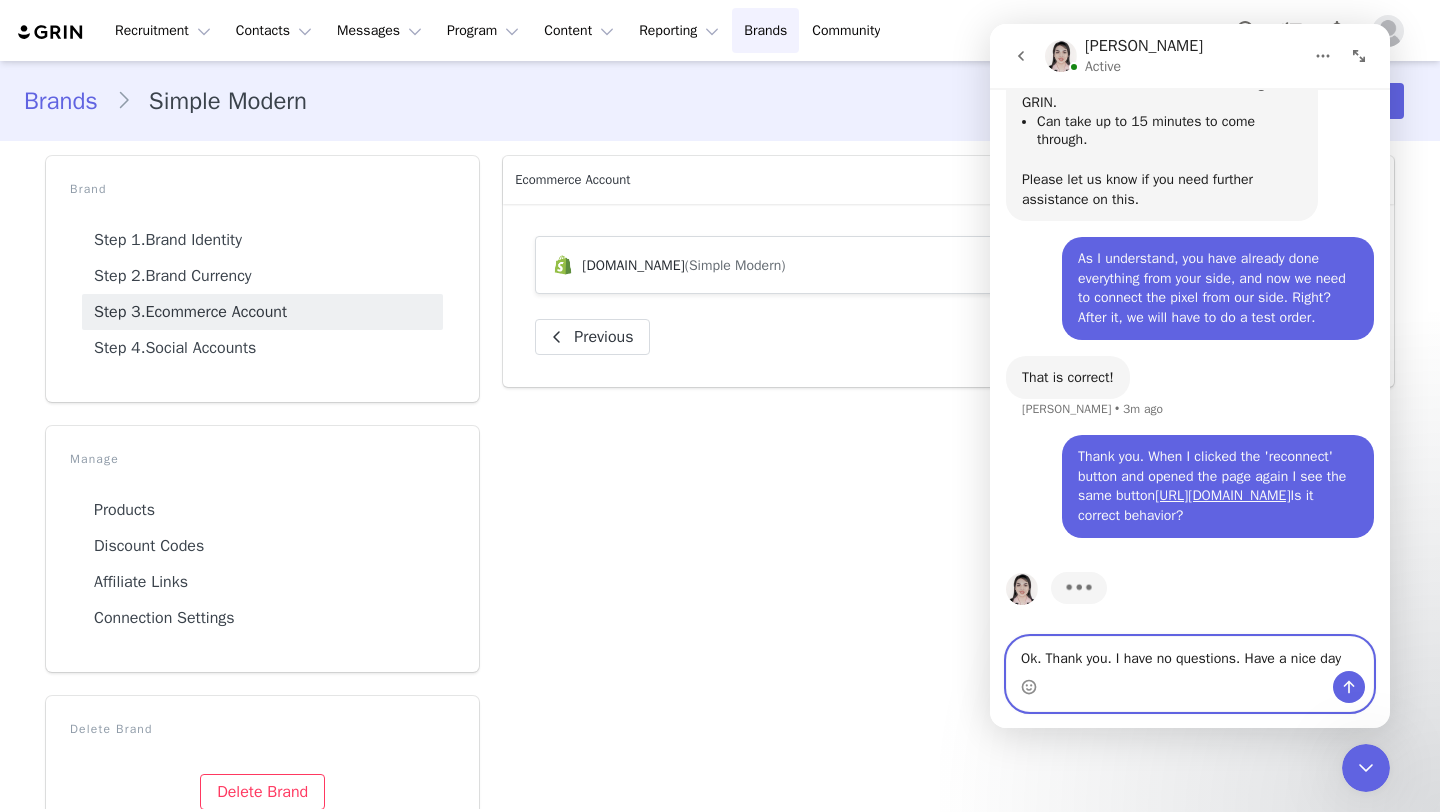 scroll, scrollTop: 5374, scrollLeft: 0, axis: vertical 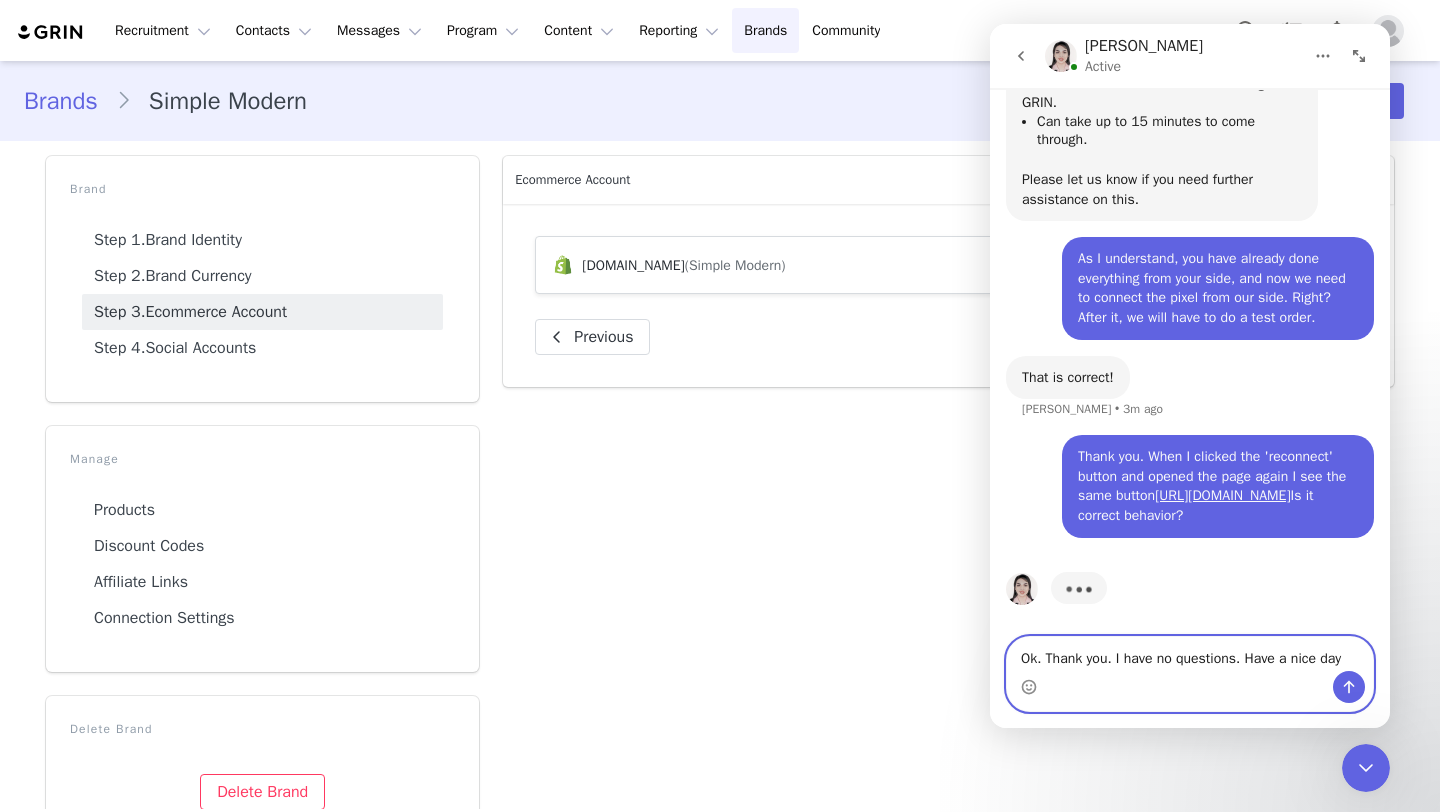type 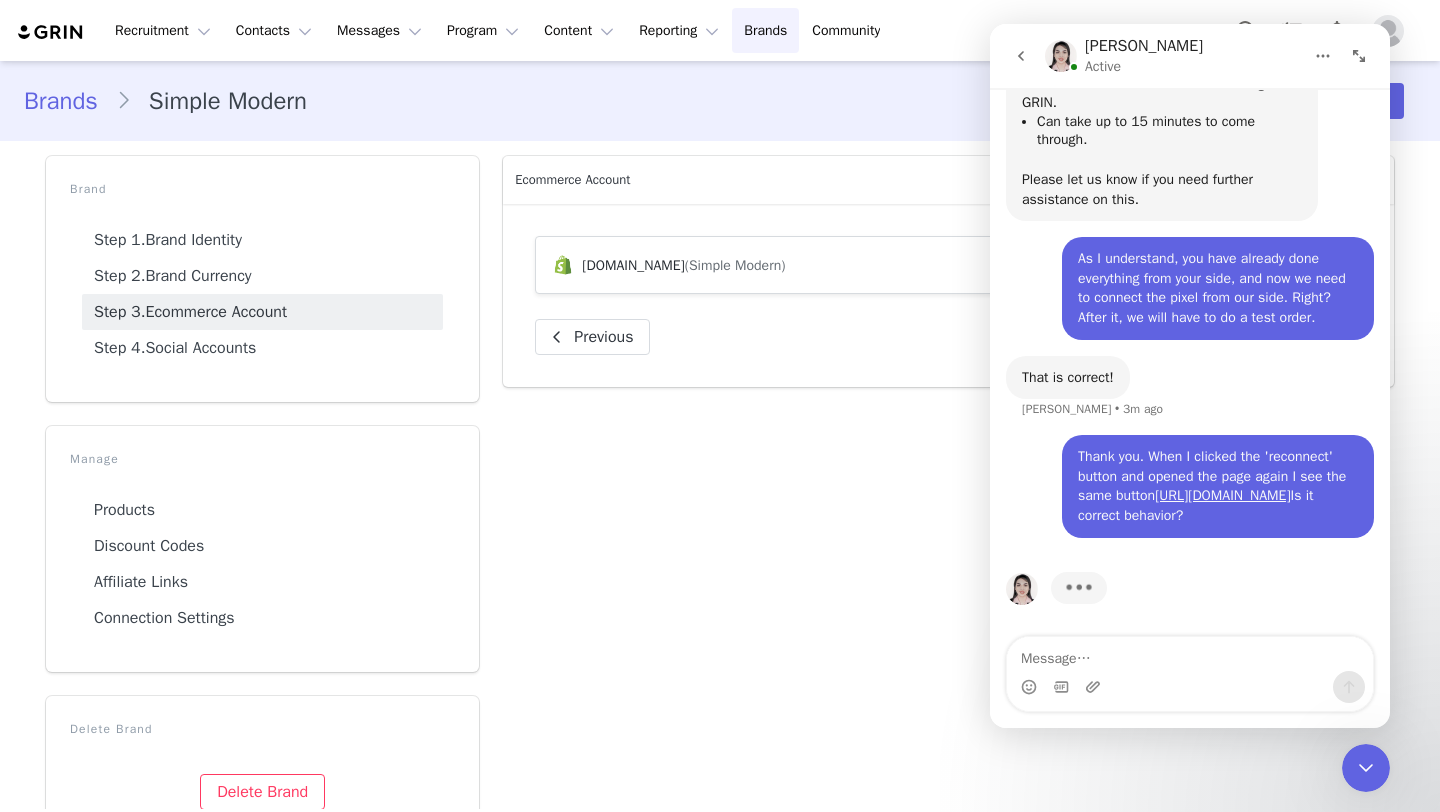 click 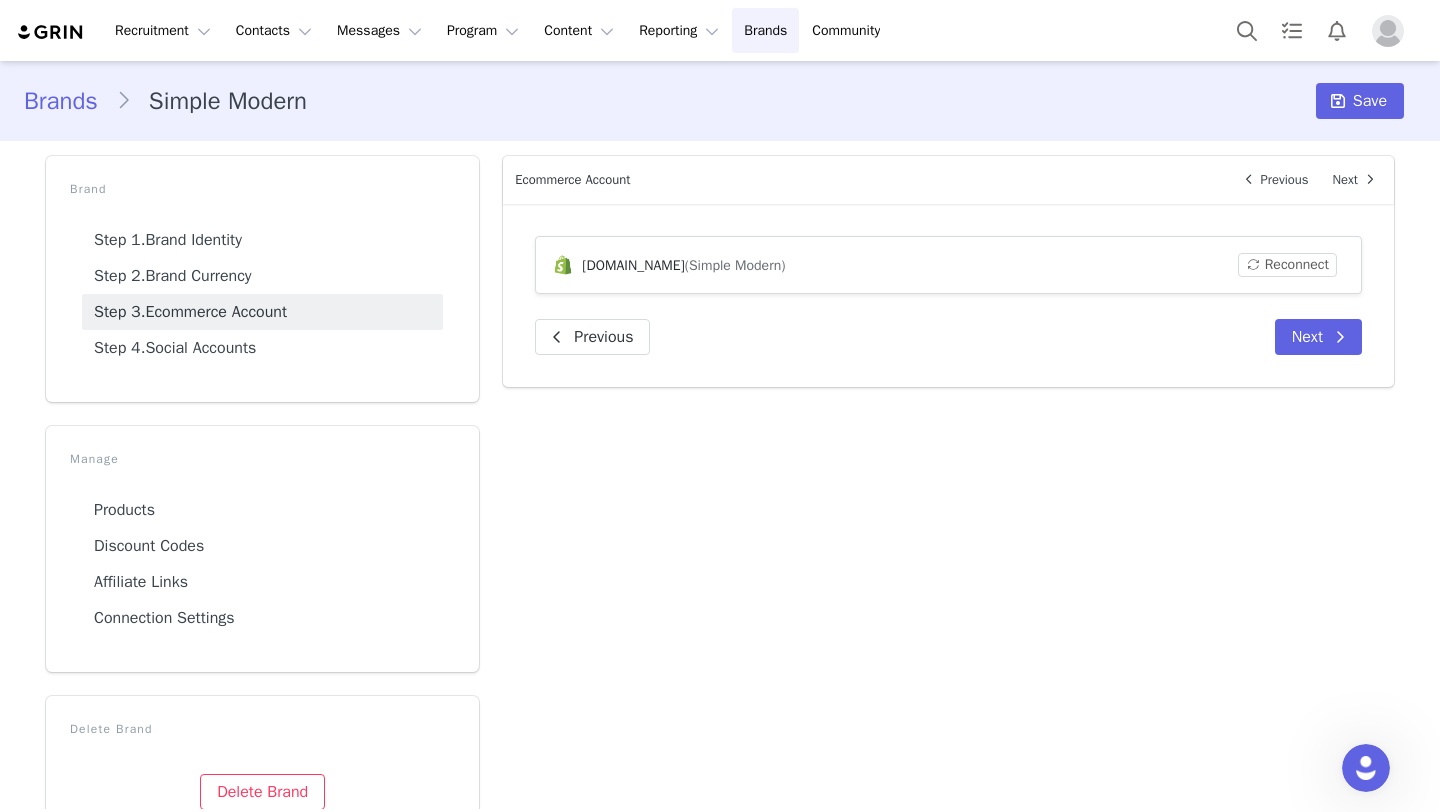 click 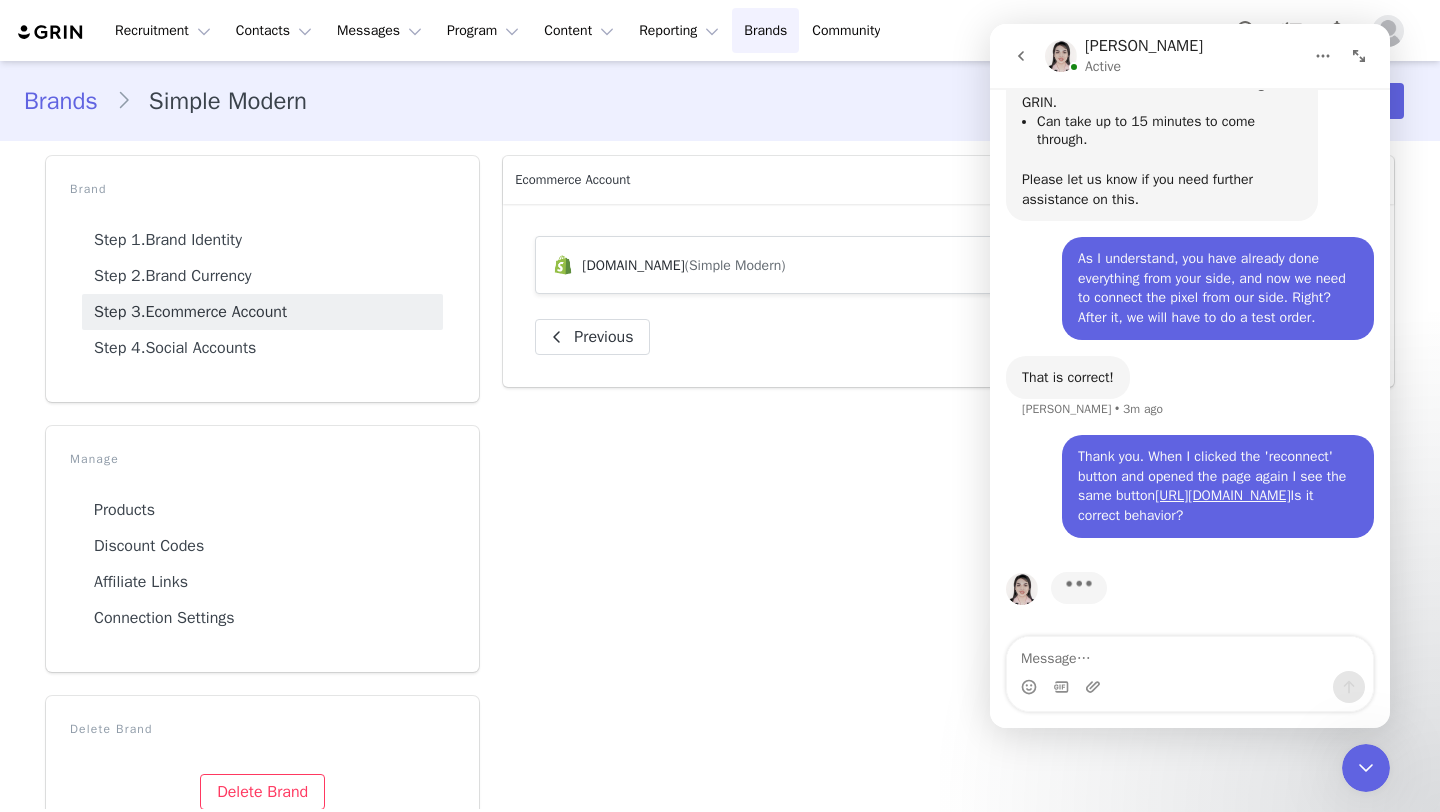 scroll, scrollTop: 5374, scrollLeft: 0, axis: vertical 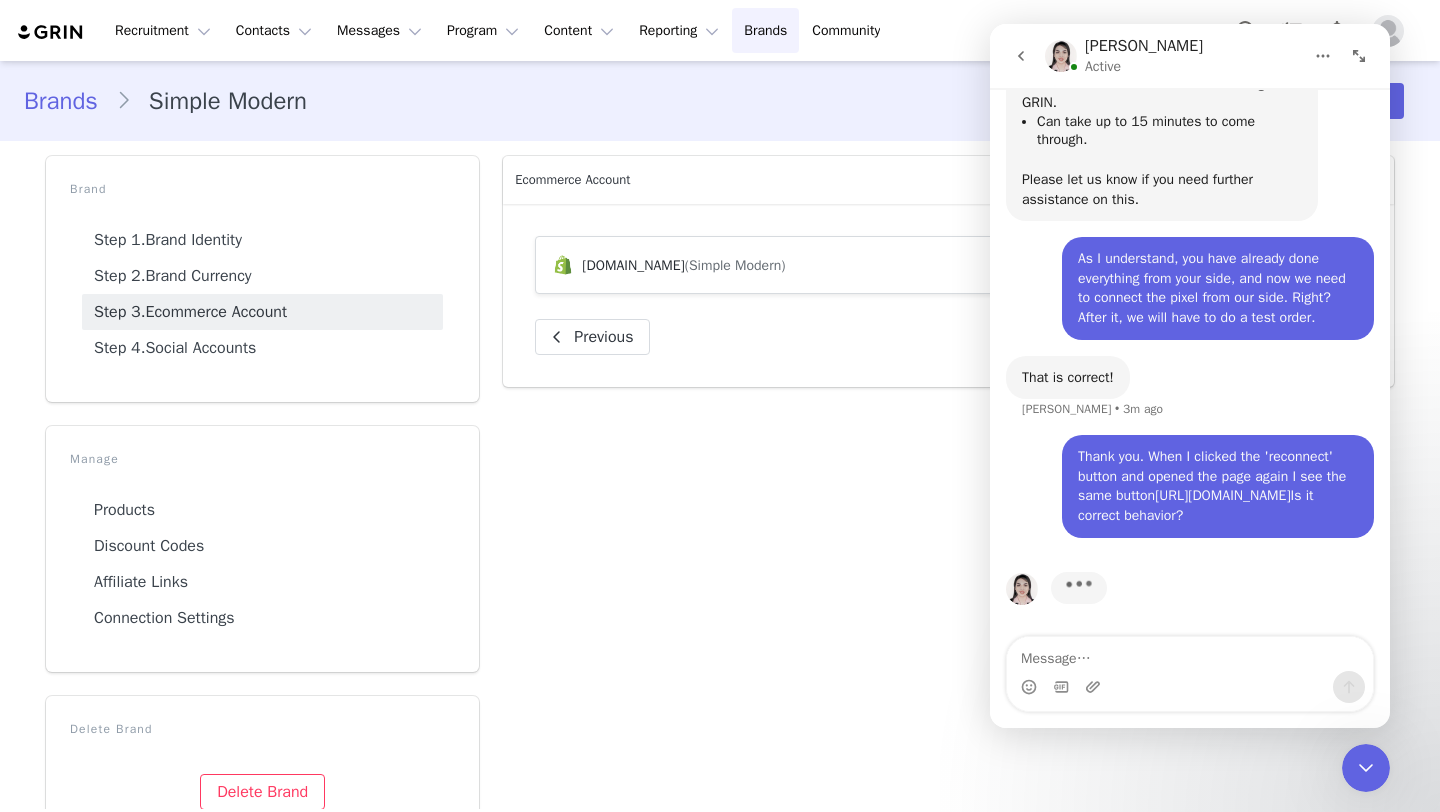 click on "[URL][DOMAIN_NAME]" at bounding box center [1222, 495] 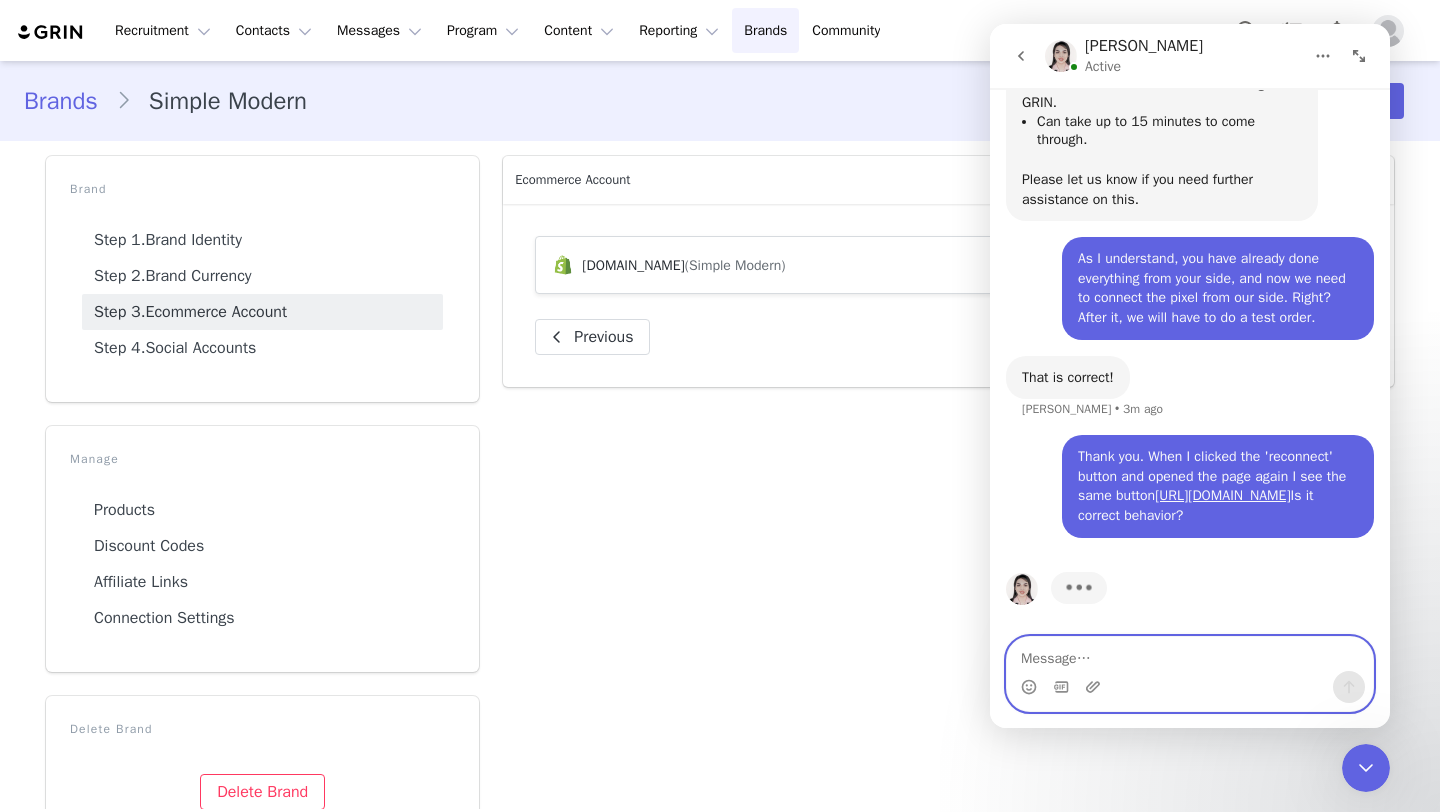 click at bounding box center (1190, 654) 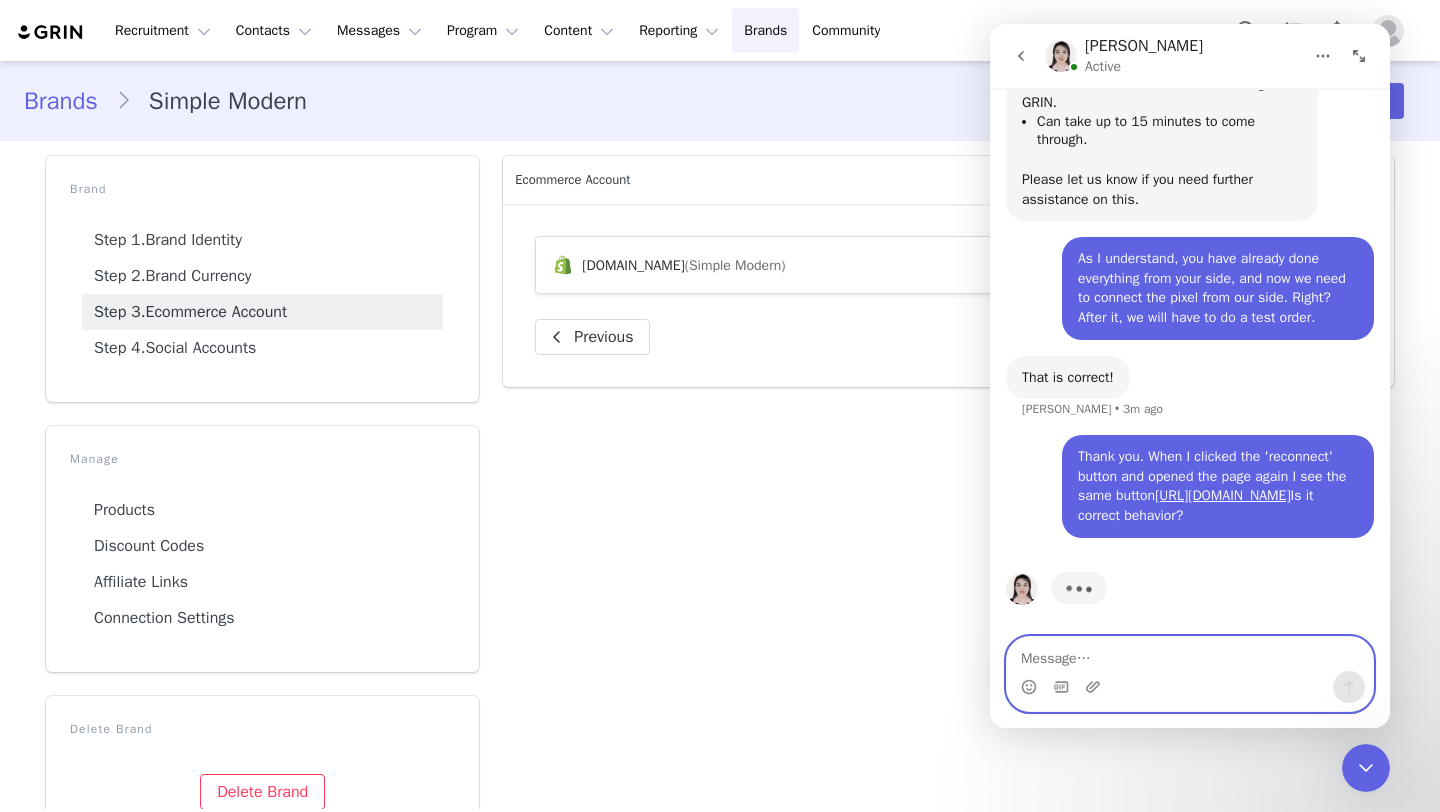 scroll, scrollTop: 5374, scrollLeft: 0, axis: vertical 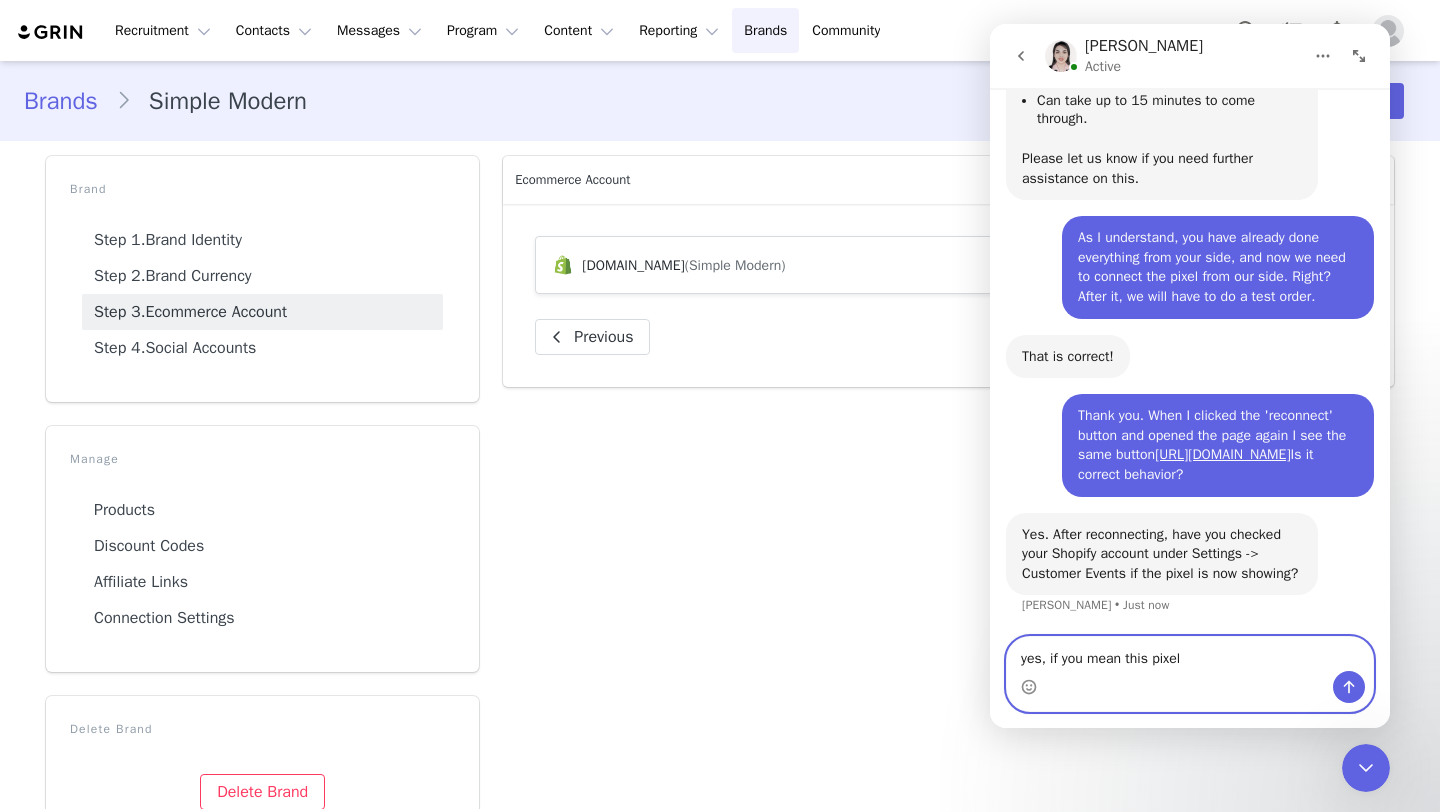 paste on "[URL][DOMAIN_NAME]" 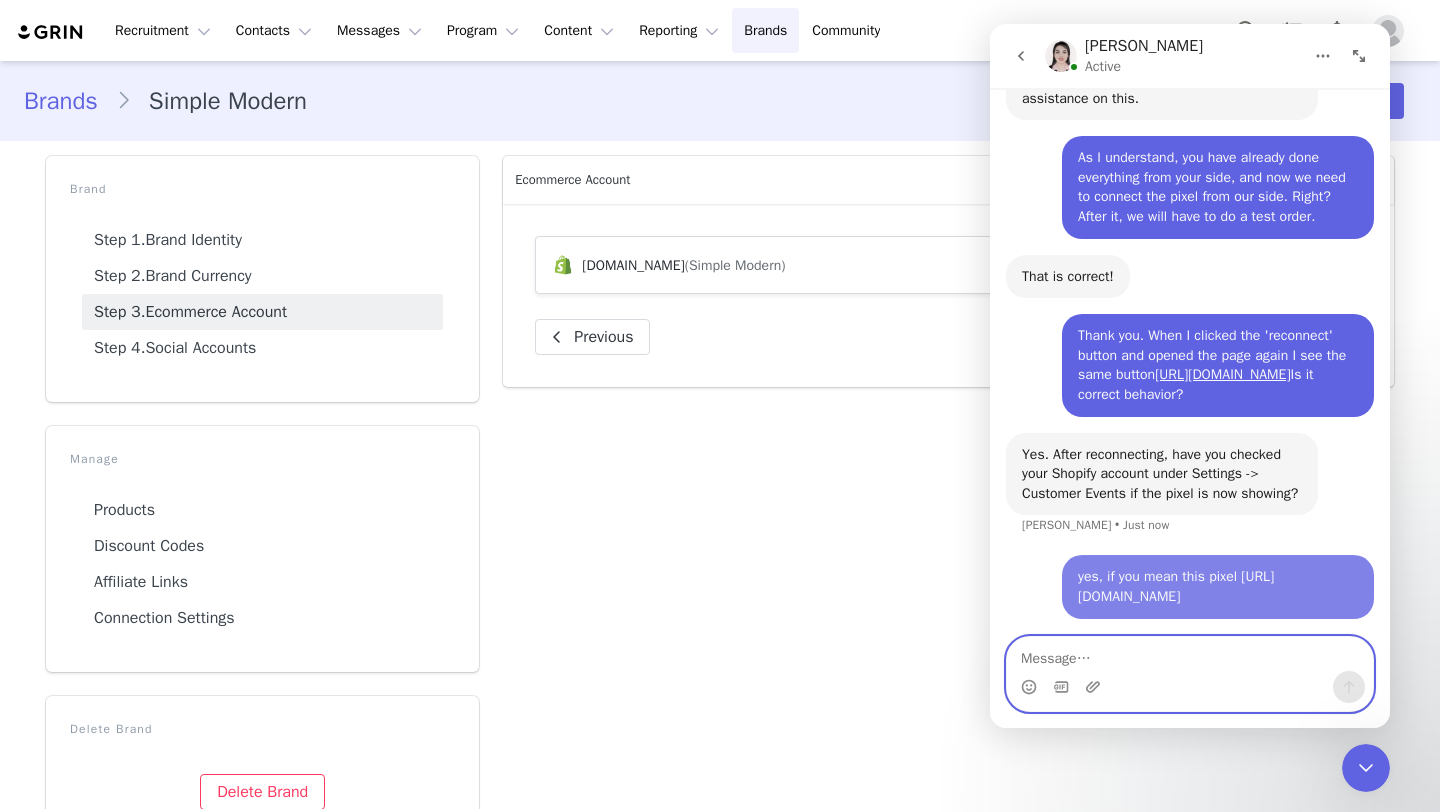 scroll, scrollTop: 5494, scrollLeft: 0, axis: vertical 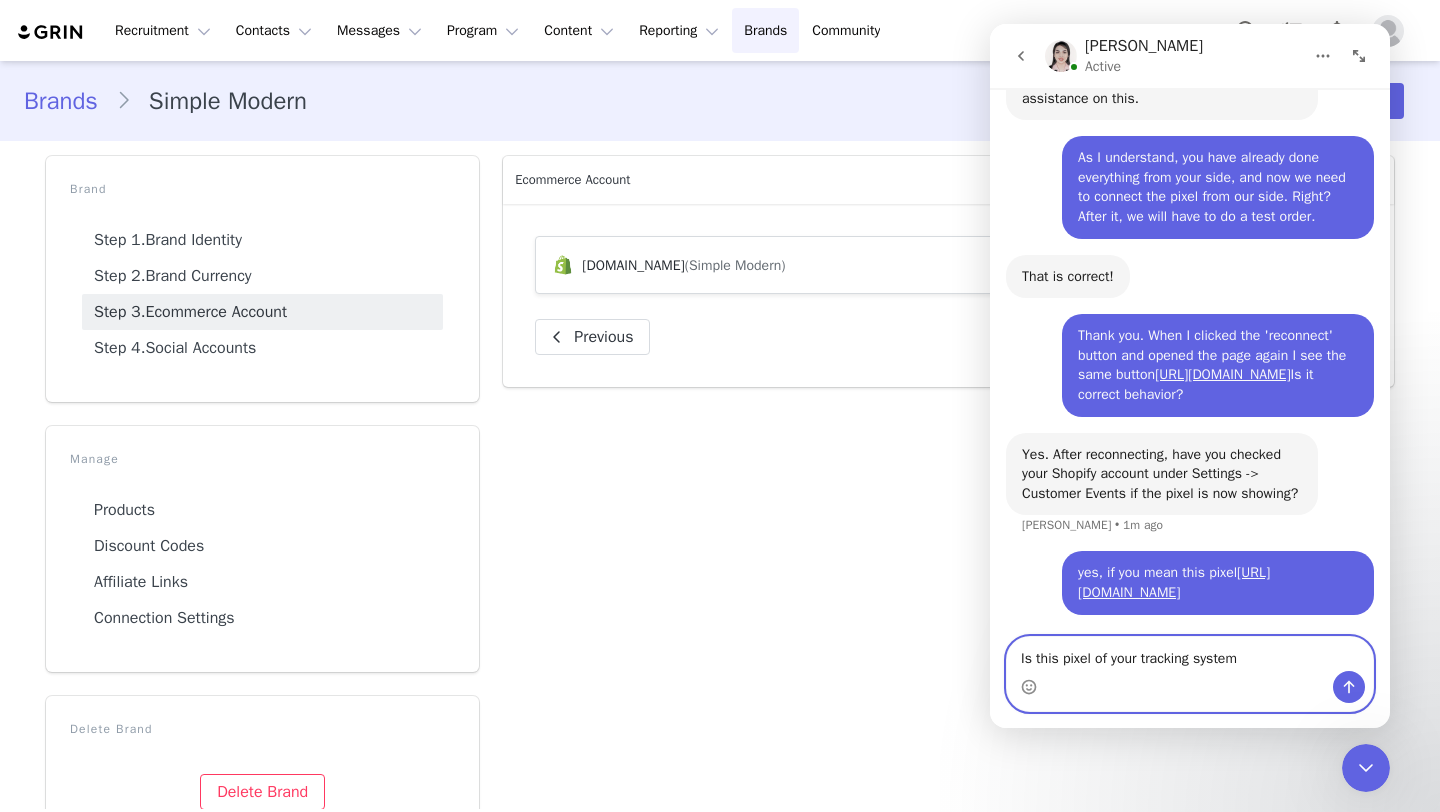 type on "Is this pixel of your tracking system?" 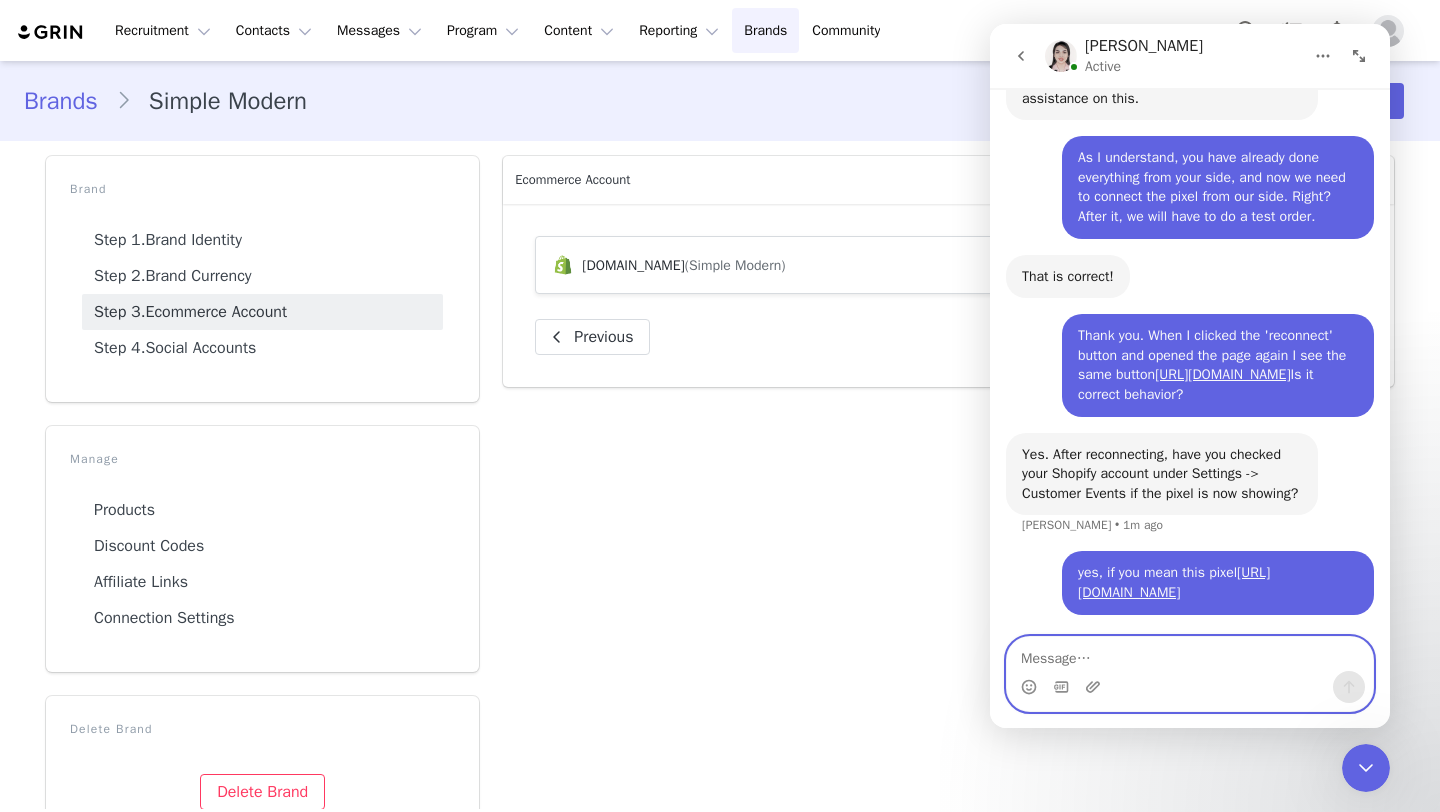 paste on "Is this pixel of your tracking system?" 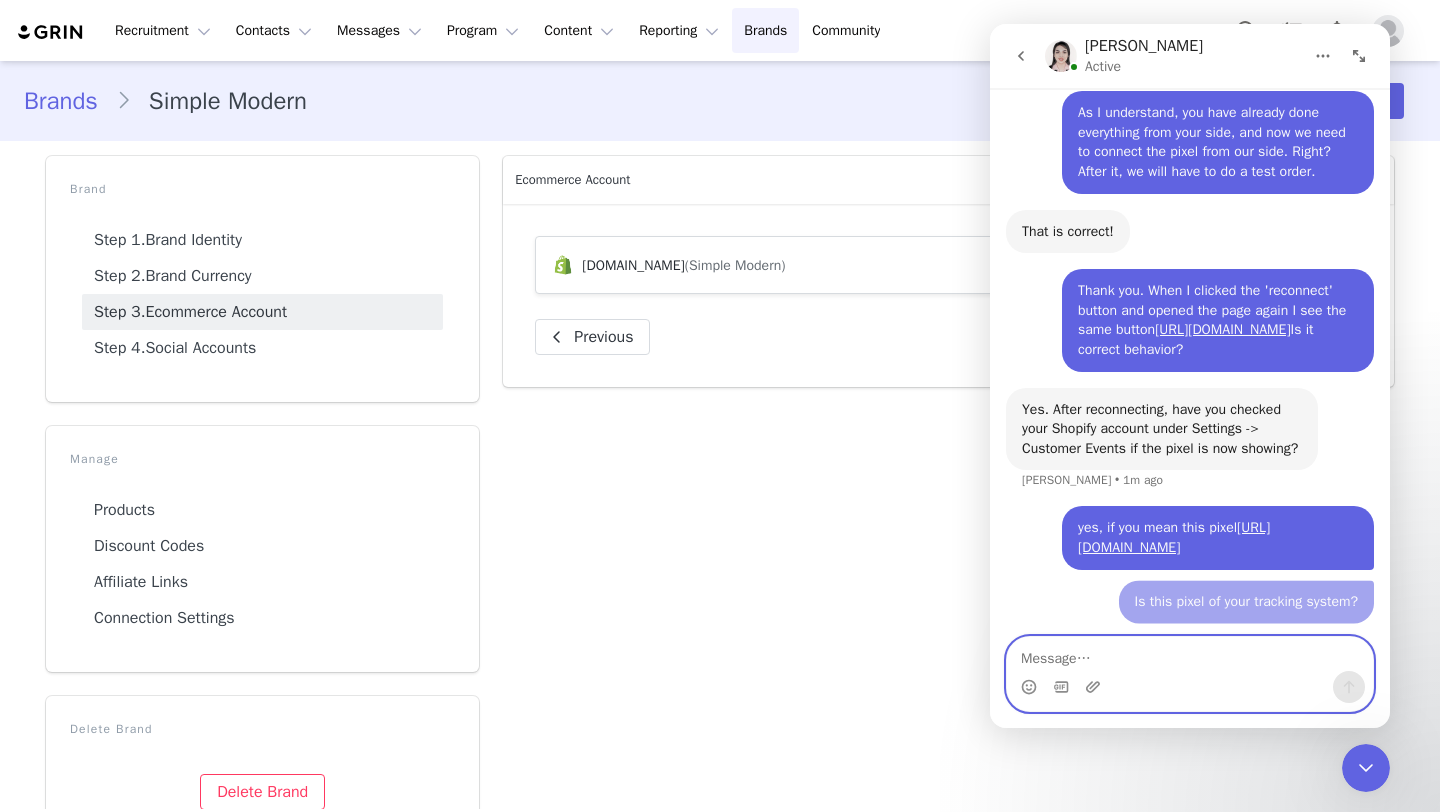 scroll, scrollTop: 5540, scrollLeft: 0, axis: vertical 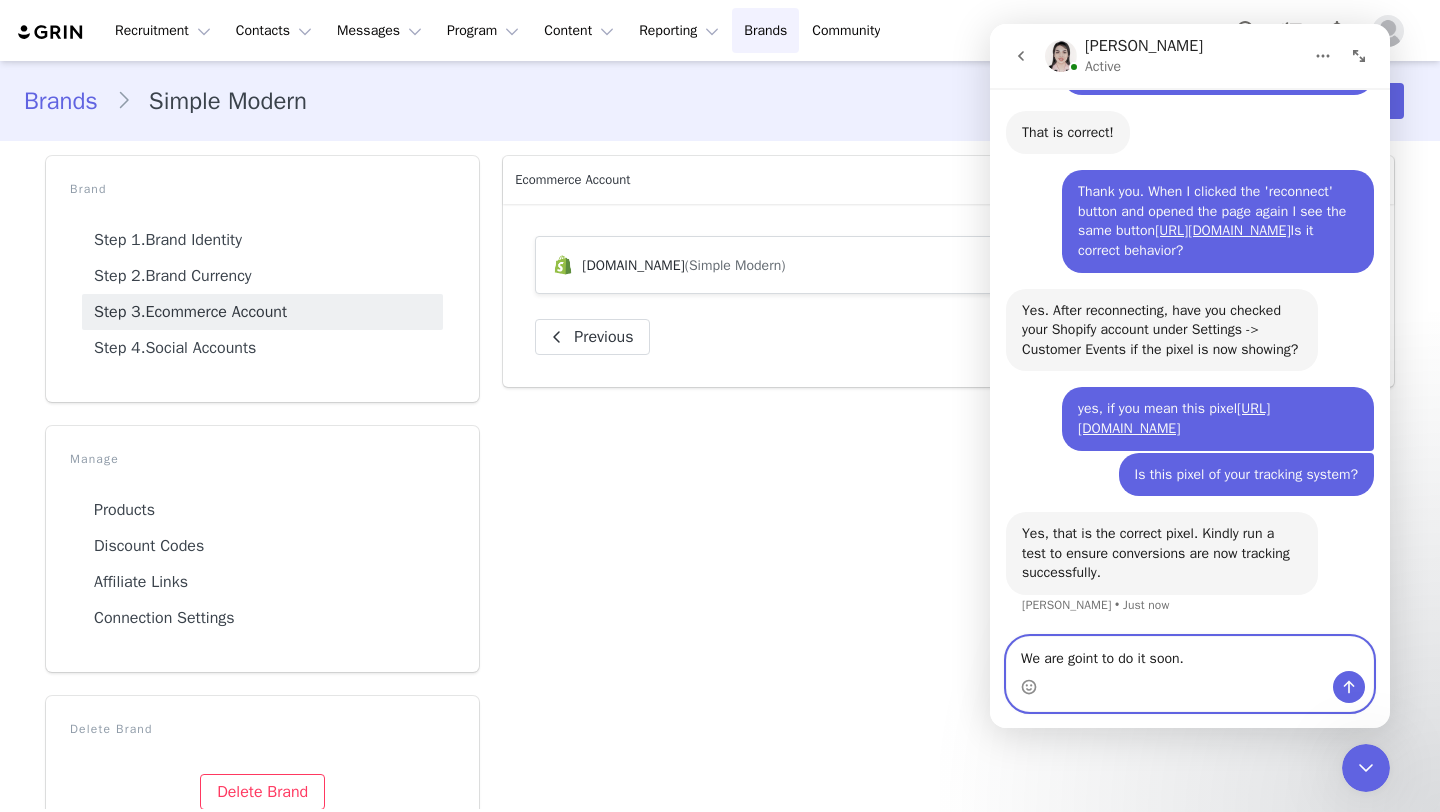 click on "We are goint to do it soon." at bounding box center [1190, 654] 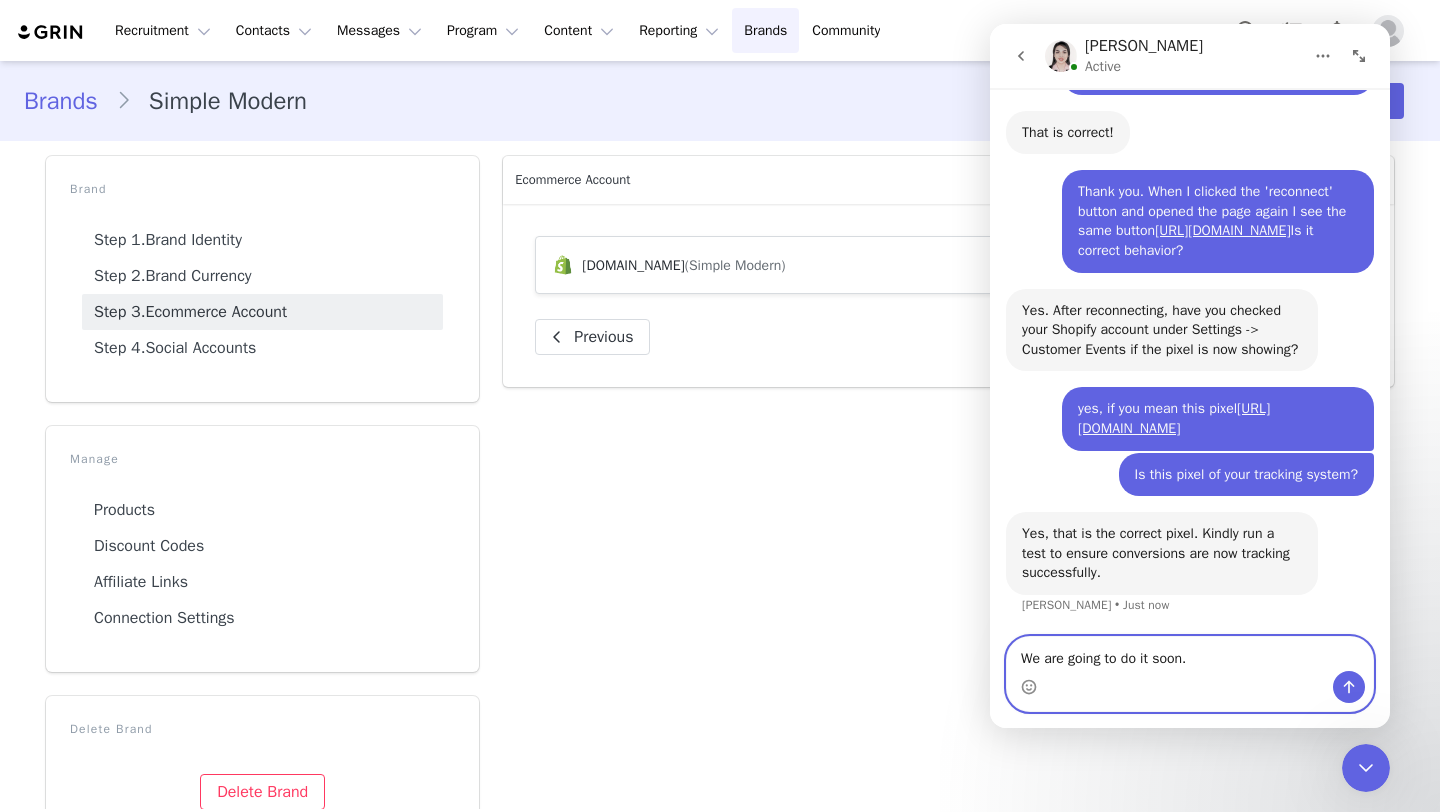 click on "We are going to do it soon." at bounding box center (1190, 654) 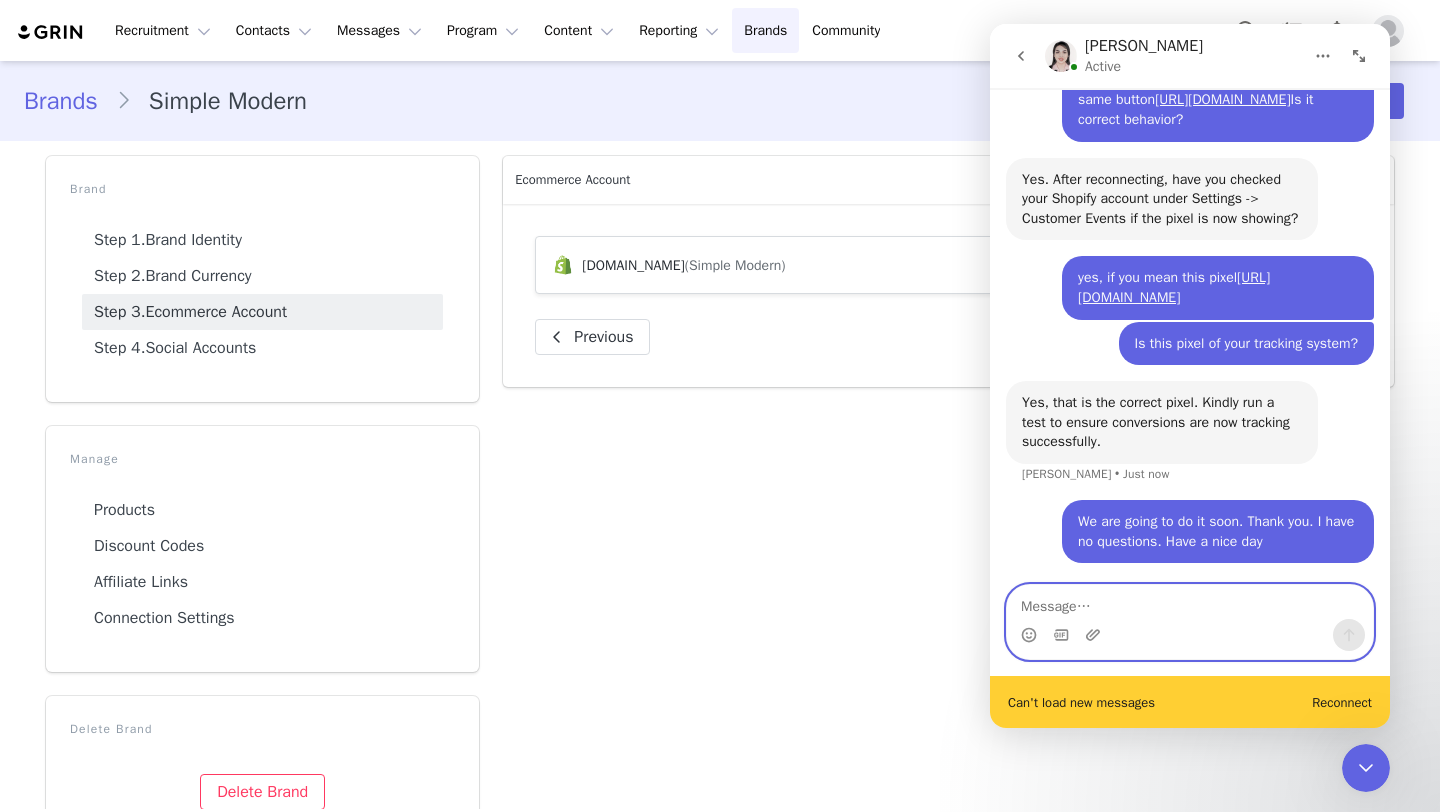 scroll, scrollTop: 5770, scrollLeft: 0, axis: vertical 